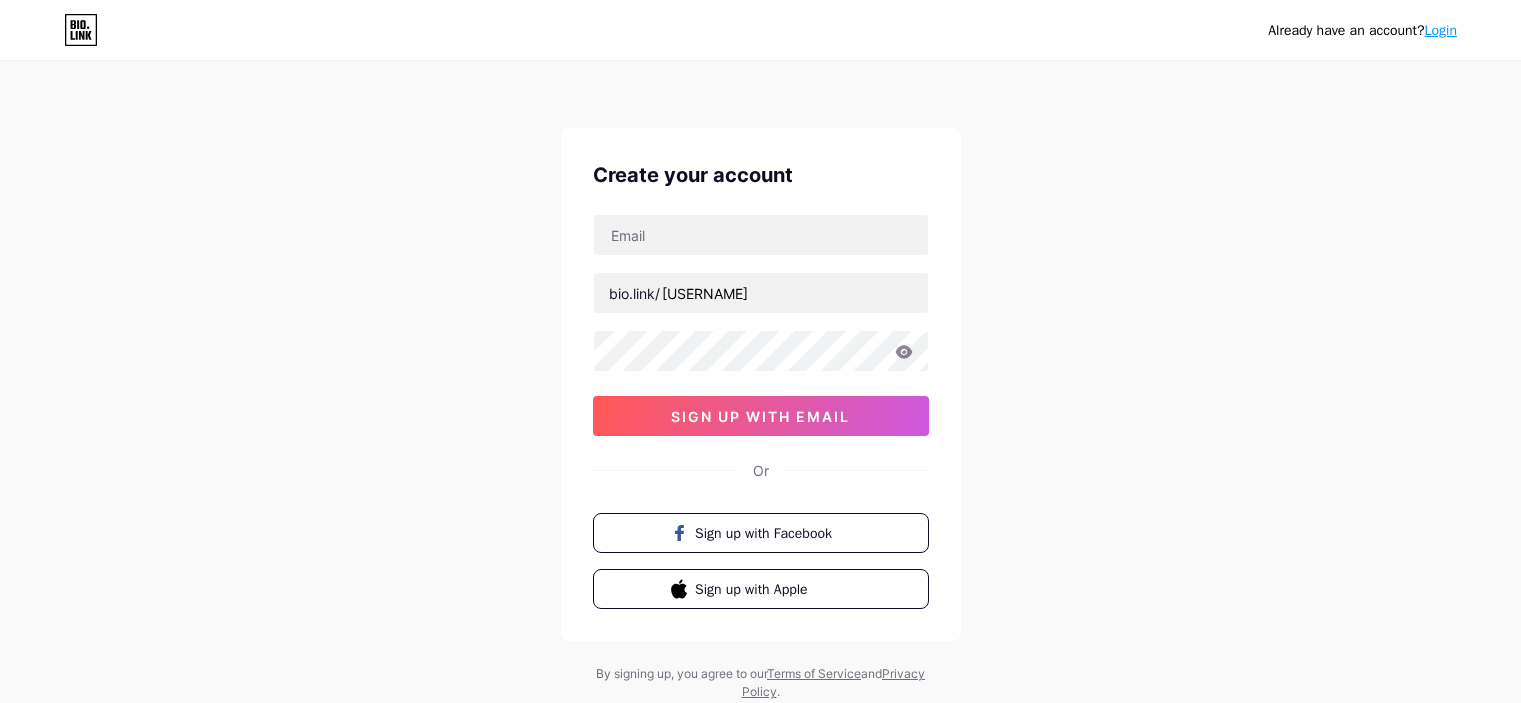 scroll, scrollTop: 0, scrollLeft: 0, axis: both 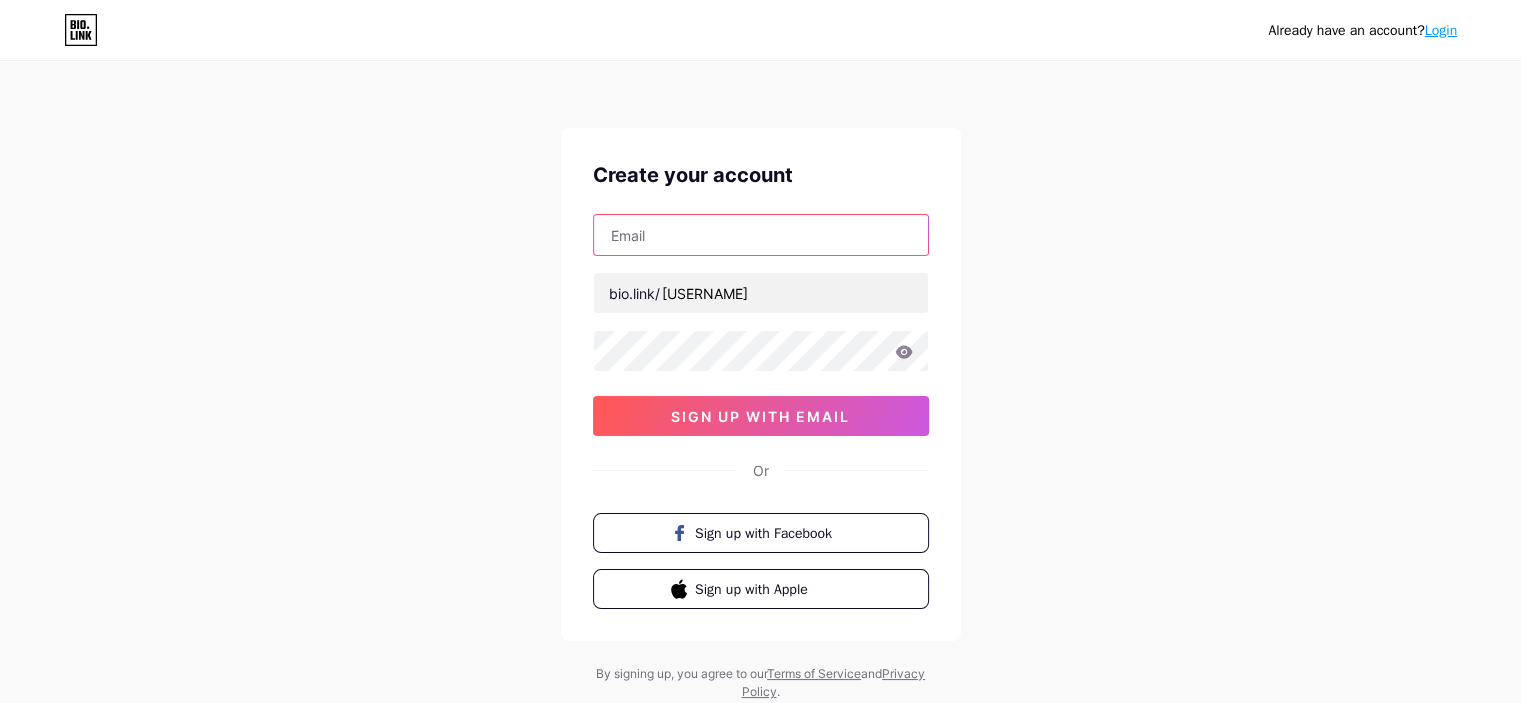 click at bounding box center [761, 235] 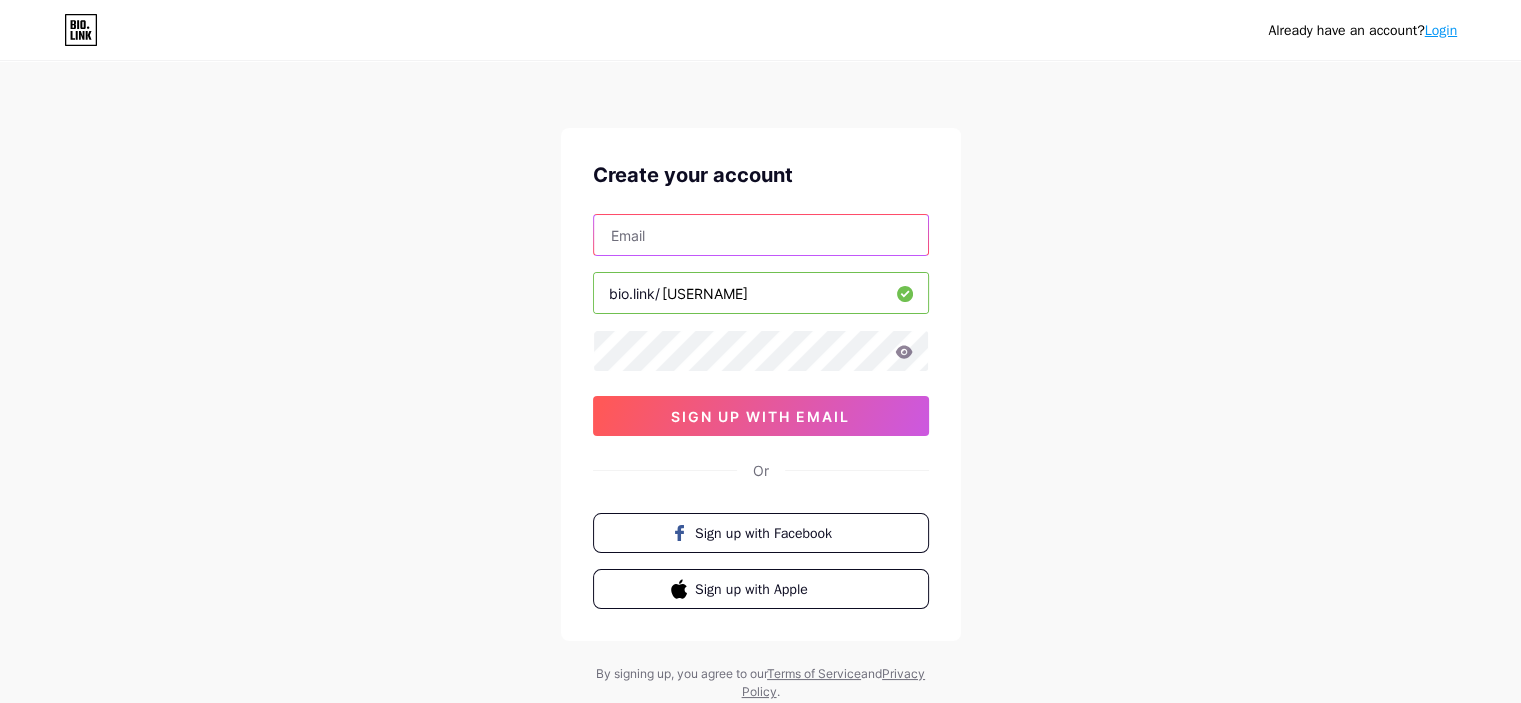 click at bounding box center (761, 235) 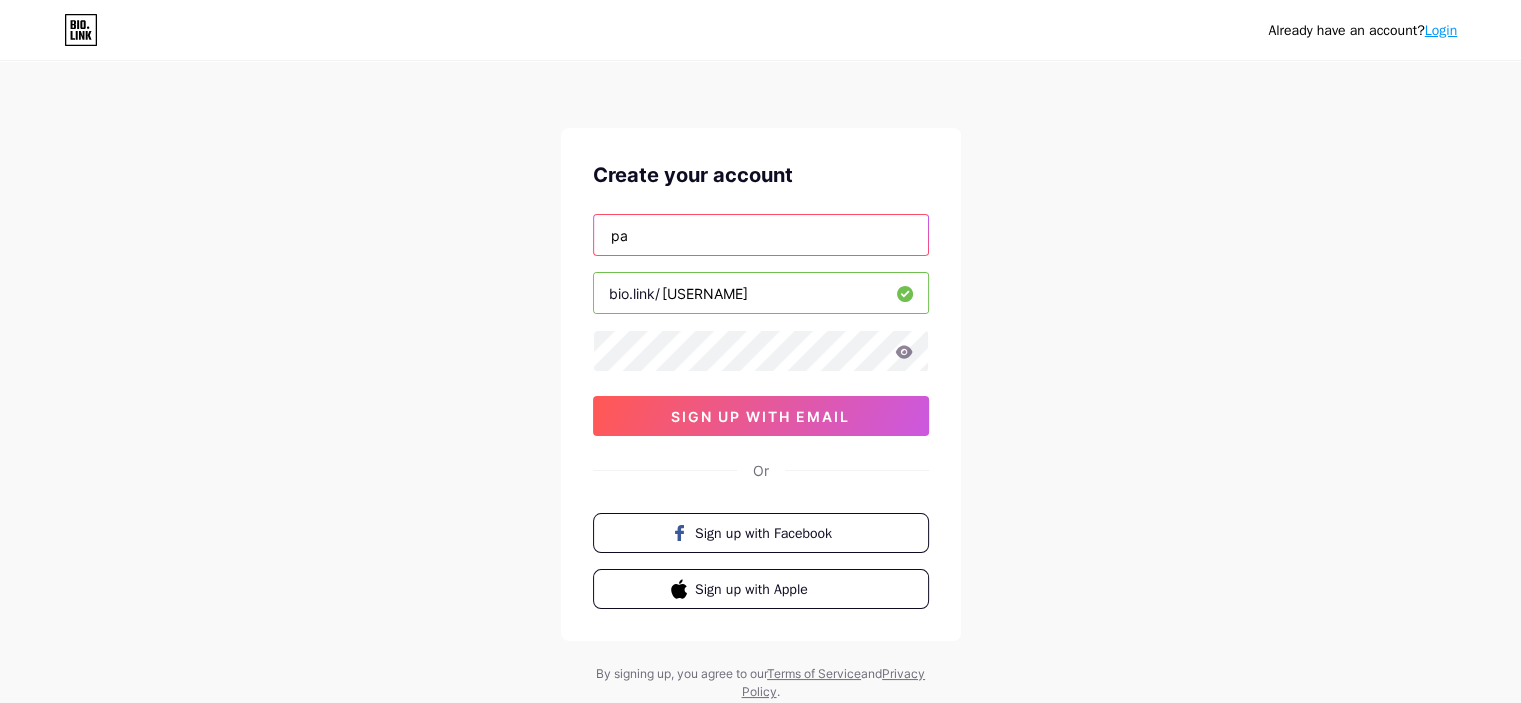 type on "[EMAIL]" 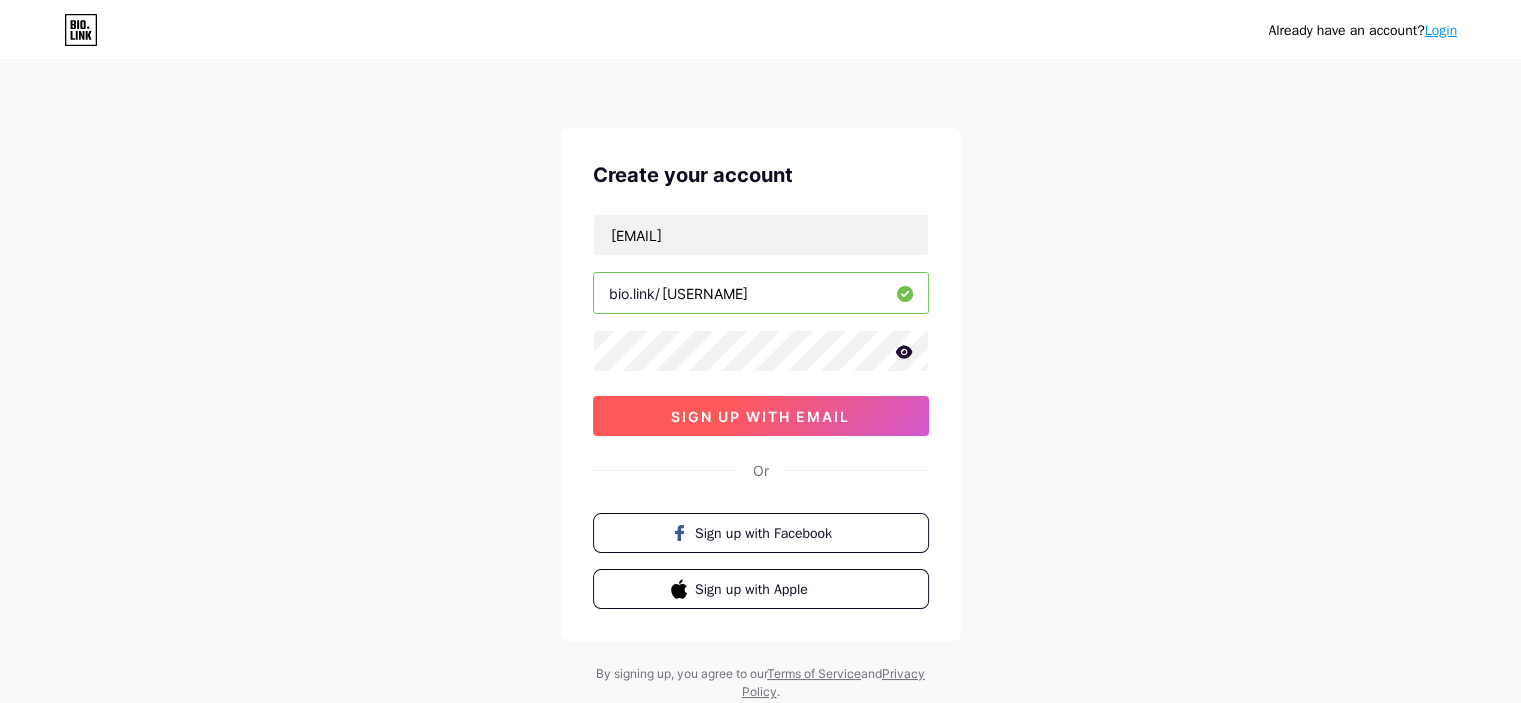 click on "sign up with email" at bounding box center [761, 416] 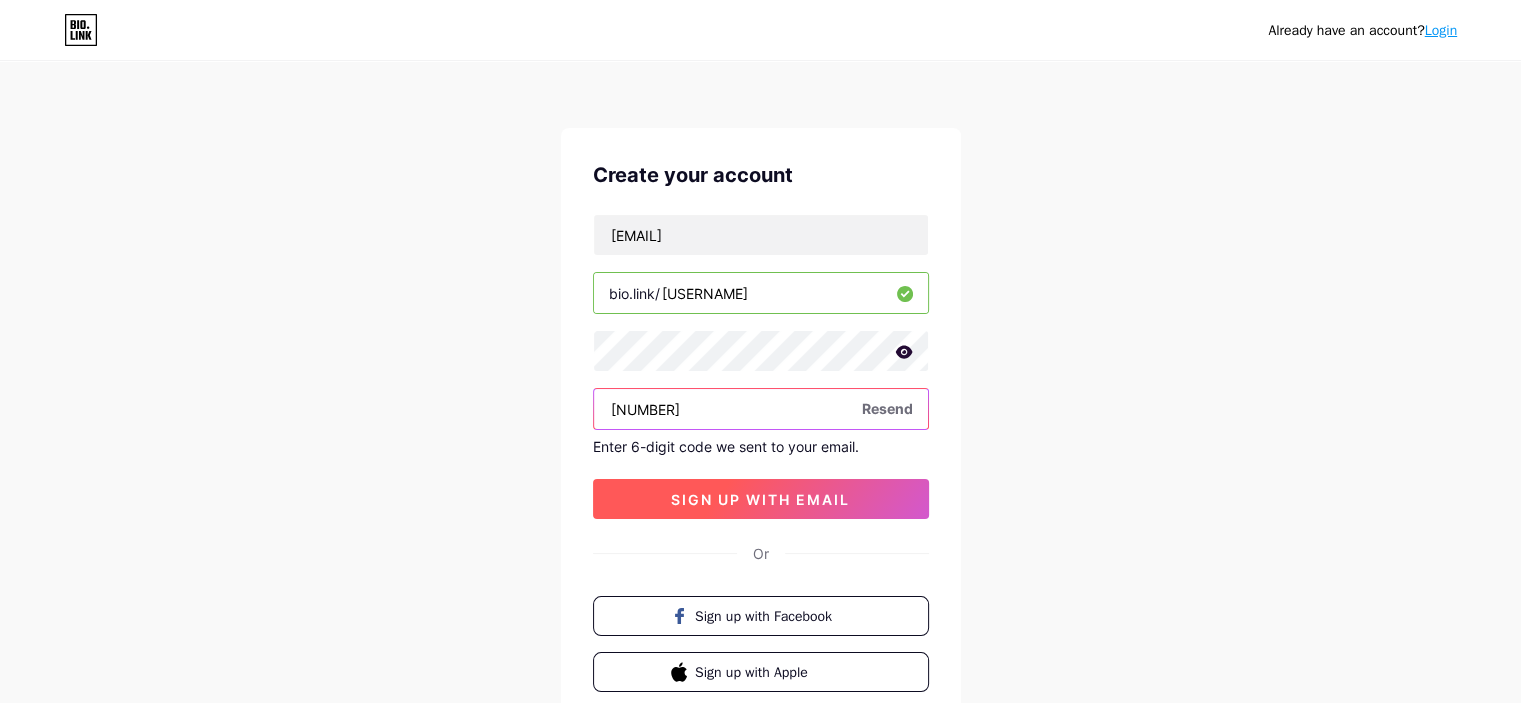 type on "[NUMBER]" 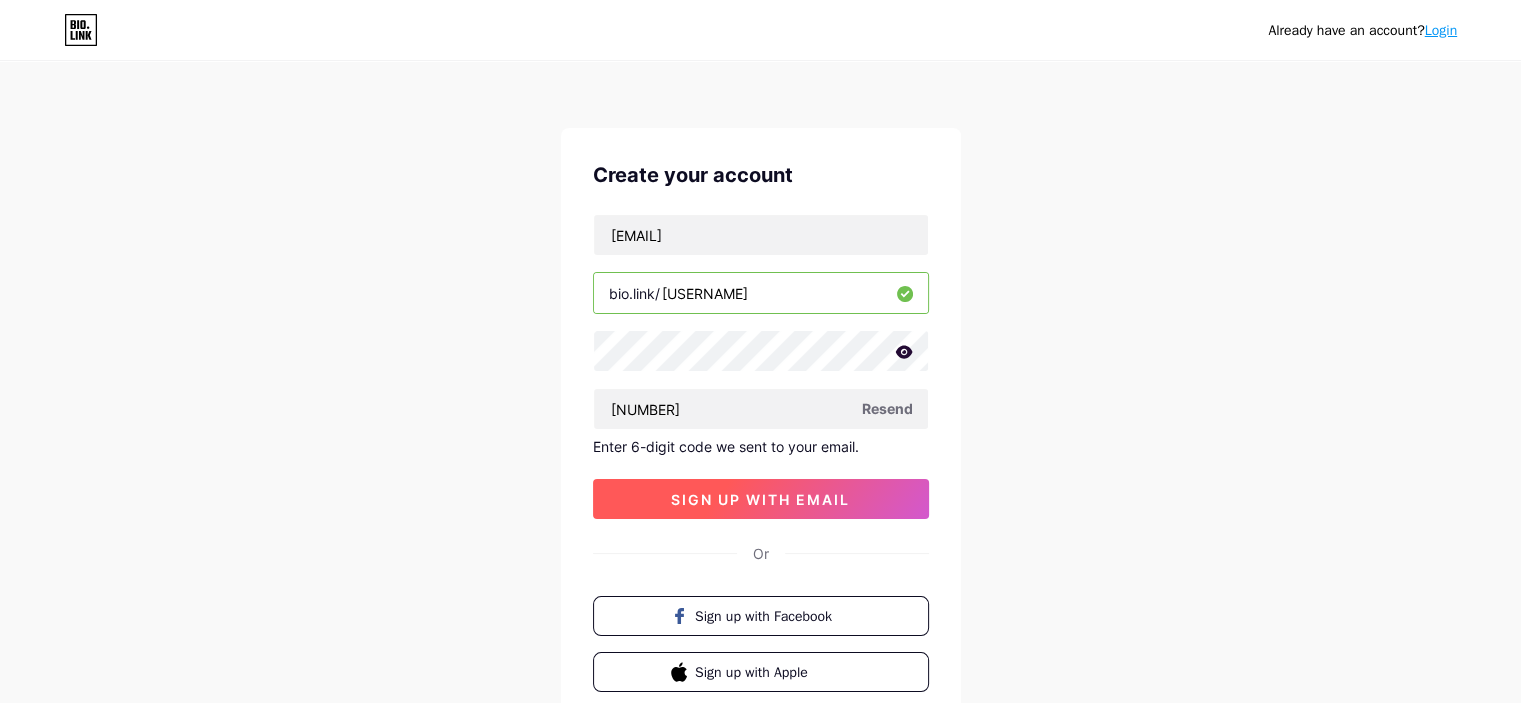 click on "sign up with email" at bounding box center (760, 499) 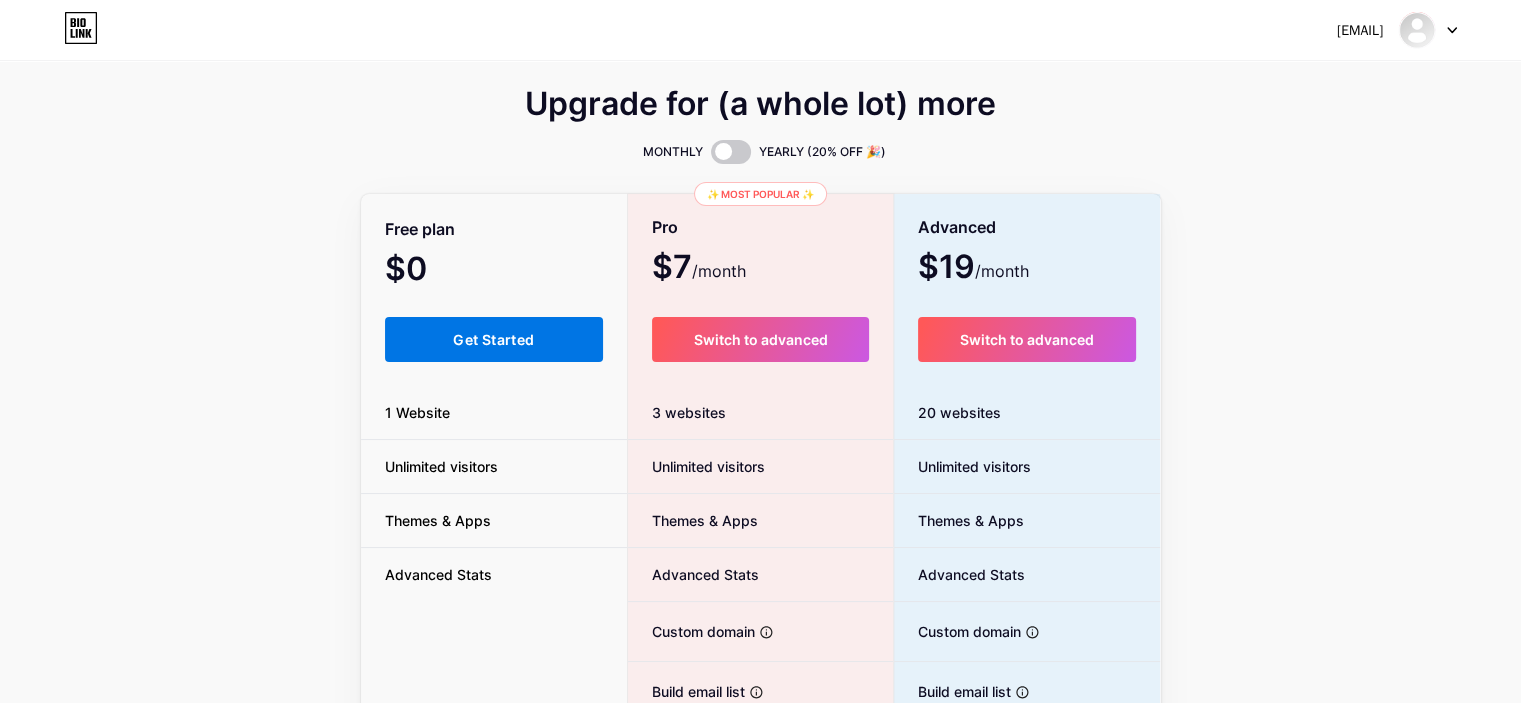 scroll, scrollTop: 100, scrollLeft: 0, axis: vertical 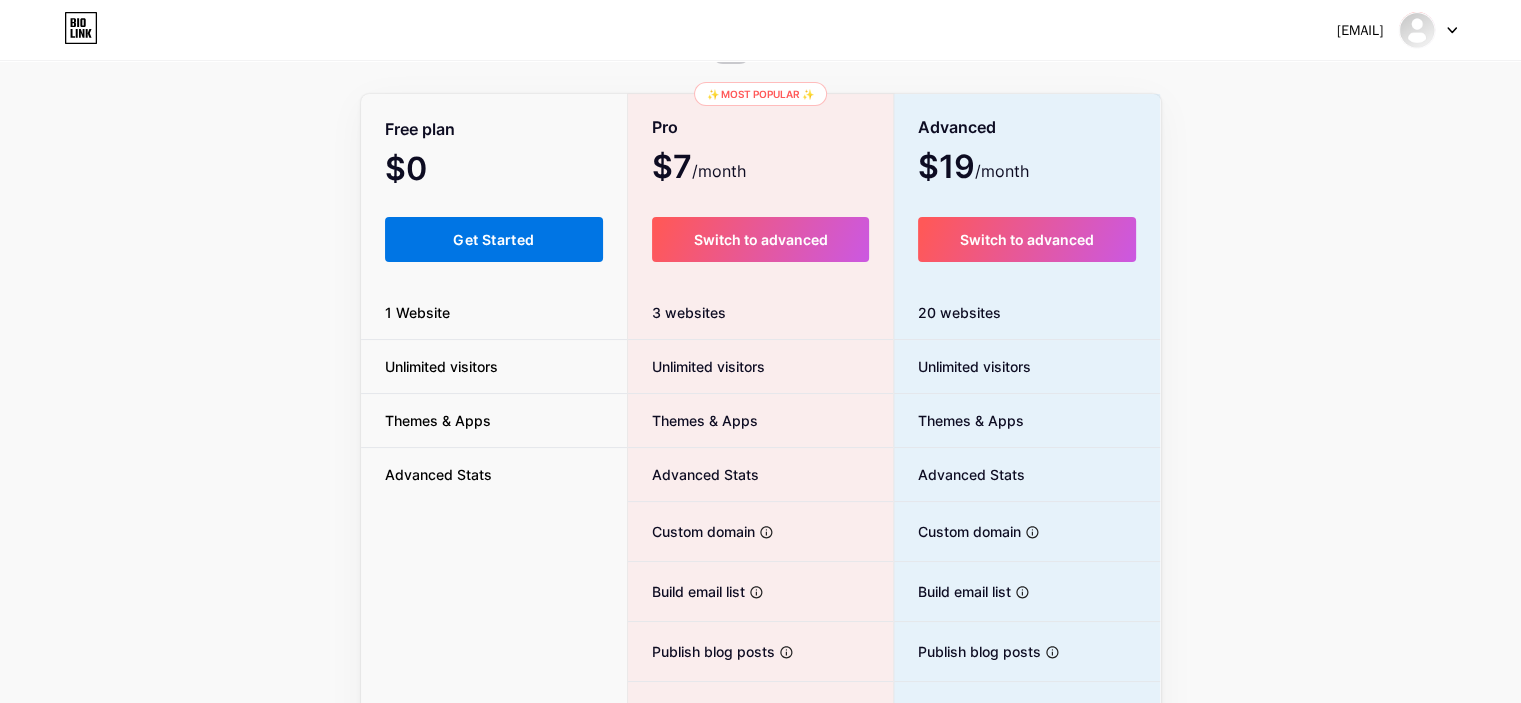 click on "Get Started" at bounding box center (493, 239) 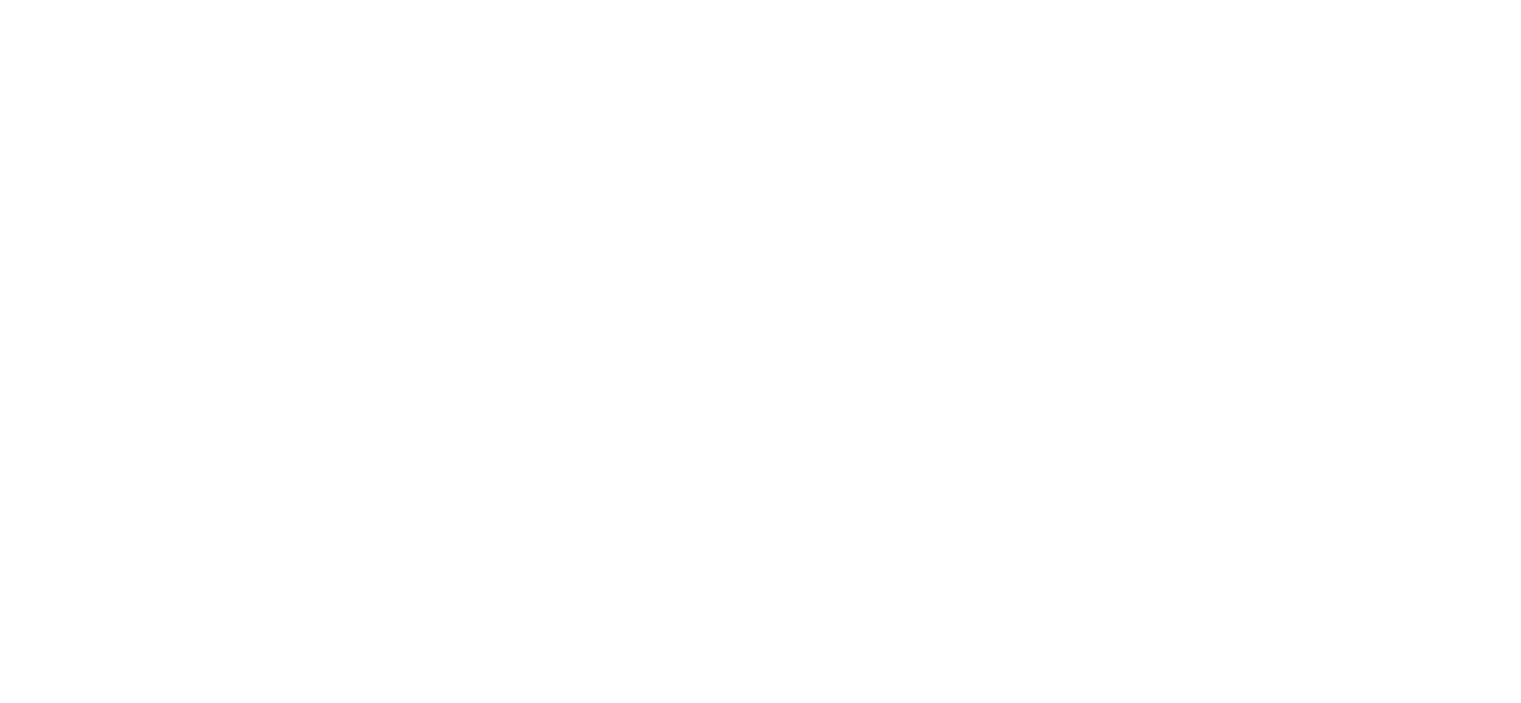 scroll, scrollTop: 0, scrollLeft: 0, axis: both 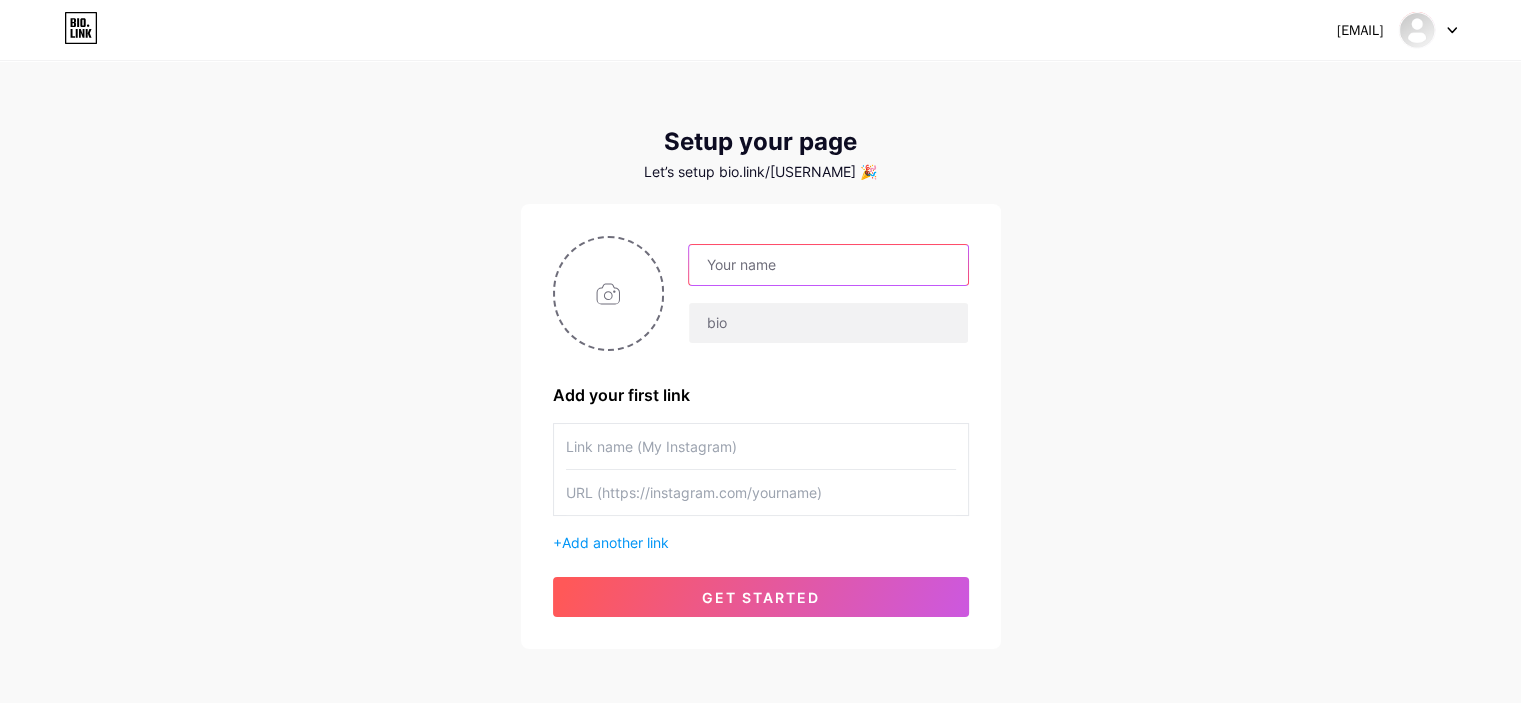 click at bounding box center (828, 265) 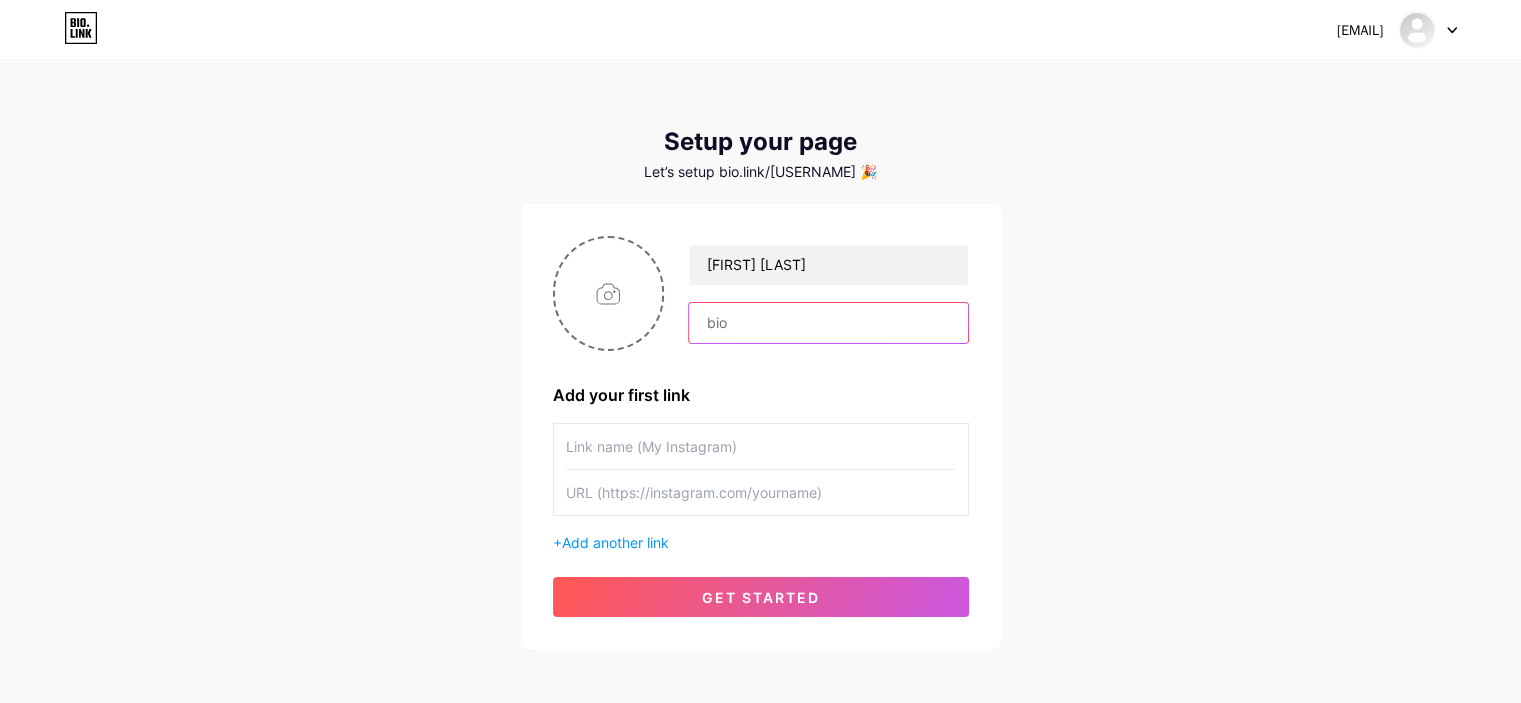 click at bounding box center [828, 323] 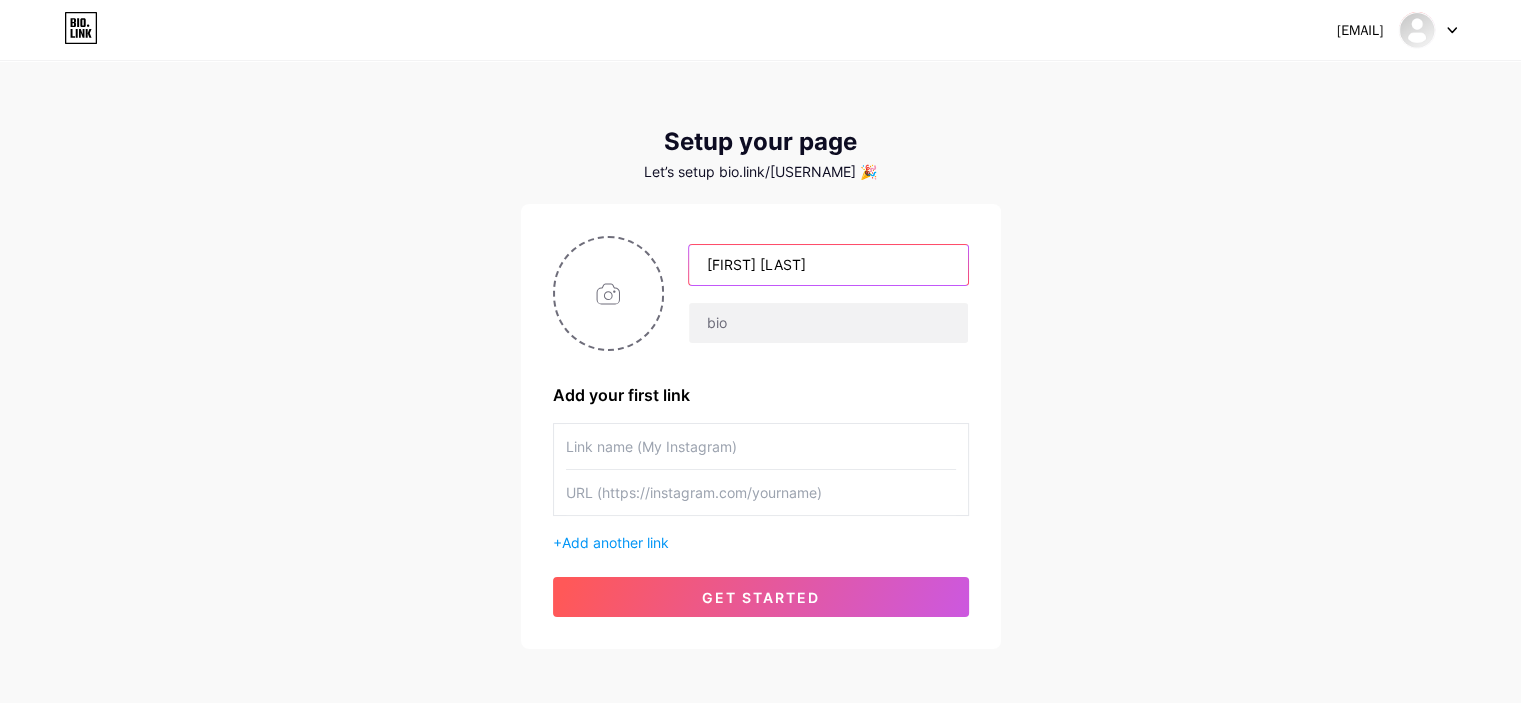 click on "[FIRST] [LAST]" at bounding box center [828, 265] 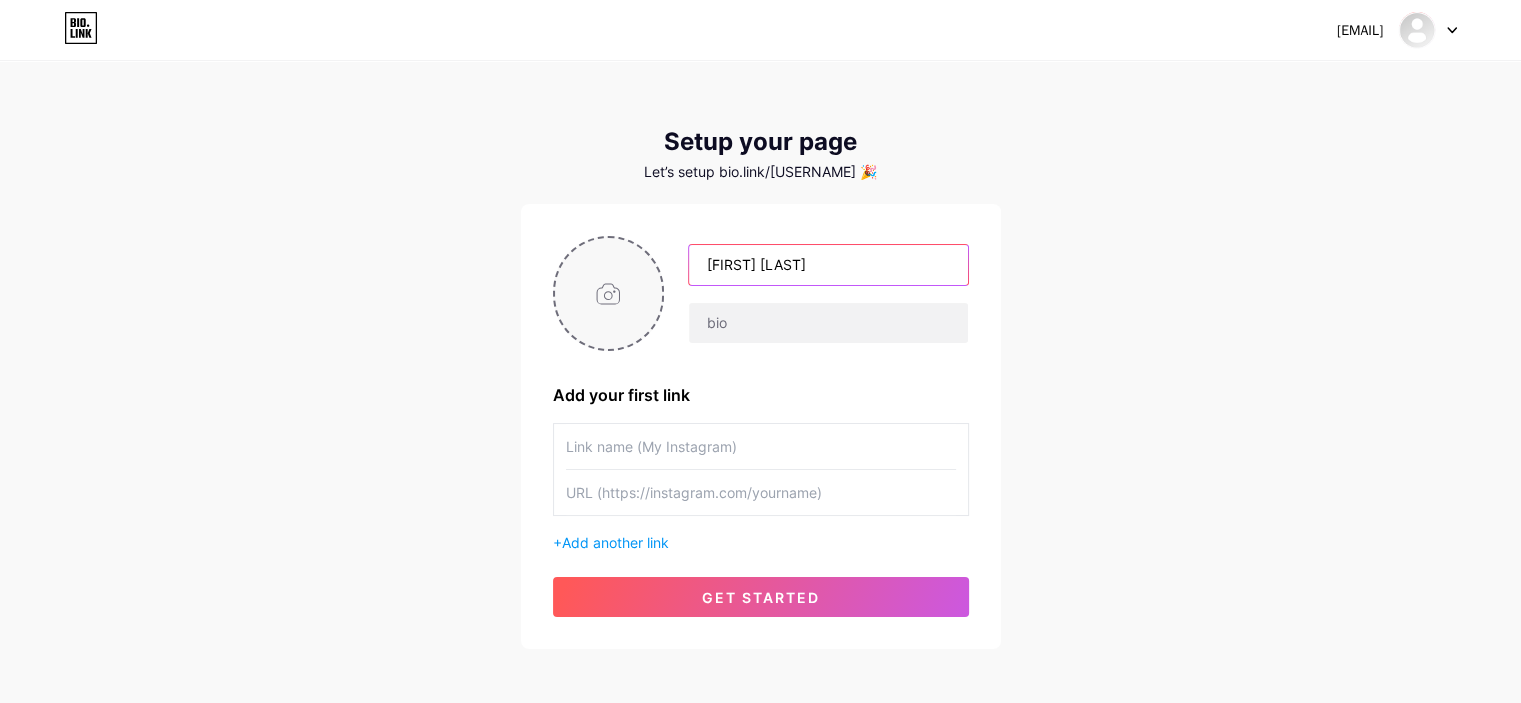 type on "[FIRST] [LAST]" 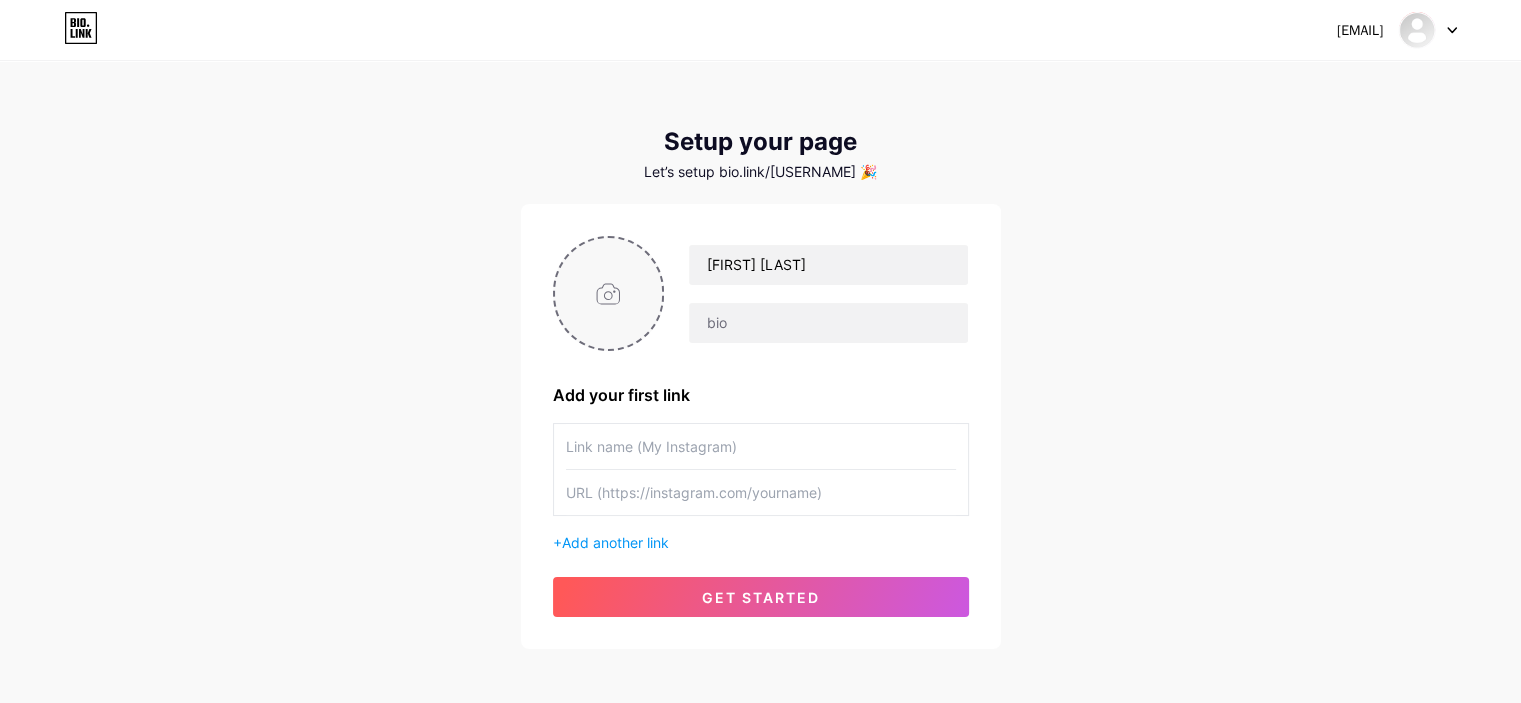 click at bounding box center [609, 293] 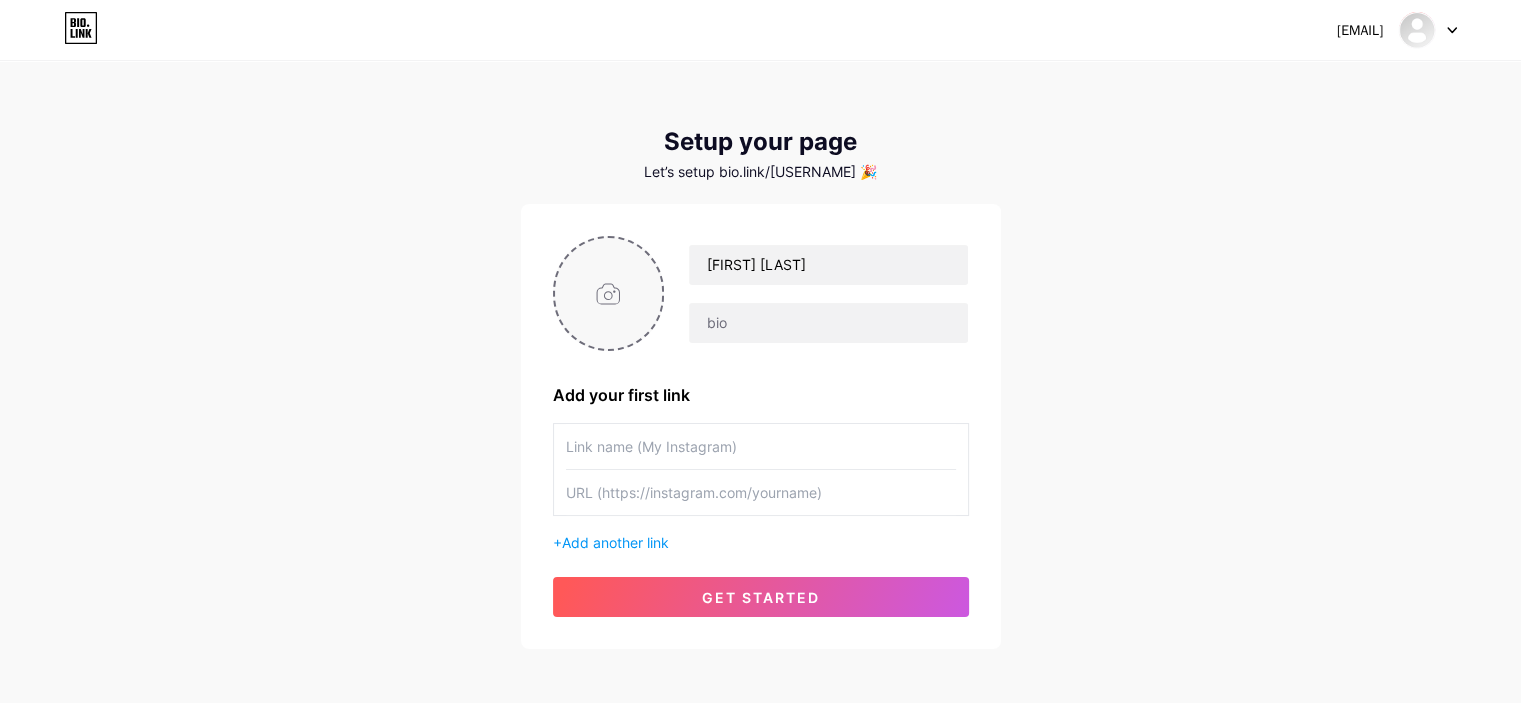 type on "C:\fakepath\[USERNAME]__60076..png" 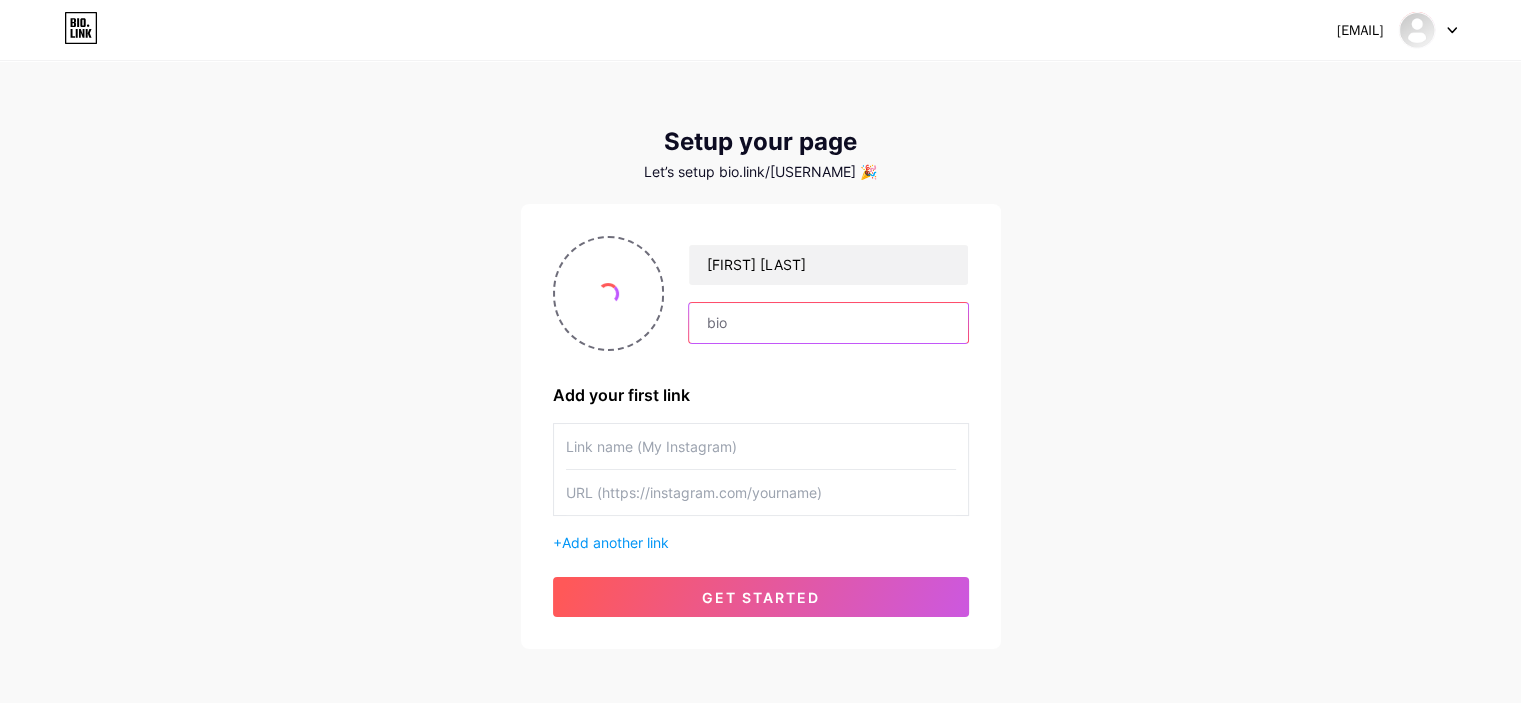 click at bounding box center [828, 323] 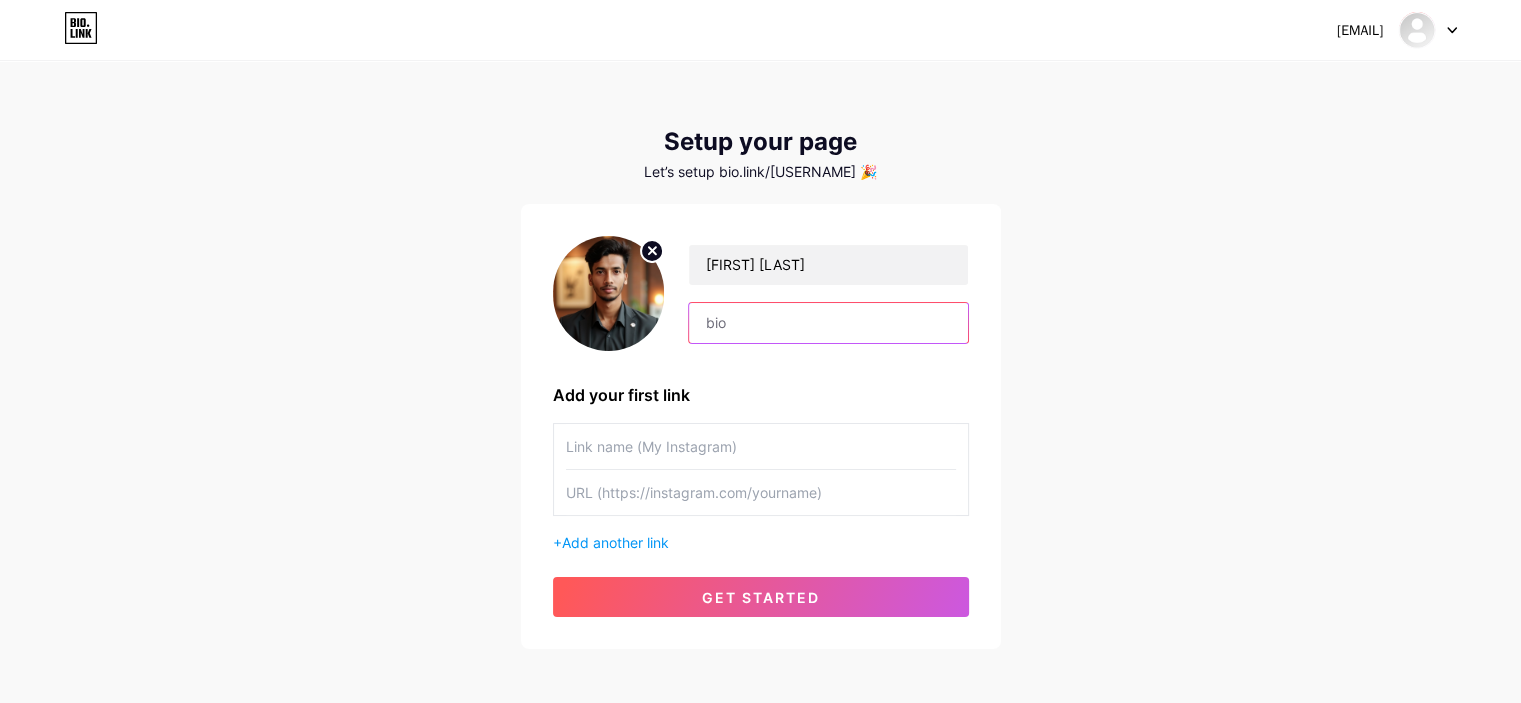 click at bounding box center [828, 323] 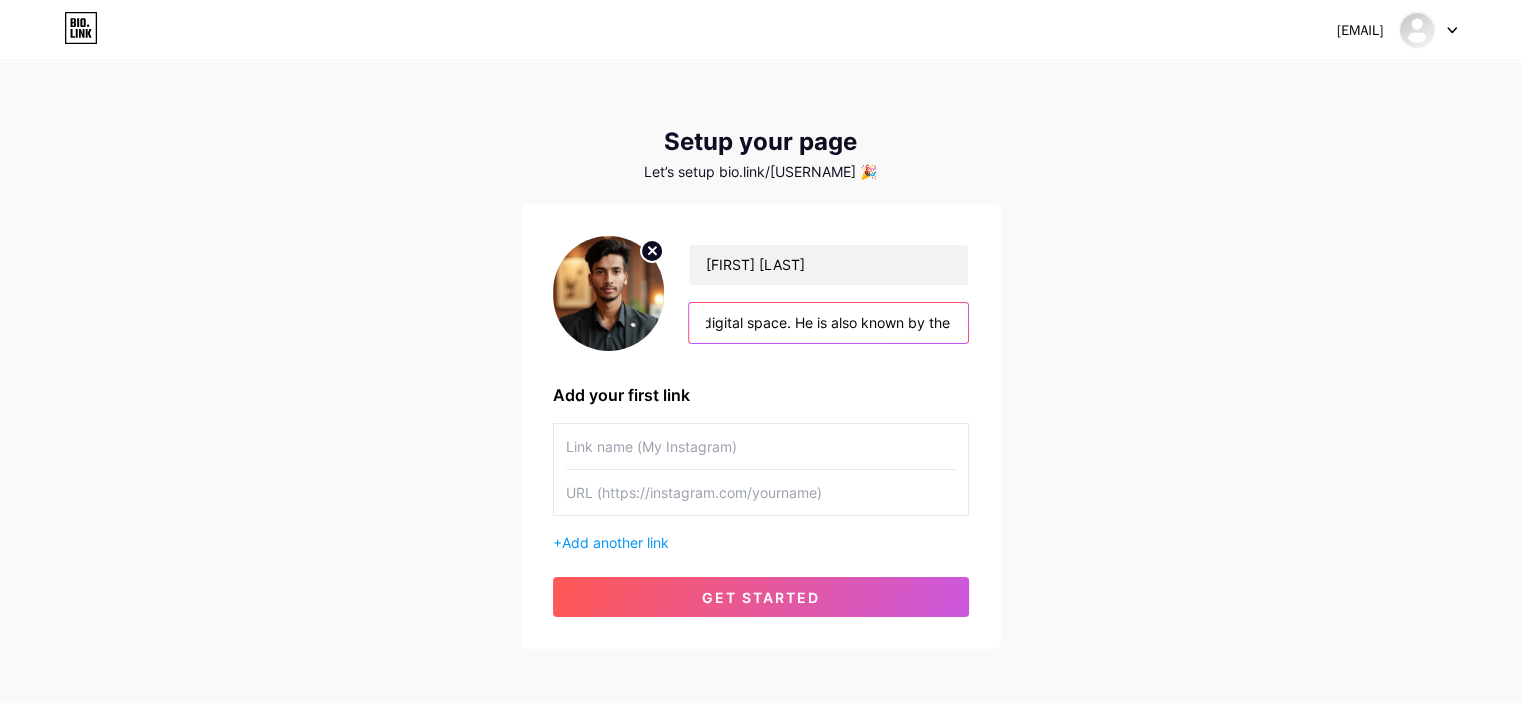 scroll, scrollTop: 0, scrollLeft: 3109, axis: horizontal 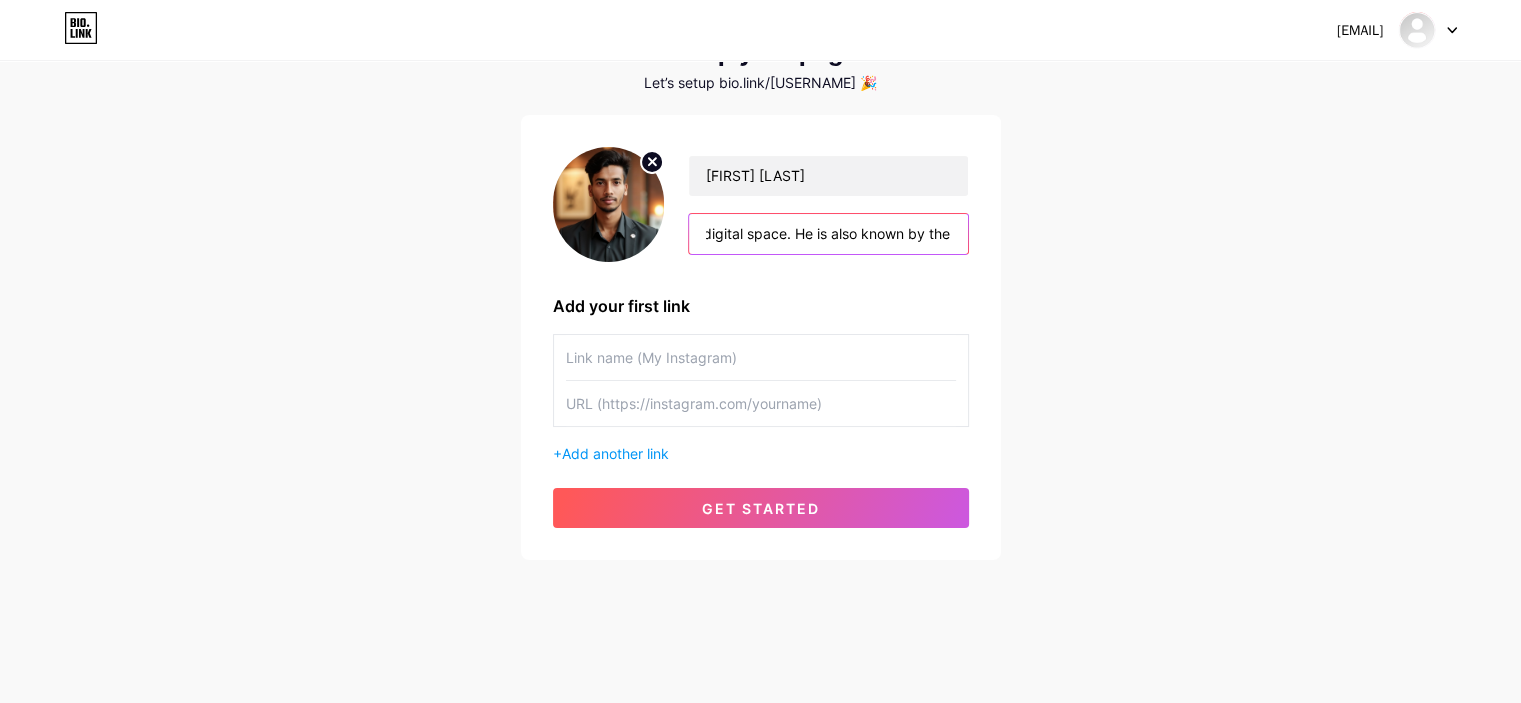 type on "[FIRST] [LAST] is a multi-talented person best known as a Bangladeshi Internet Personality, Musical Artist, Entrepreneur, and Public Figure. He has gained recognition for his creative contributions across various digital platforms and continues to grow his influence through innovative content and online ventures. Sabuj is also skilled in content creation, digital marketing, web development, and cybersecurity, making him a versatile and impactful figure in the digital space. He is also known by the" 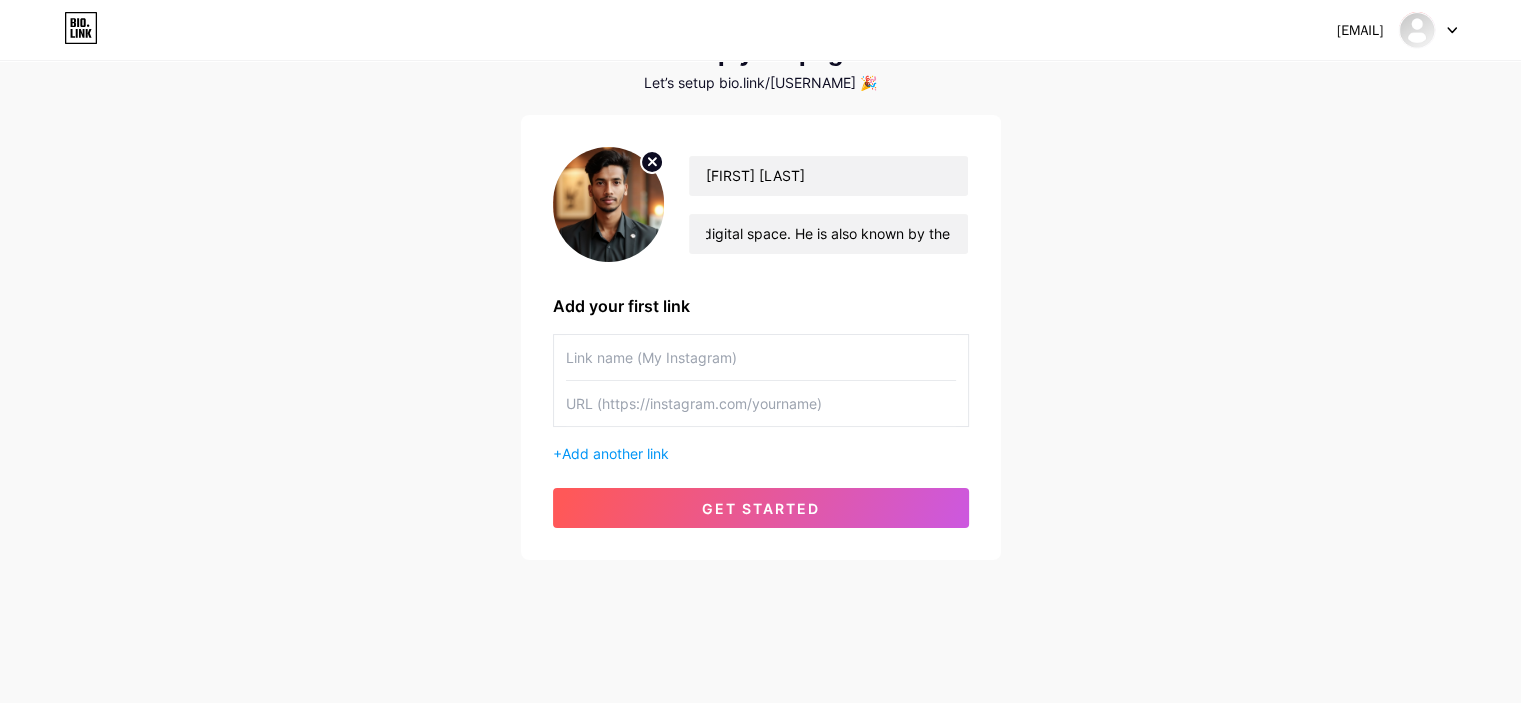 click at bounding box center (761, 357) 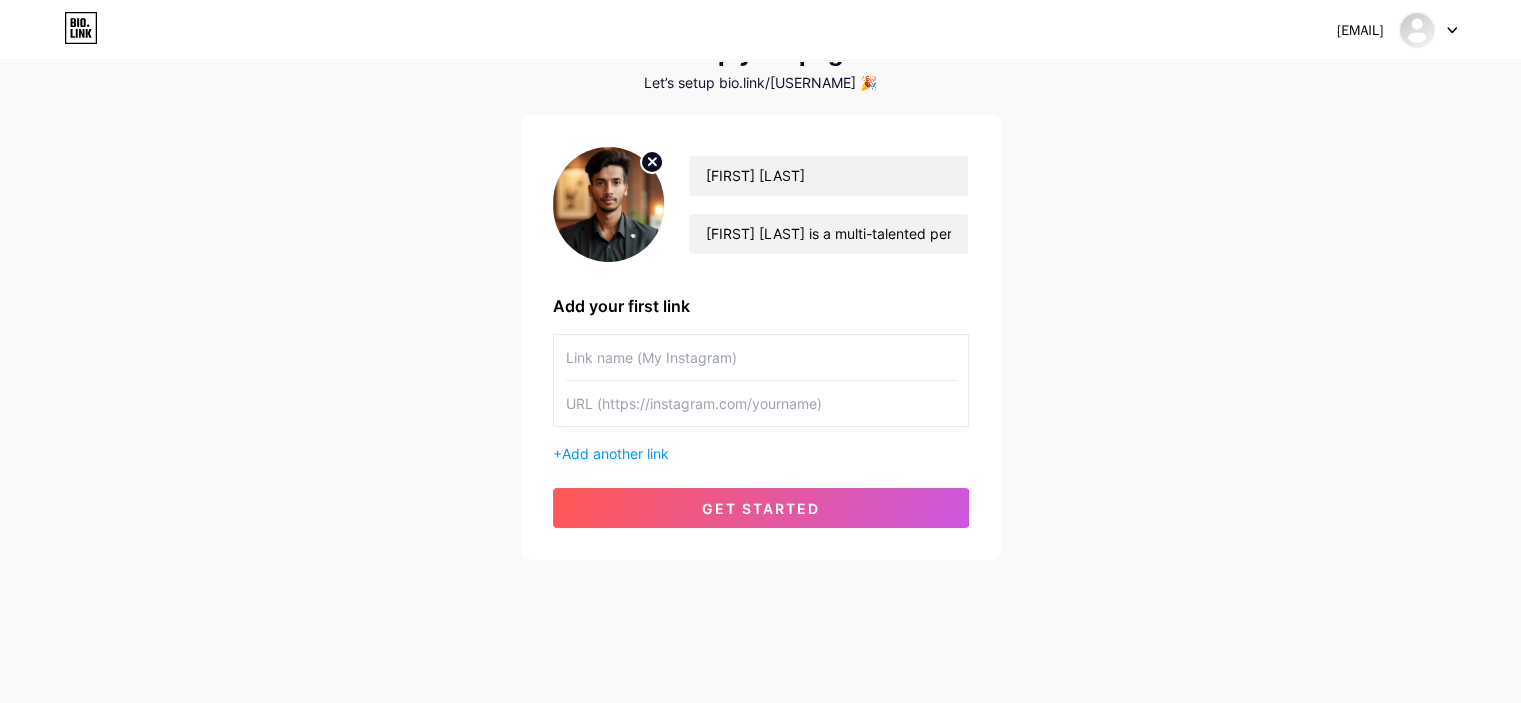 click at bounding box center [761, 403] 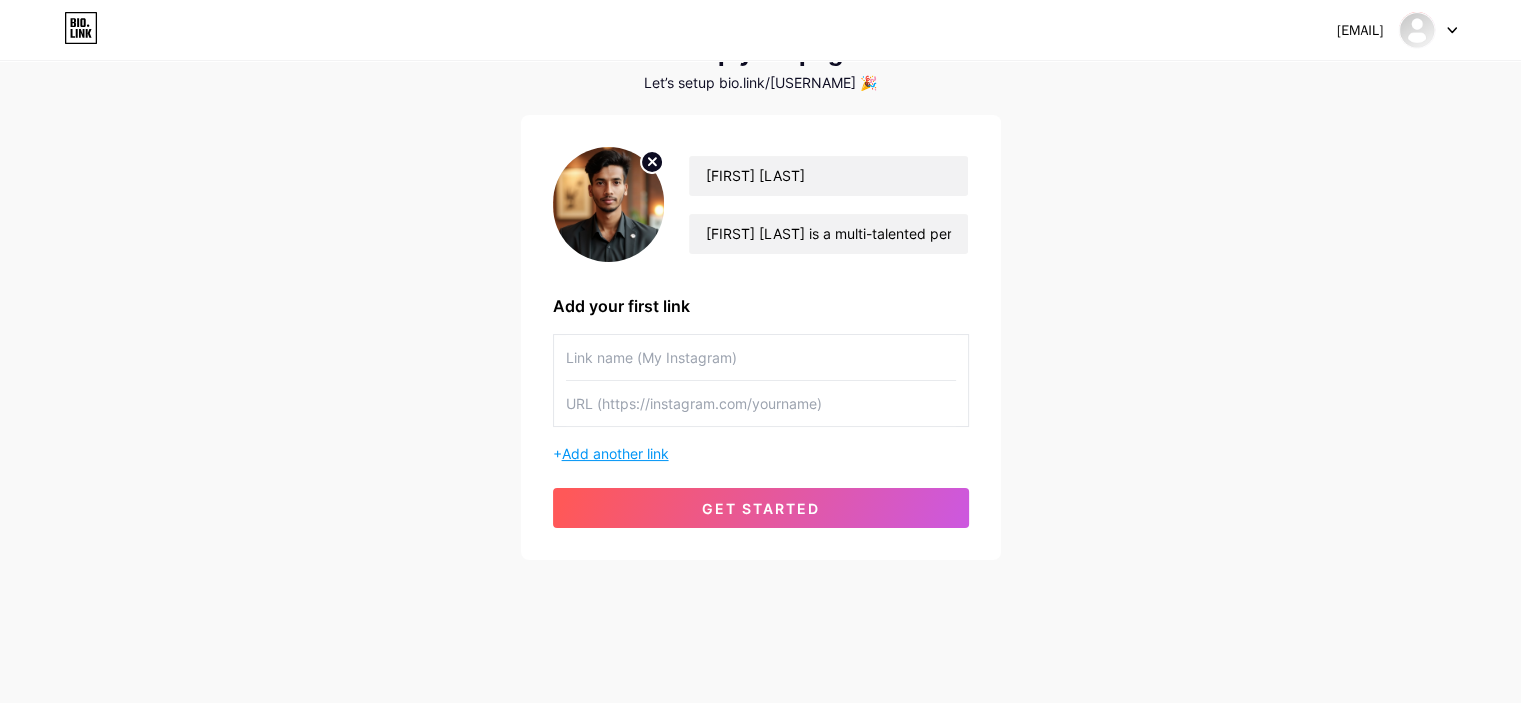 click on "Add another link" at bounding box center (615, 453) 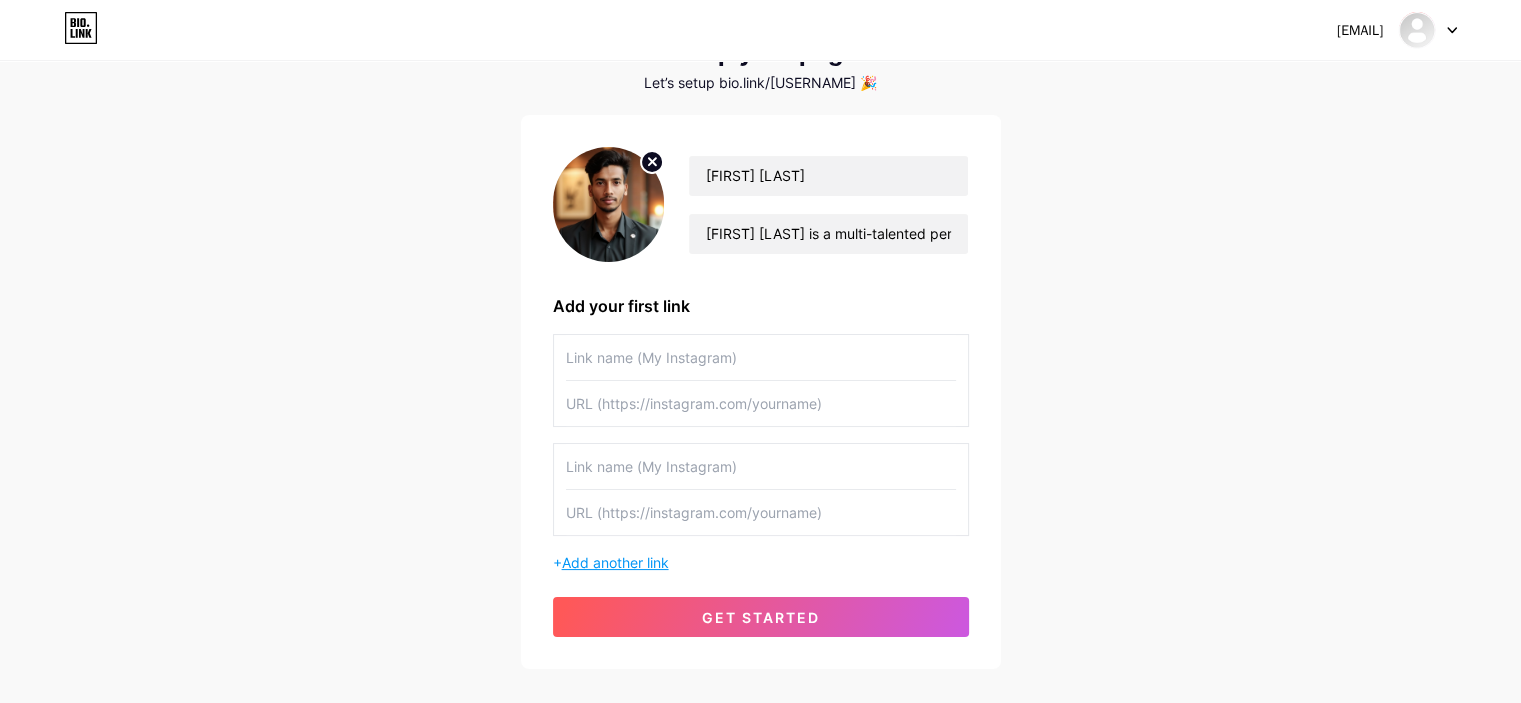 click on "Add another link" at bounding box center [615, 562] 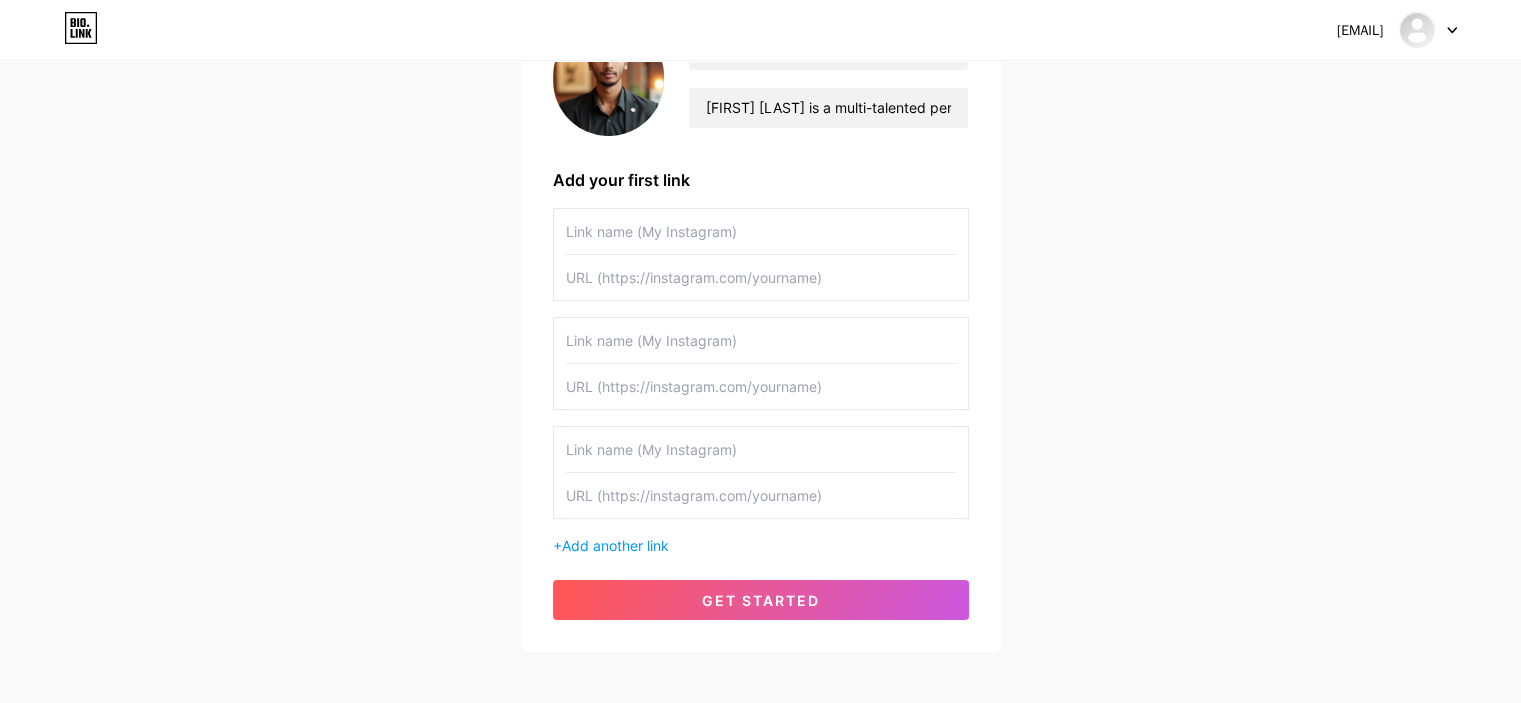scroll, scrollTop: 106, scrollLeft: 0, axis: vertical 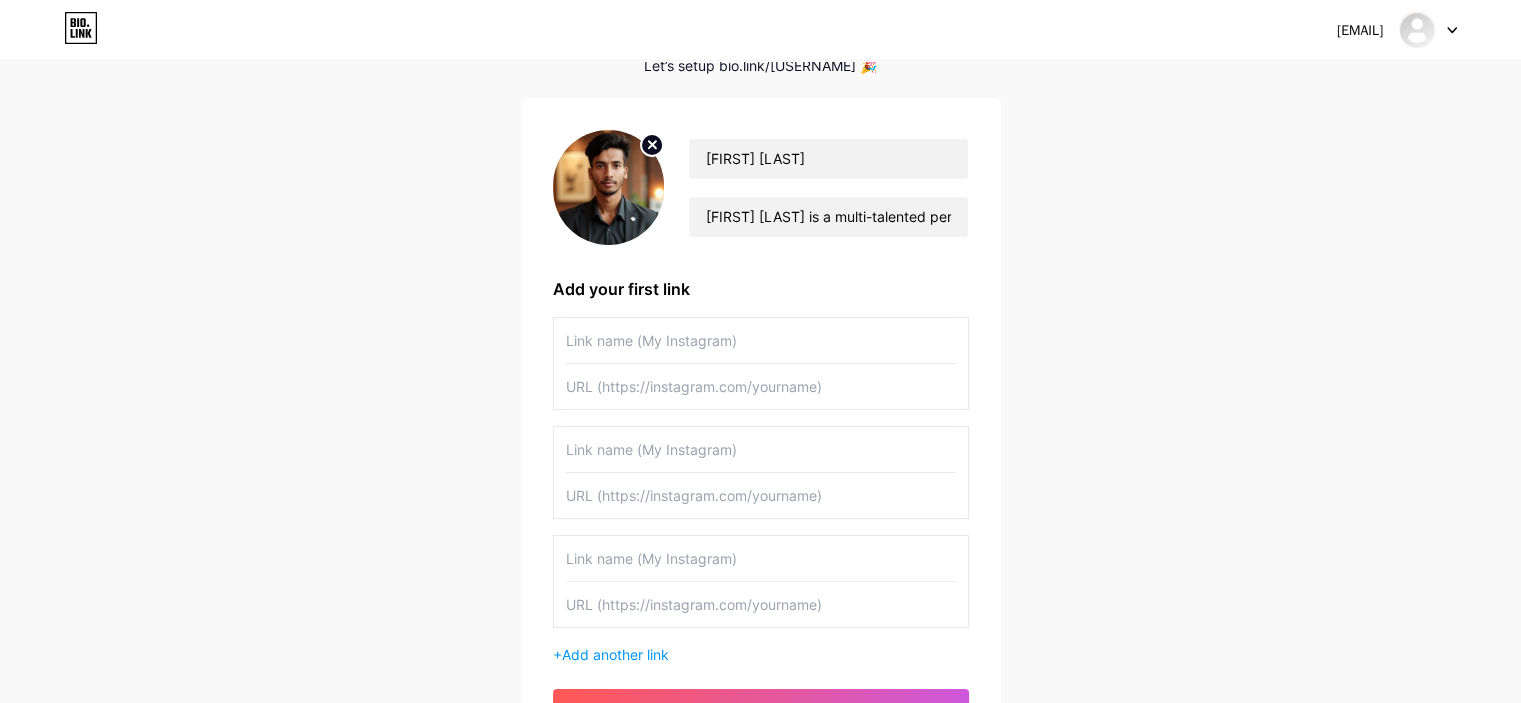 click at bounding box center (761, 340) 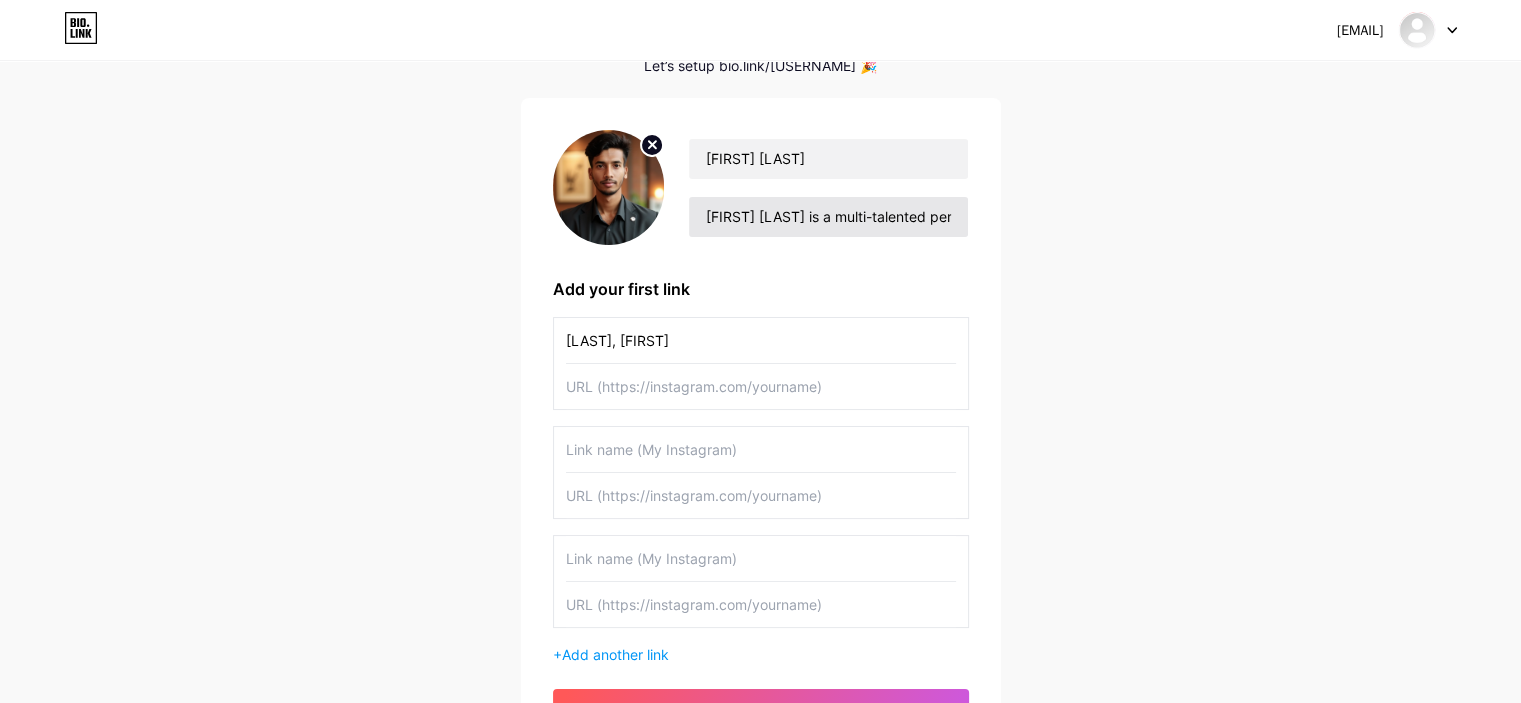 type on "[LAST], [FIRST]" 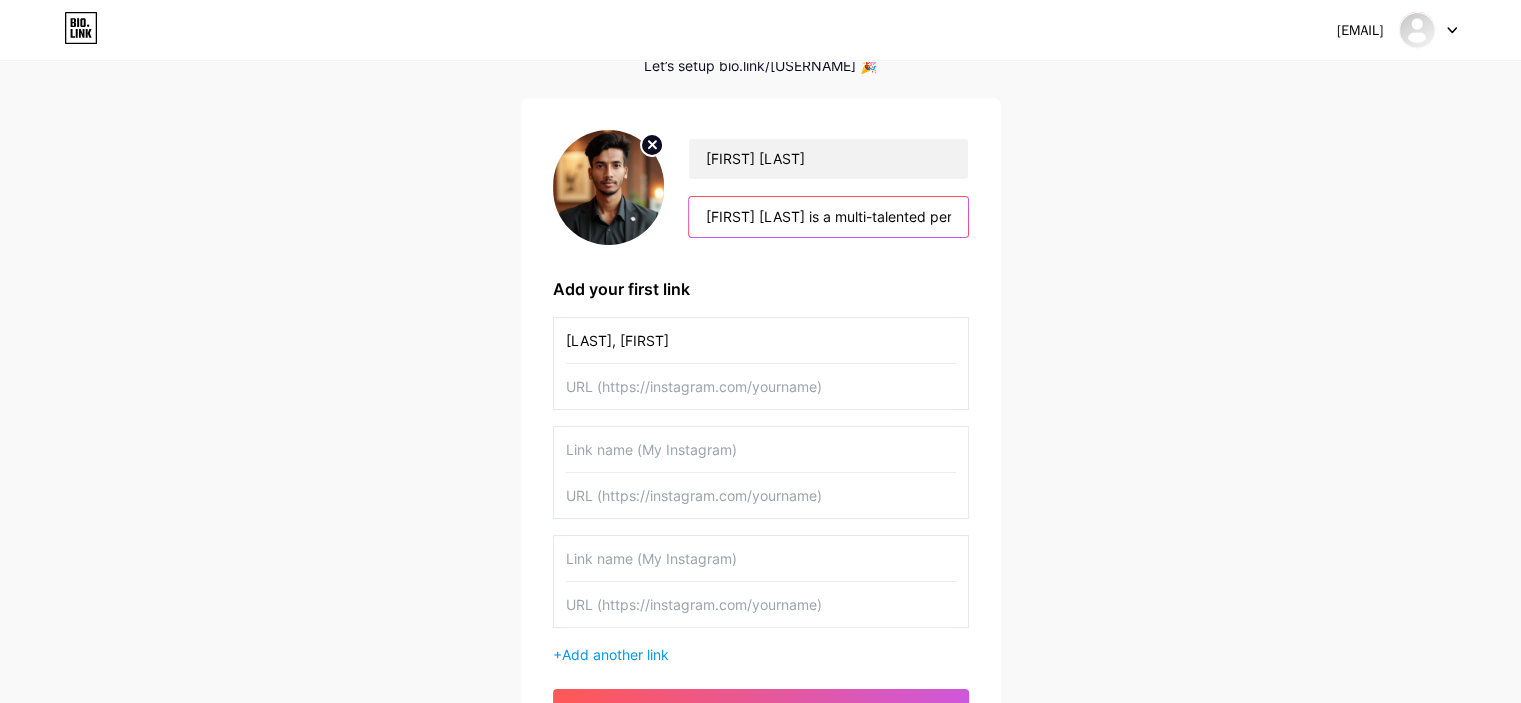 click on "[FIRST] [LAST] is a multi-talented person best known as a Bangladeshi Internet Personality, Musical Artist, Entrepreneur, and Public Figure. He has gained recognition for his creative contributions across various digital platforms and continues to grow his influence through innovative content and online ventures. Sabuj is also skilled in content creation, digital marketing, web development, and cybersecurity, making him a versatile and impactful figure in the digital space. He is also known by the" at bounding box center [828, 217] 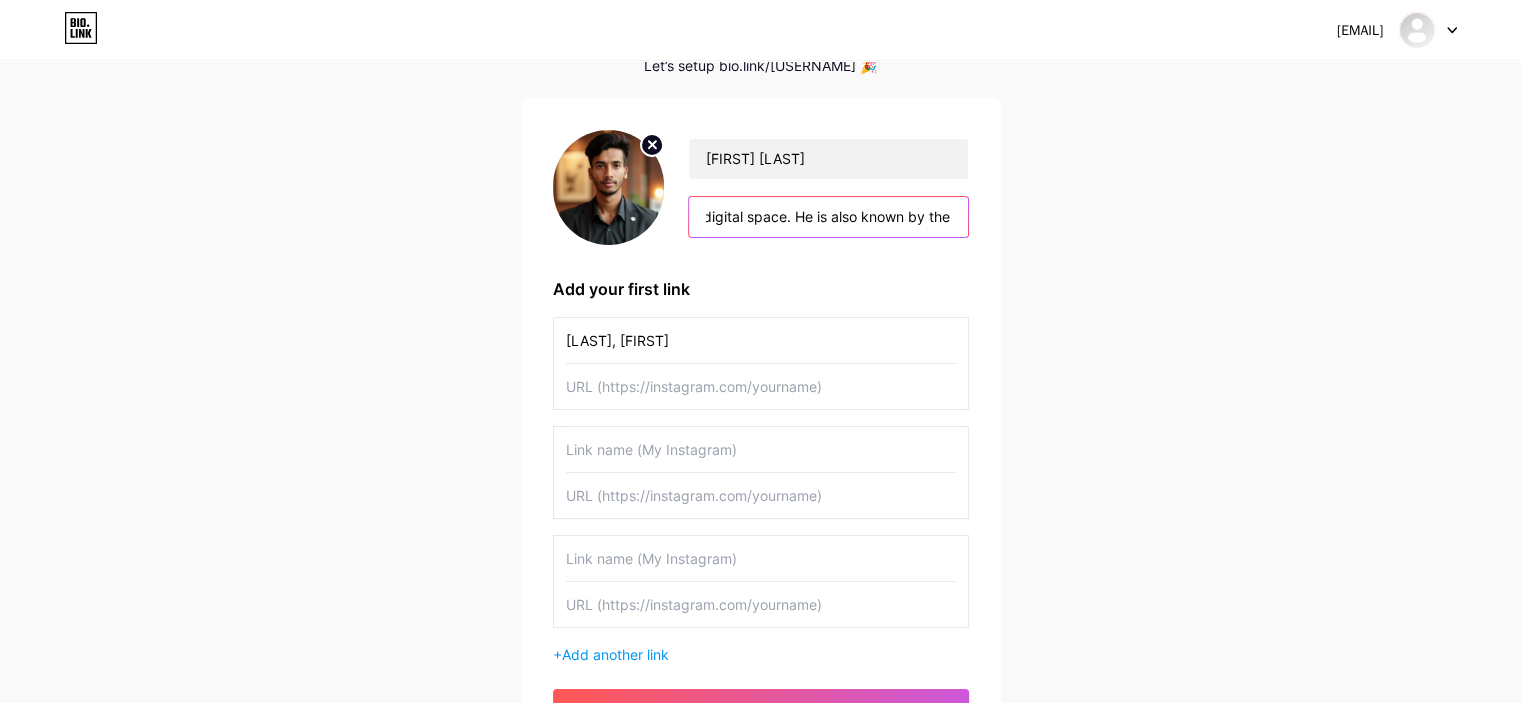 scroll, scrollTop: 0, scrollLeft: 3110, axis: horizontal 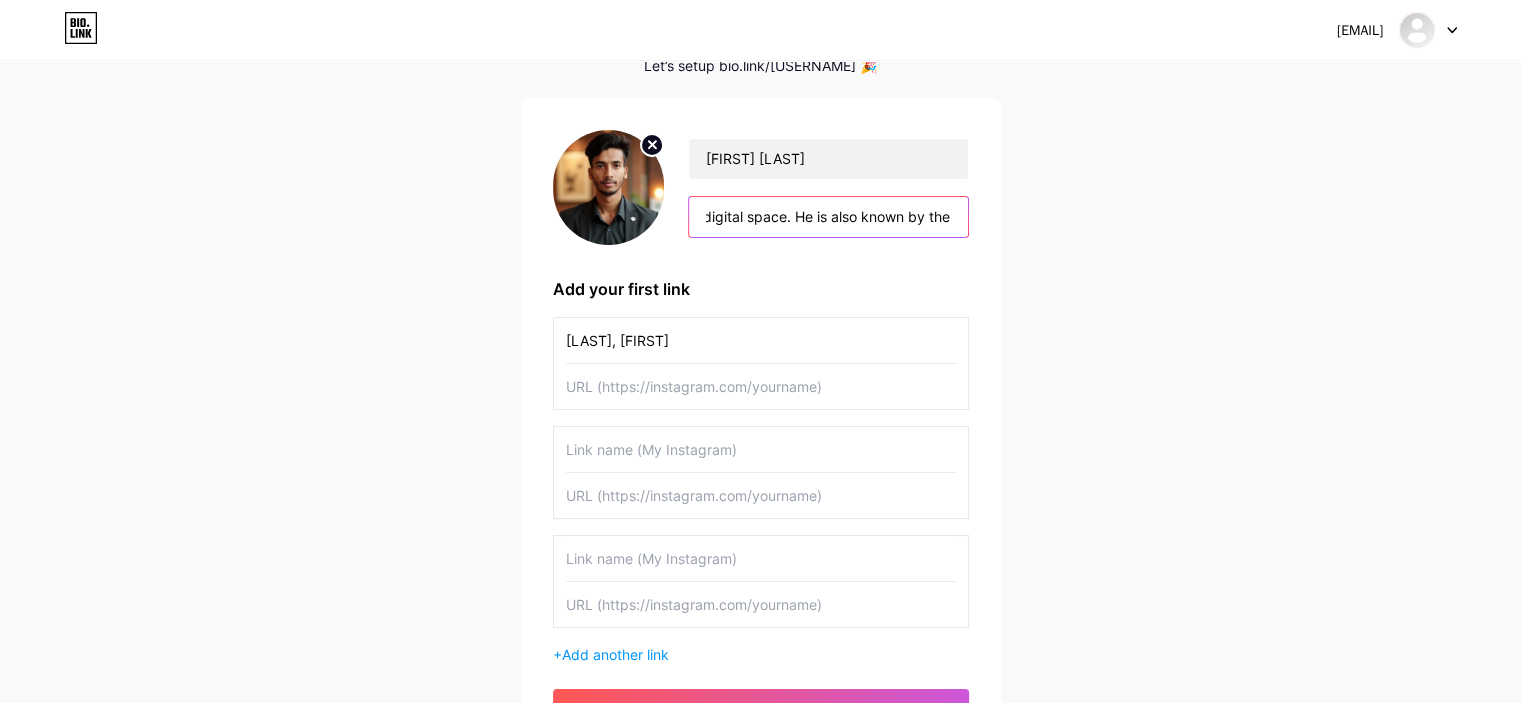 drag, startPoint x: 793, startPoint y: 212, endPoint x: 1015, endPoint y: 236, distance: 223.29353 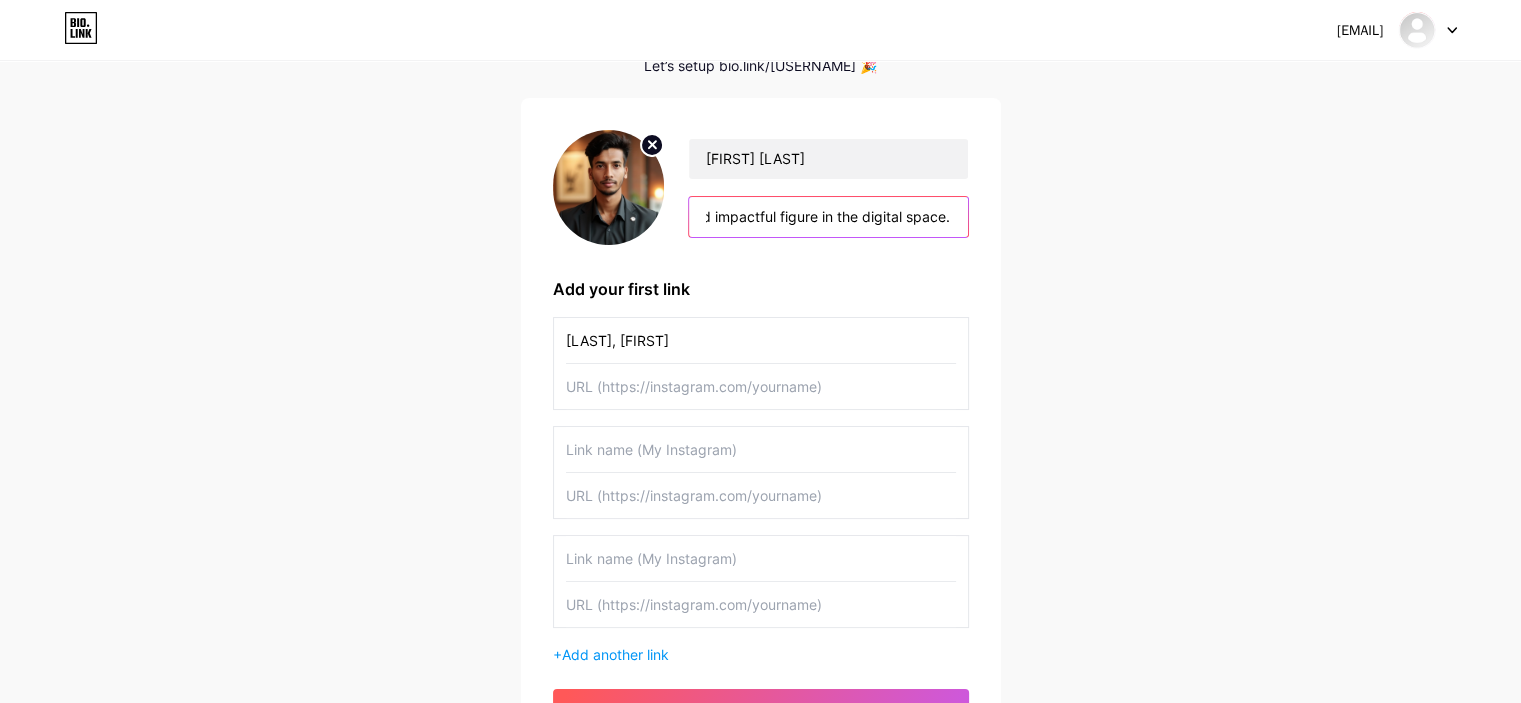 scroll, scrollTop: 0, scrollLeft: 2948, axis: horizontal 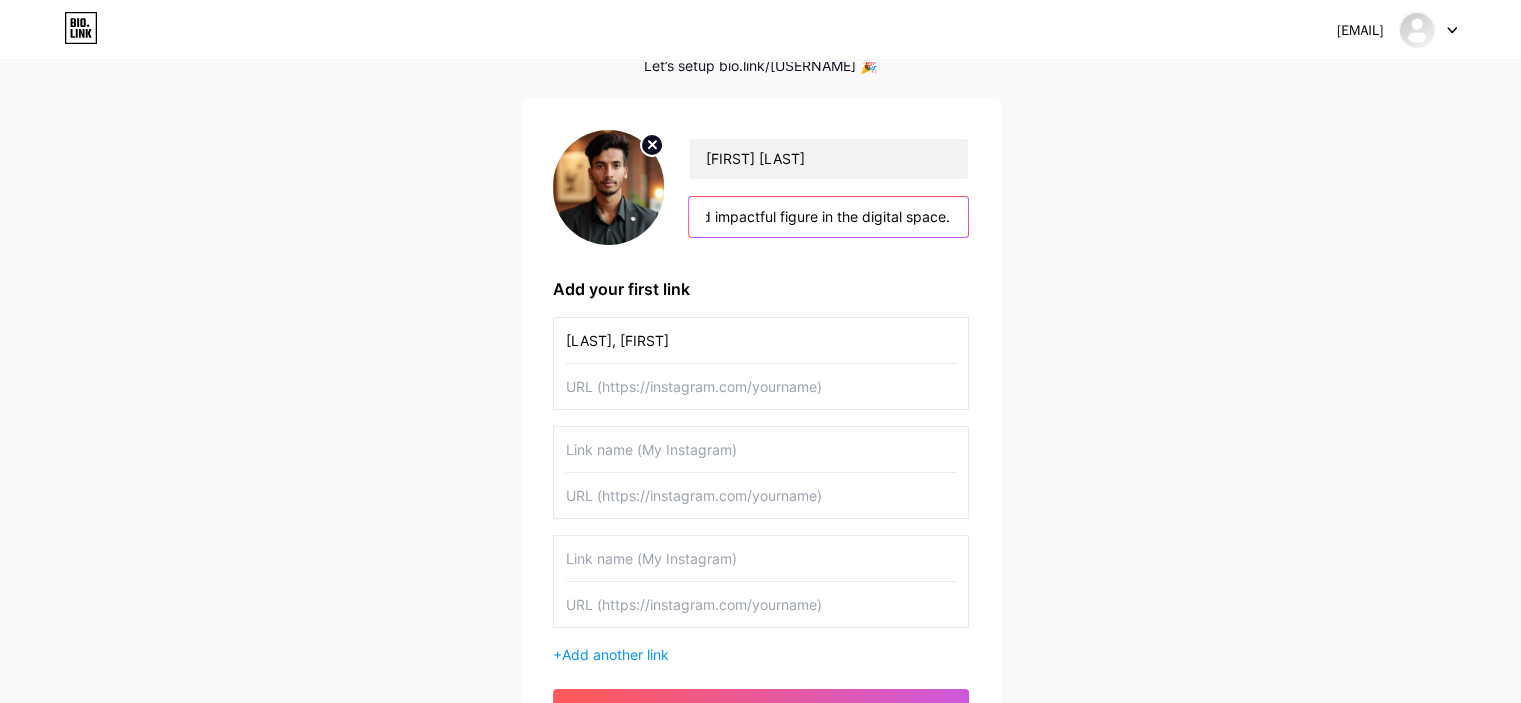 type on "[FIRST] [LAST] is a multi-talented person best known as a Bangladeshi Internet Personality, Musical Artist, Entrepreneur, and Public Figure. He has gained recognition for his creative contributions across various digital platforms and continues to grow his influence through innovative content and online ventures. Sabuj is also skilled in content creation, digital marketing, web development, and cybersecurity, making him a versatile and impactful figure in the digital space." 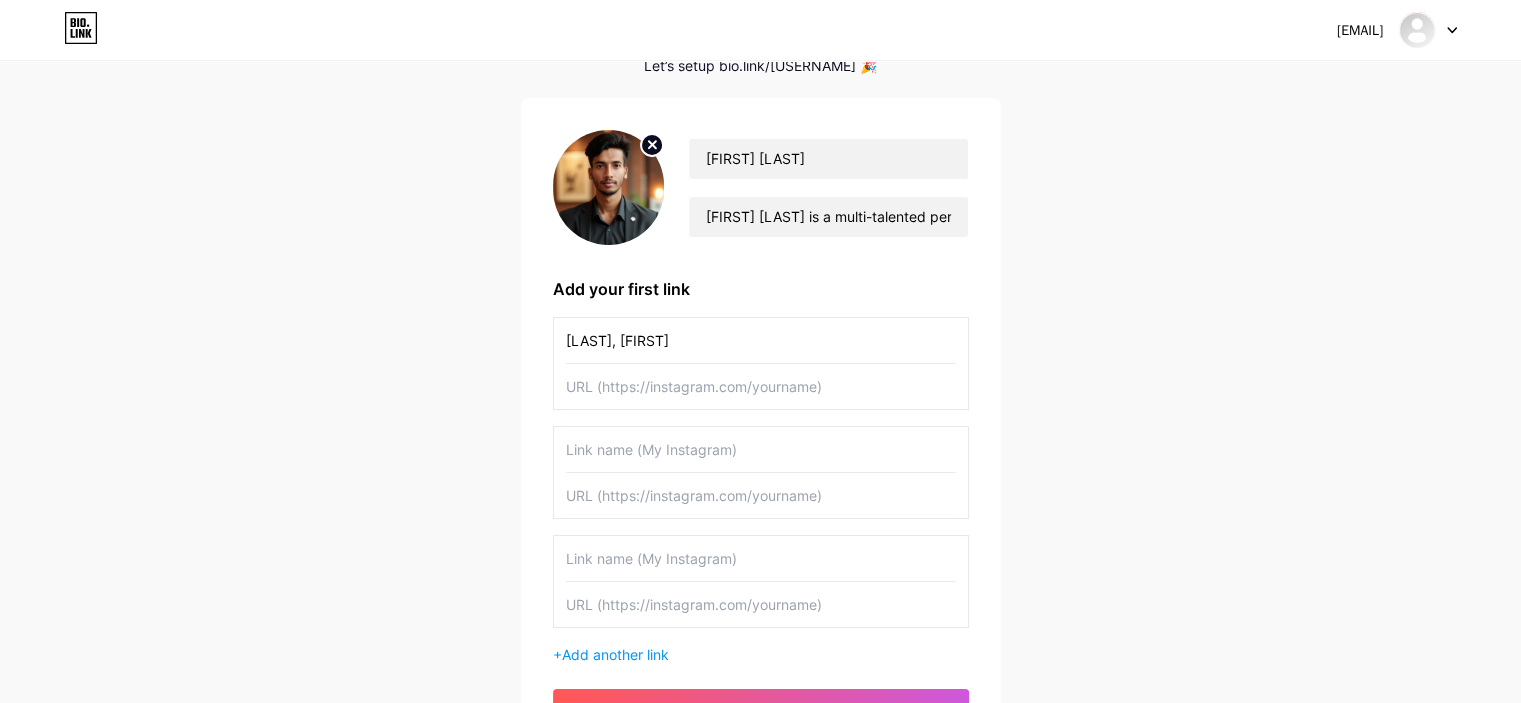 click at bounding box center (761, 386) 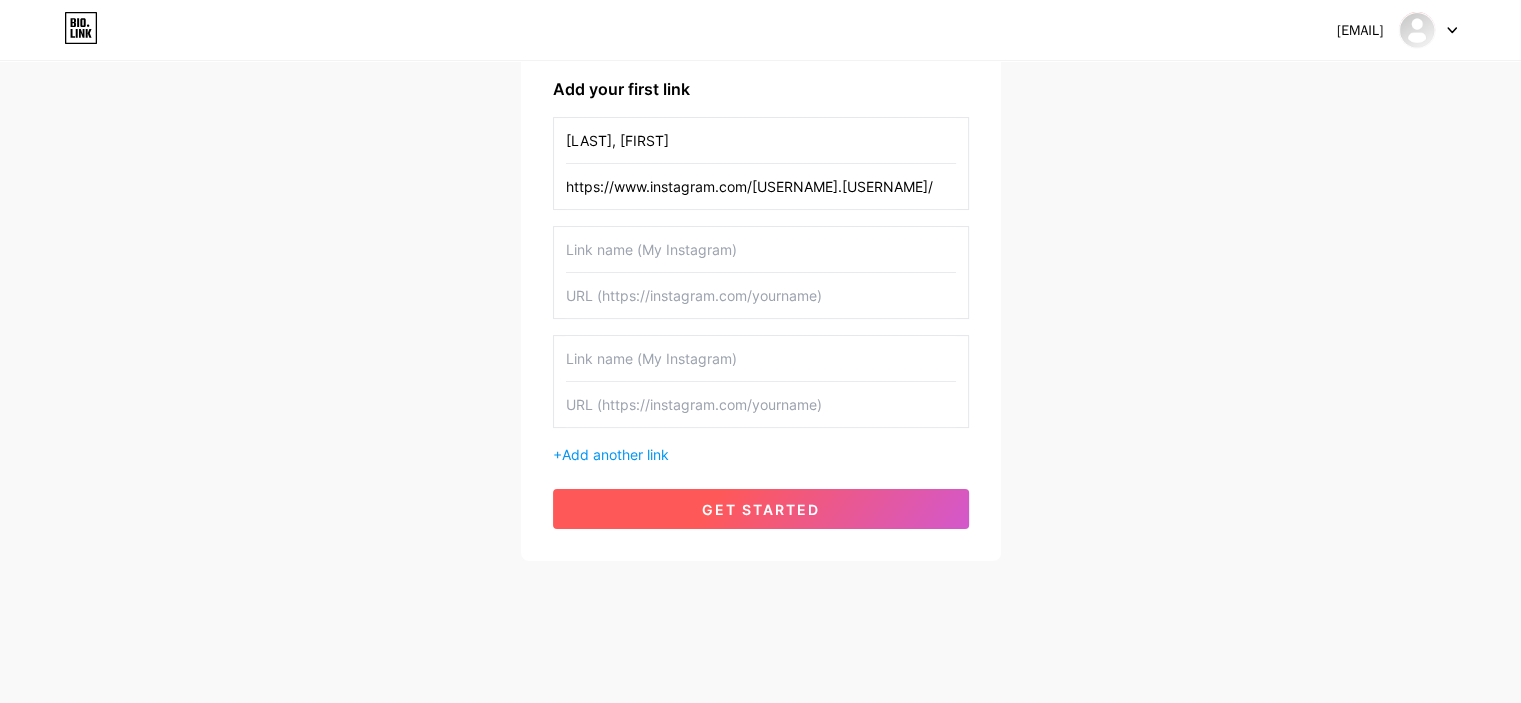 type on "https://www.instagram.com/[USERNAME].[USERNAME]/" 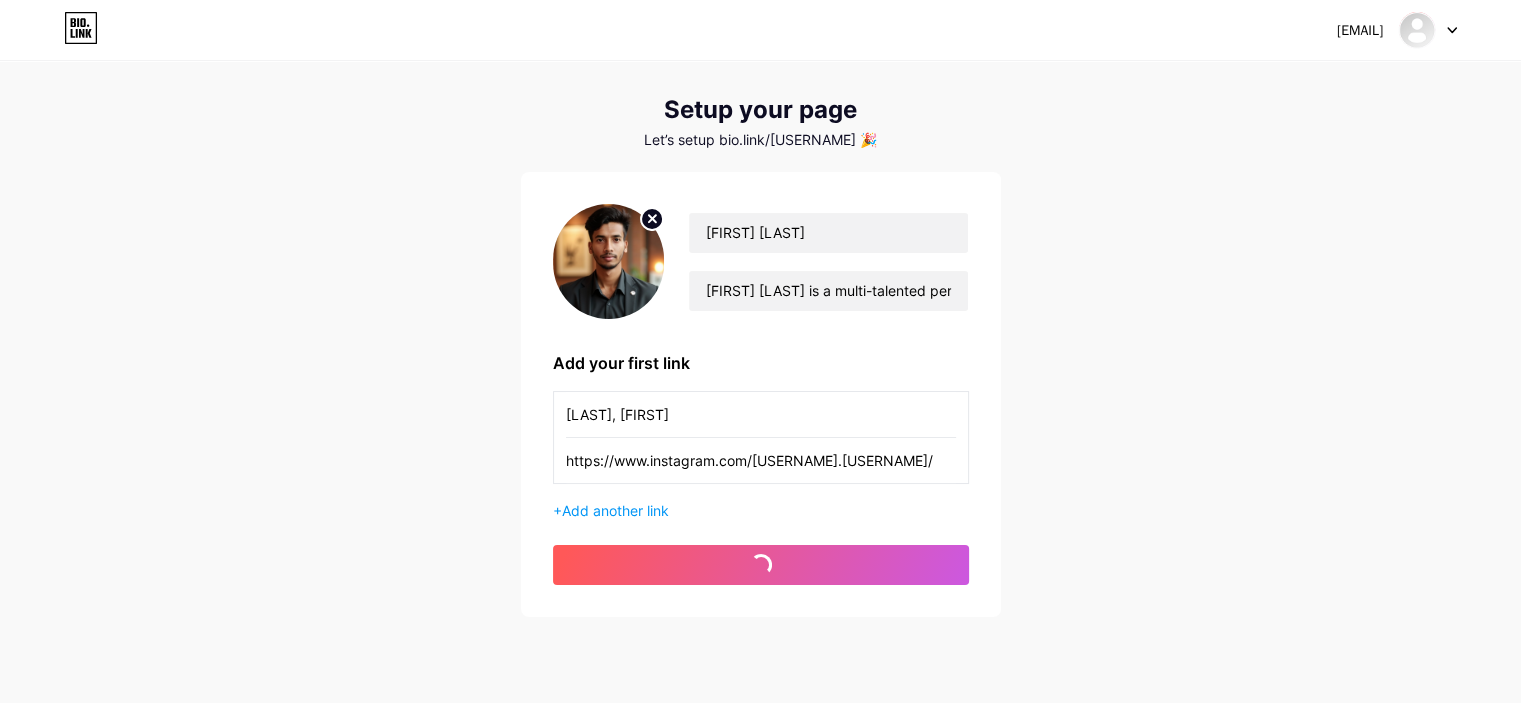 scroll, scrollTop: 0, scrollLeft: 0, axis: both 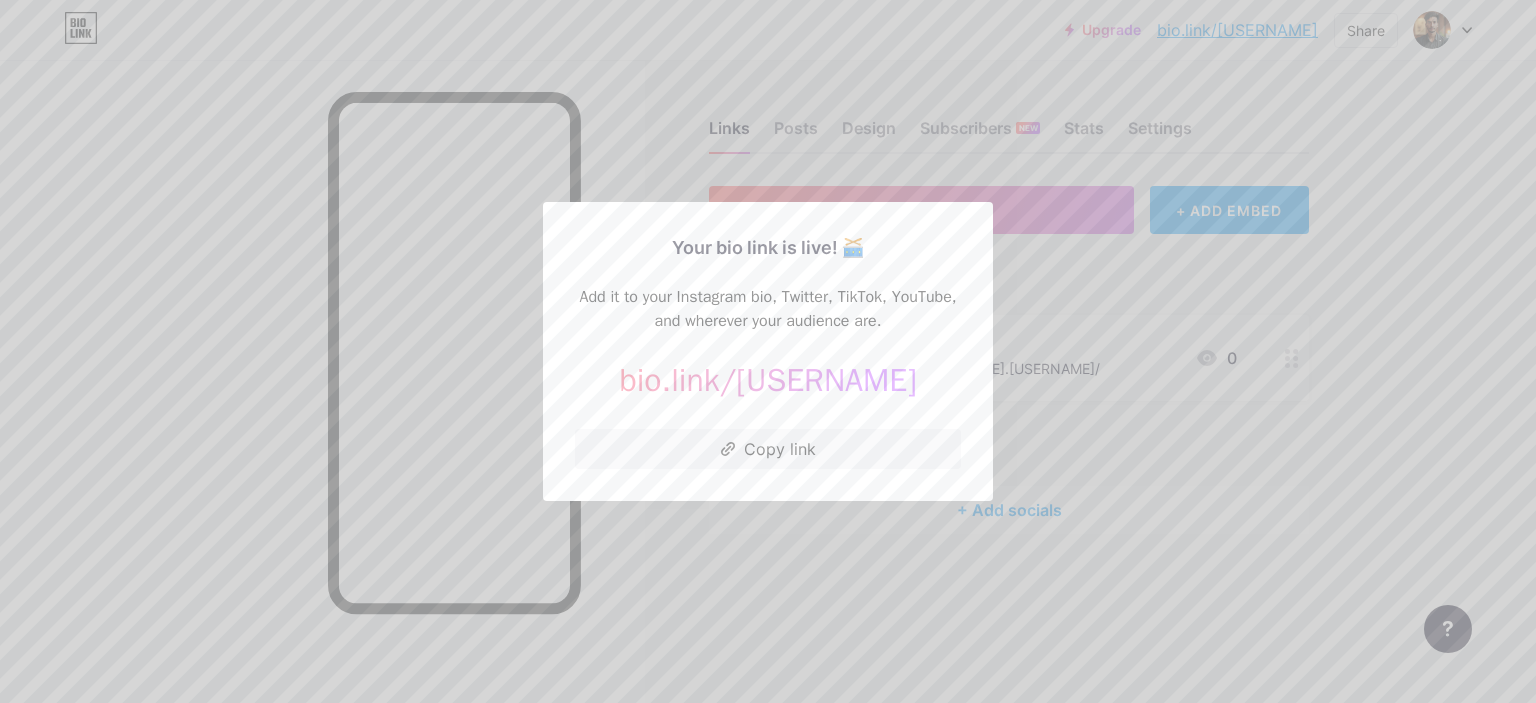click at bounding box center (768, 351) 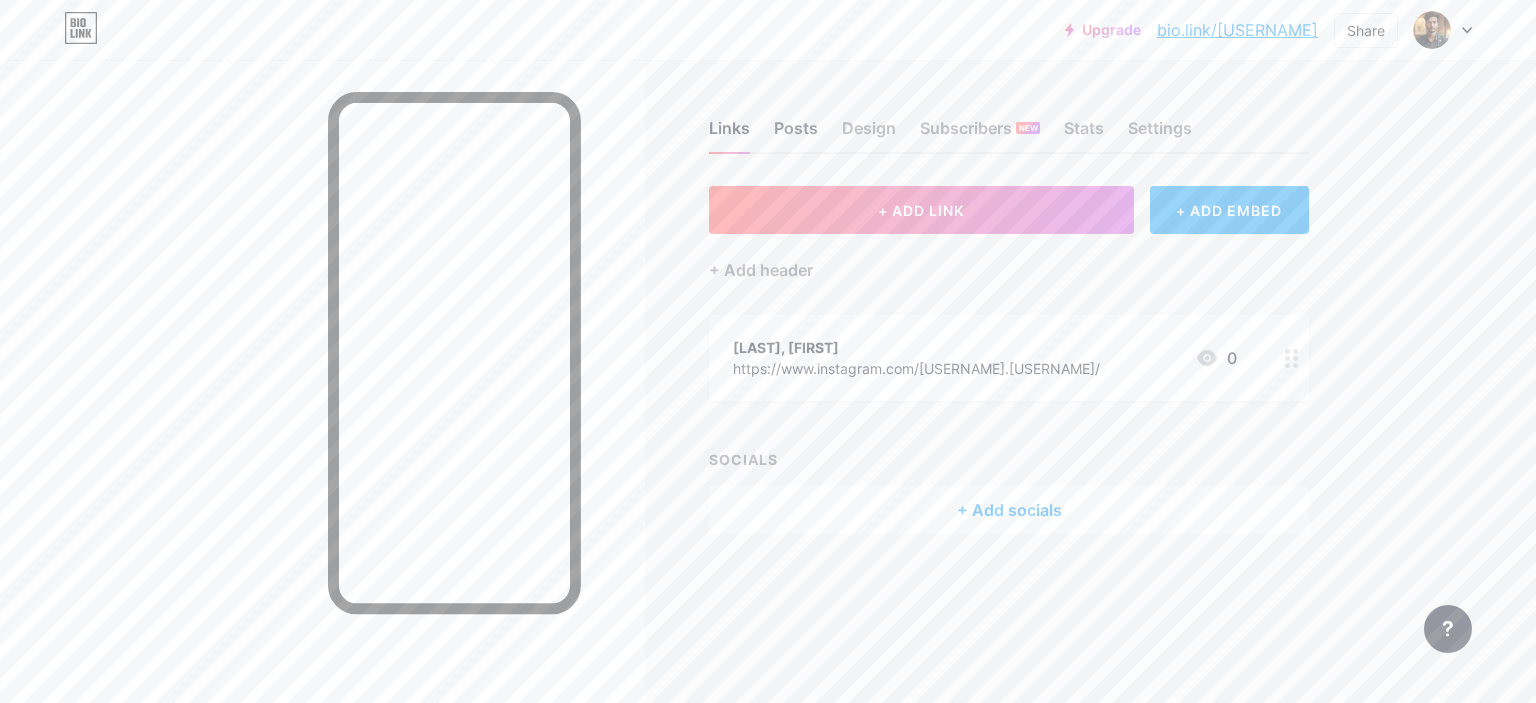 click on "Posts" at bounding box center (796, 134) 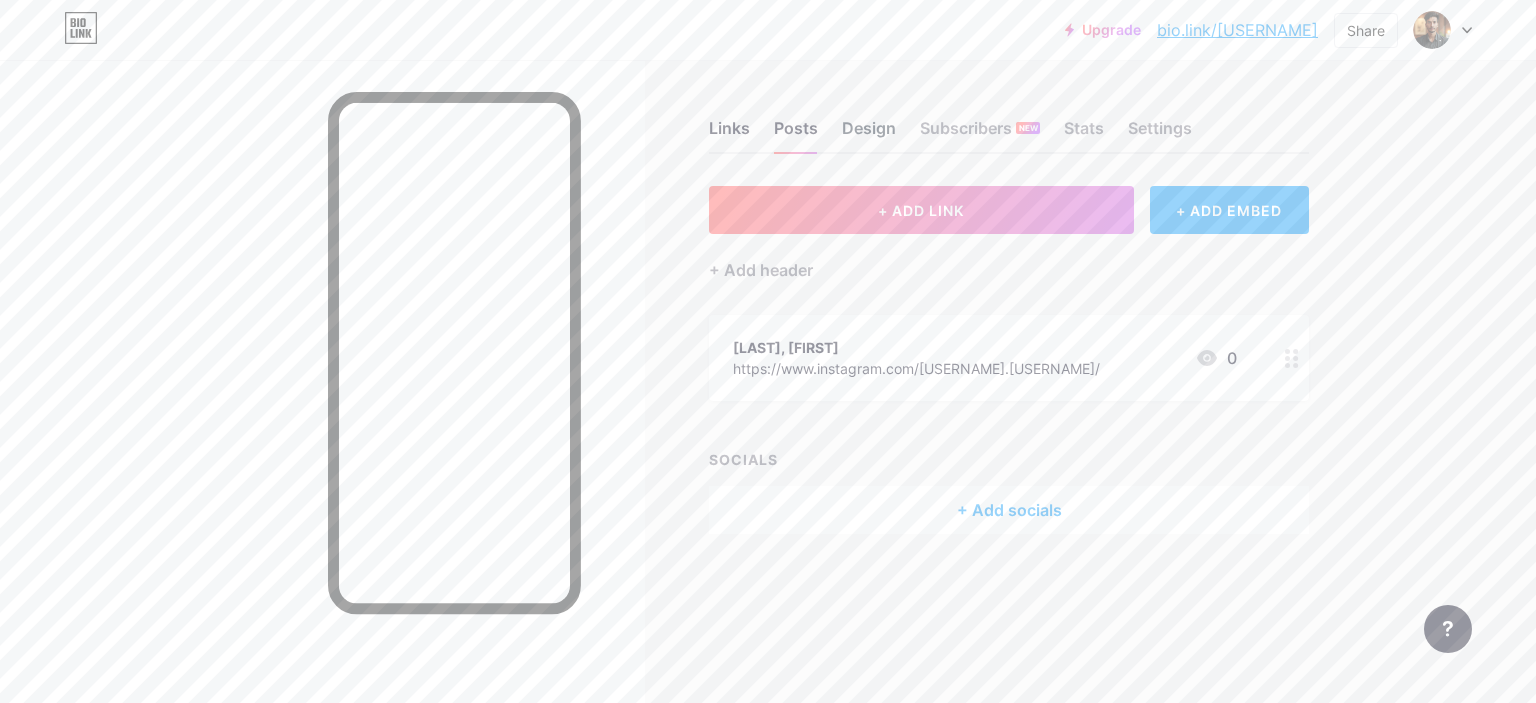 click on "Design" at bounding box center (869, 134) 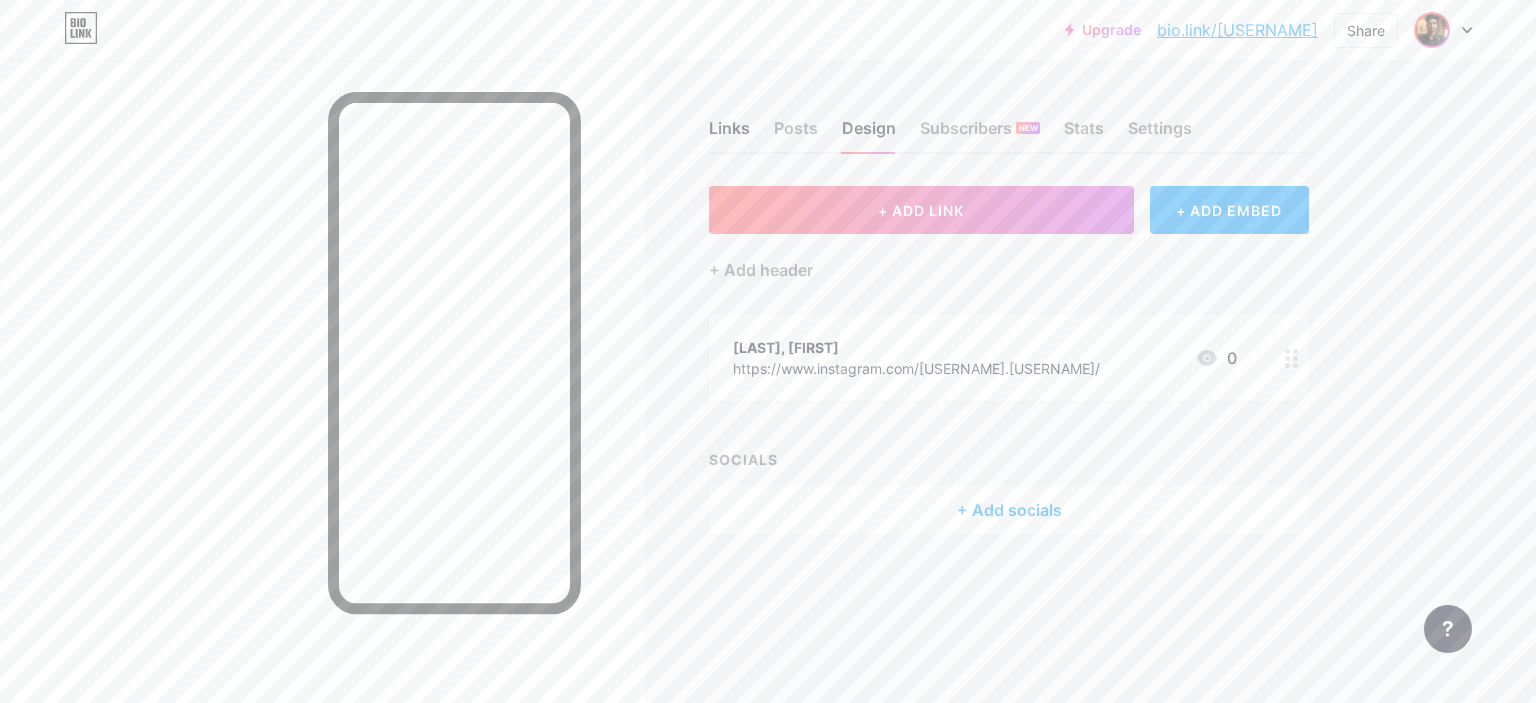 click at bounding box center (1432, 30) 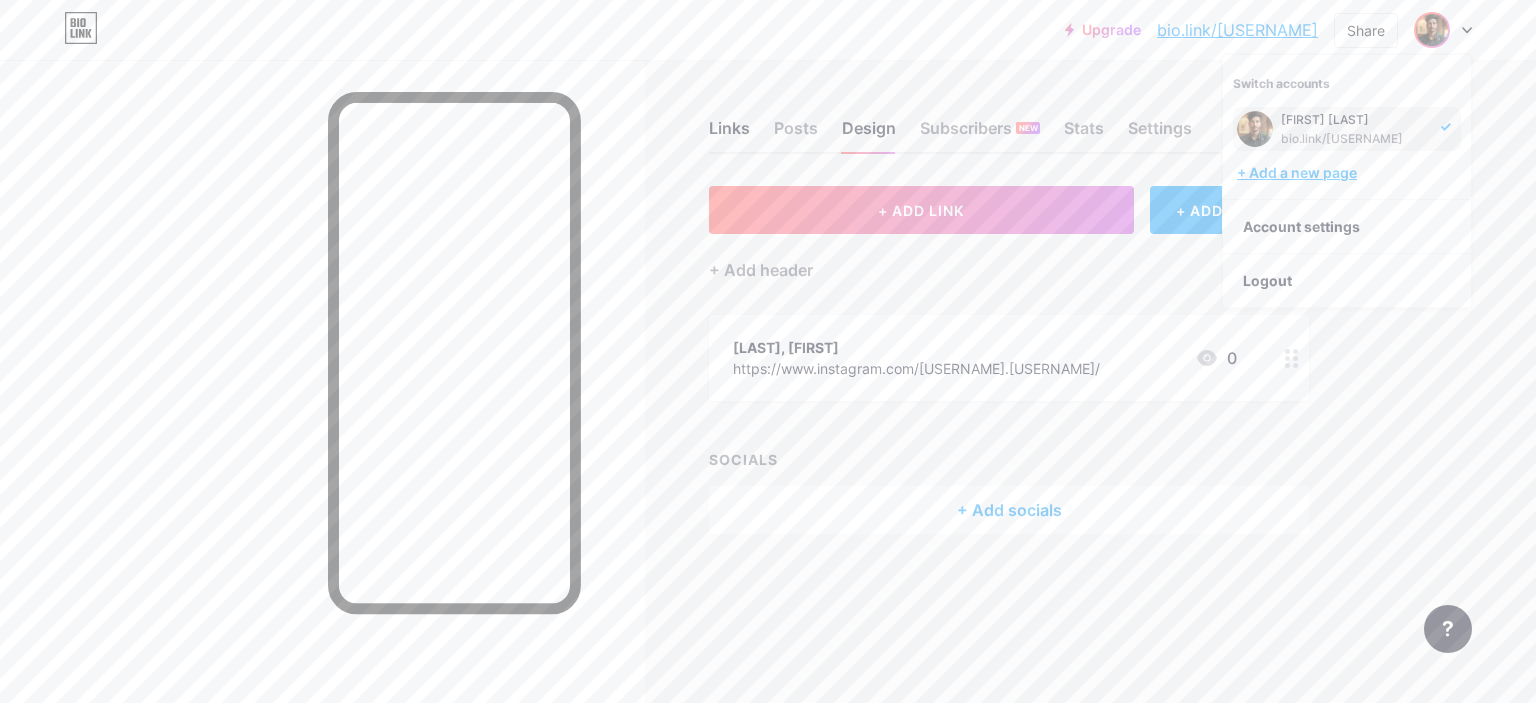 click on "+ Add a new page" at bounding box center (1349, 173) 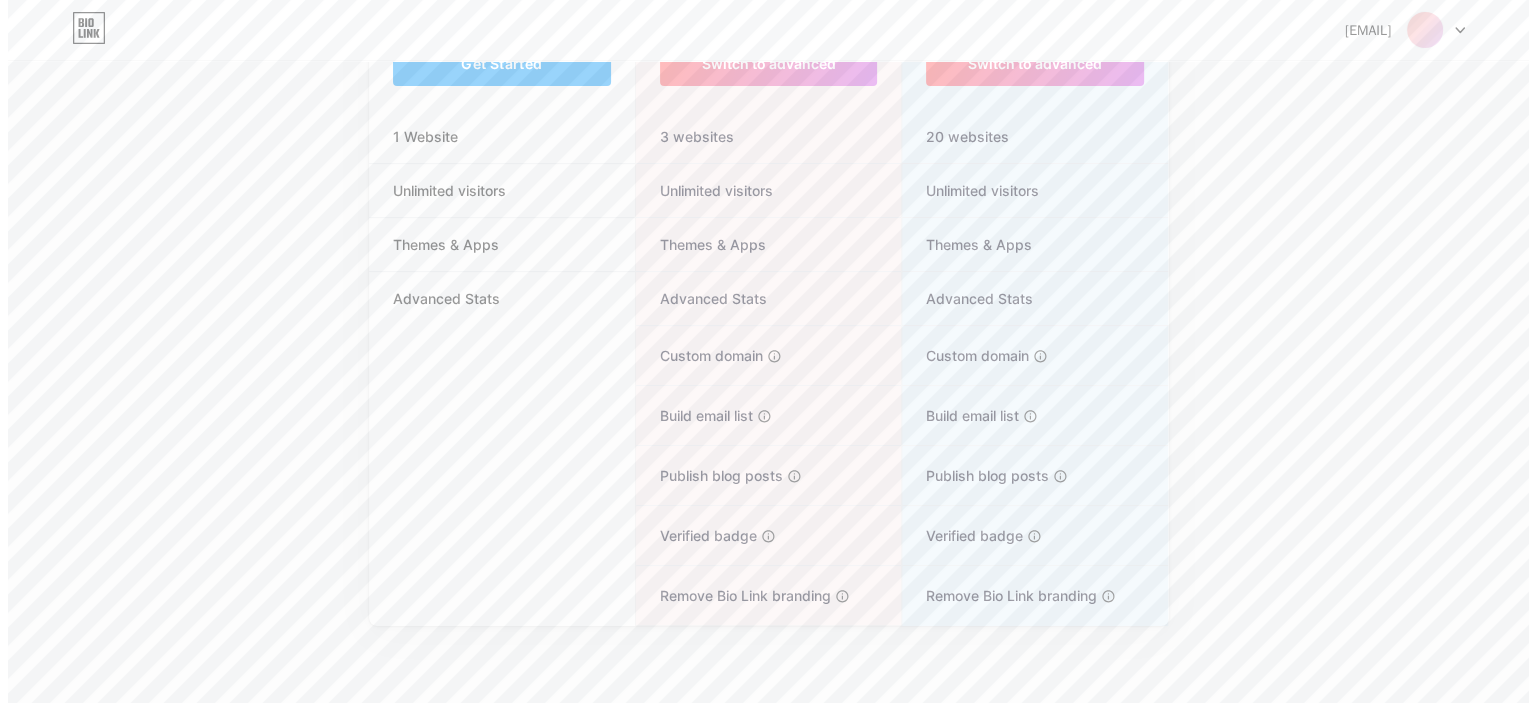 scroll, scrollTop: 0, scrollLeft: 0, axis: both 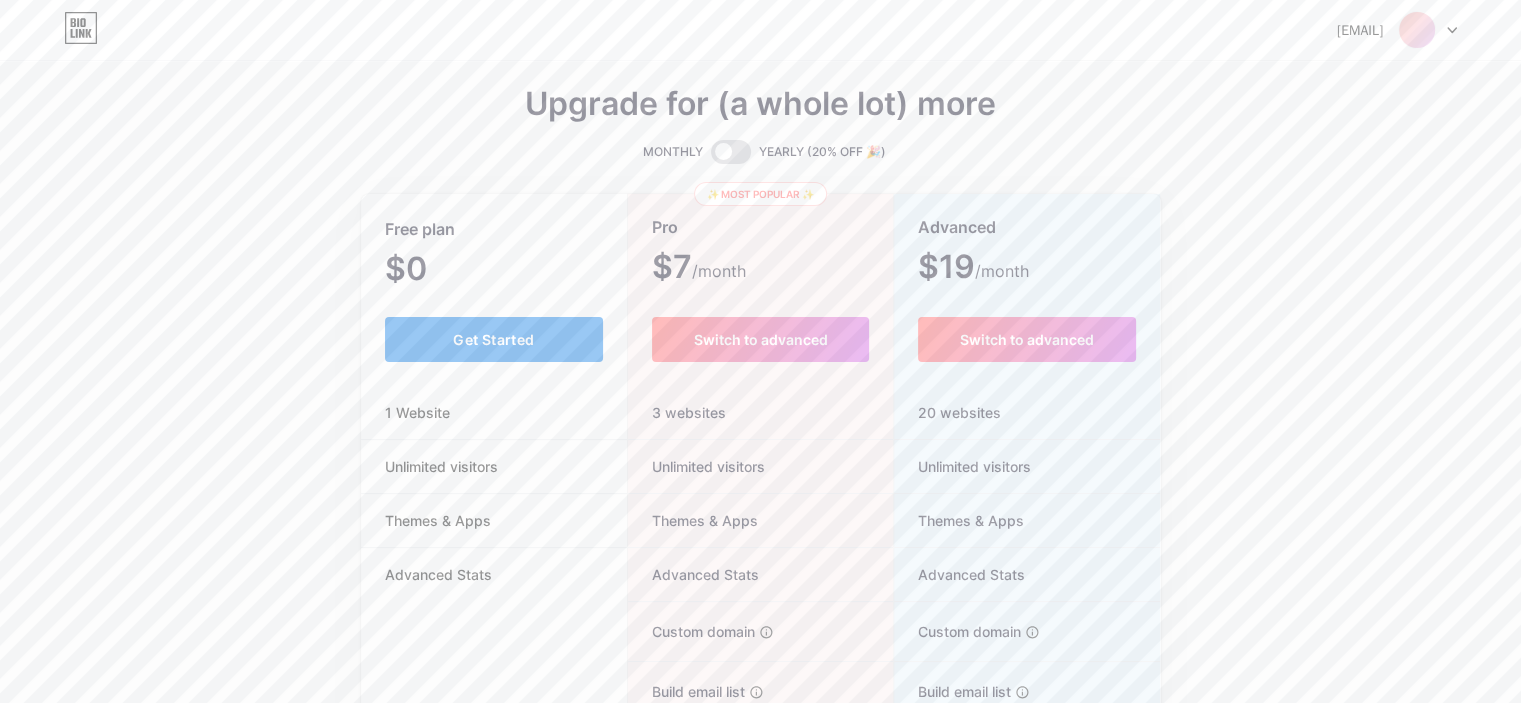 click on "Get Started" at bounding box center (493, 339) 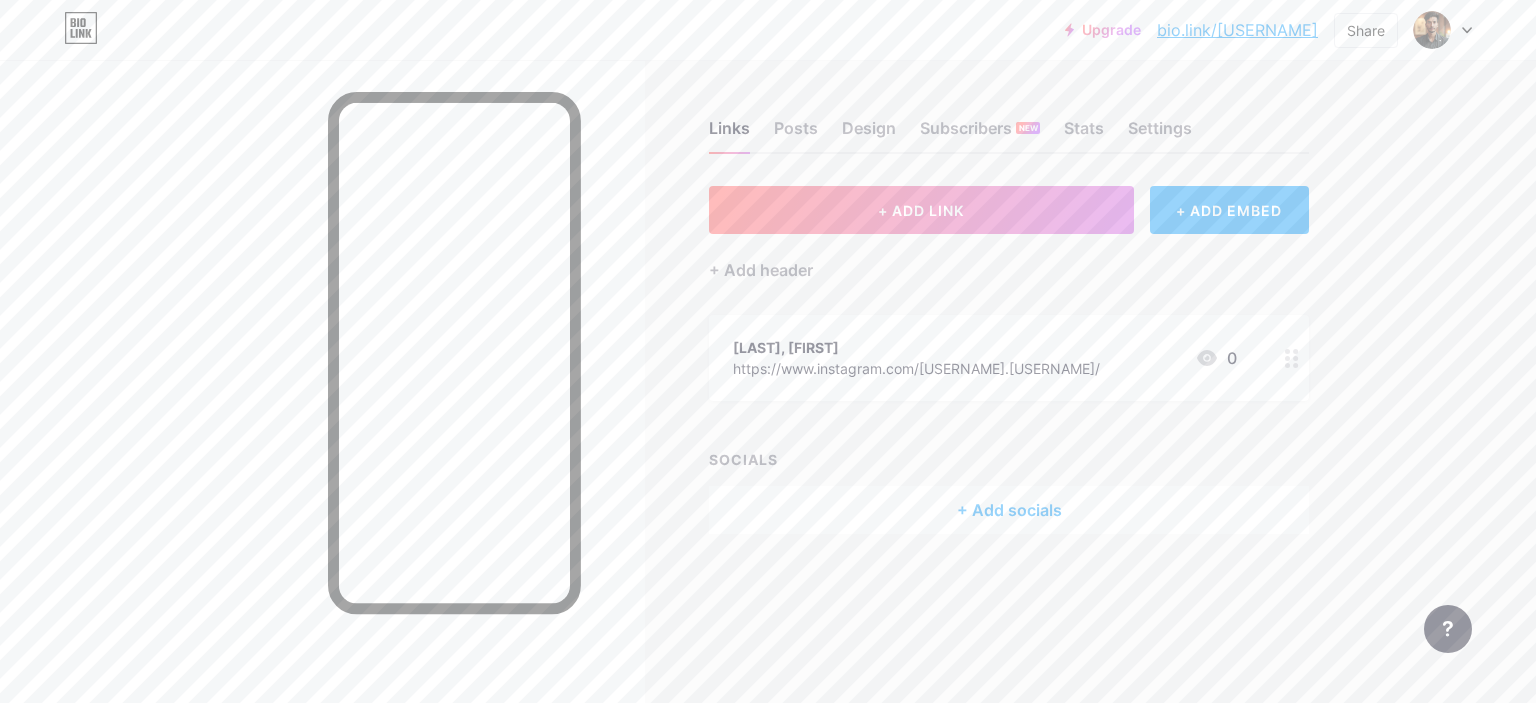 click on "+ Add socials" at bounding box center [1009, 510] 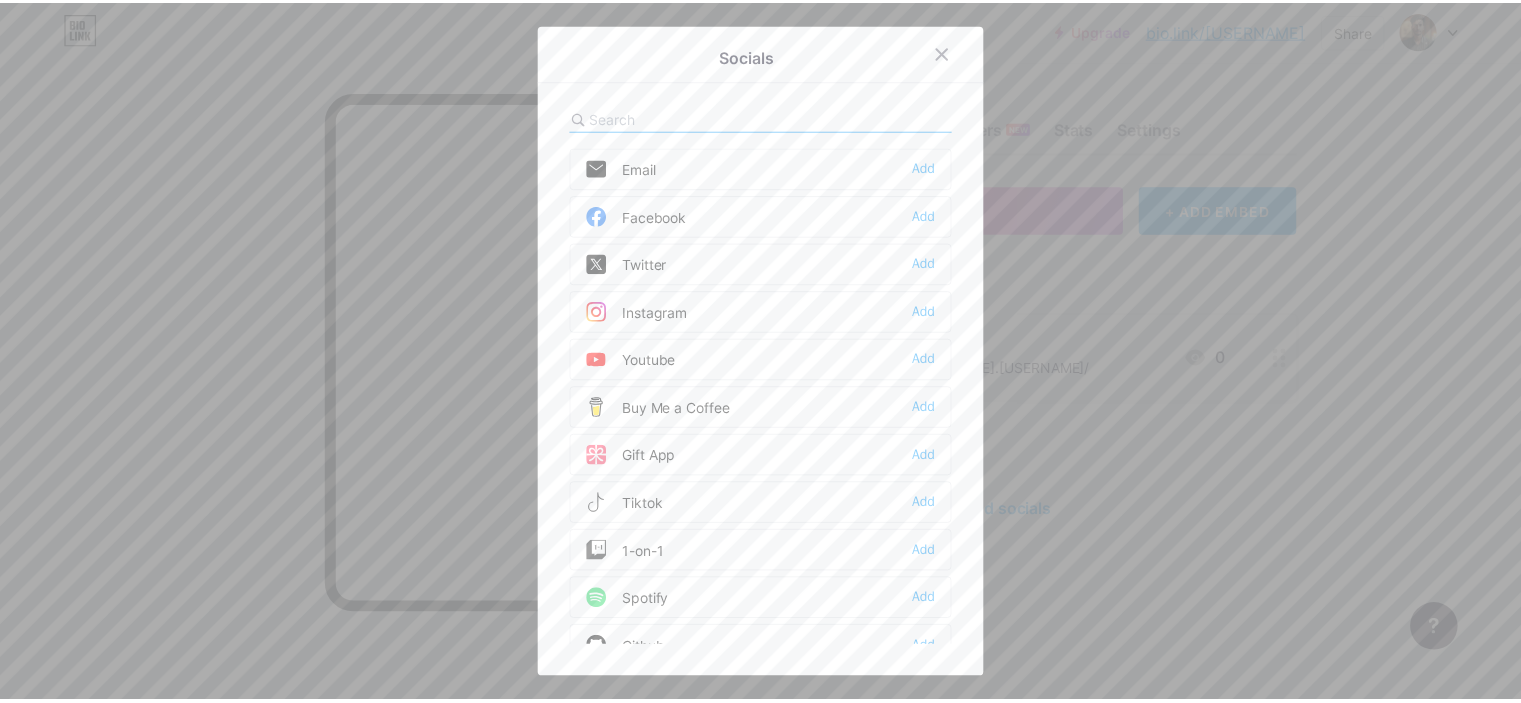 scroll, scrollTop: 0, scrollLeft: 0, axis: both 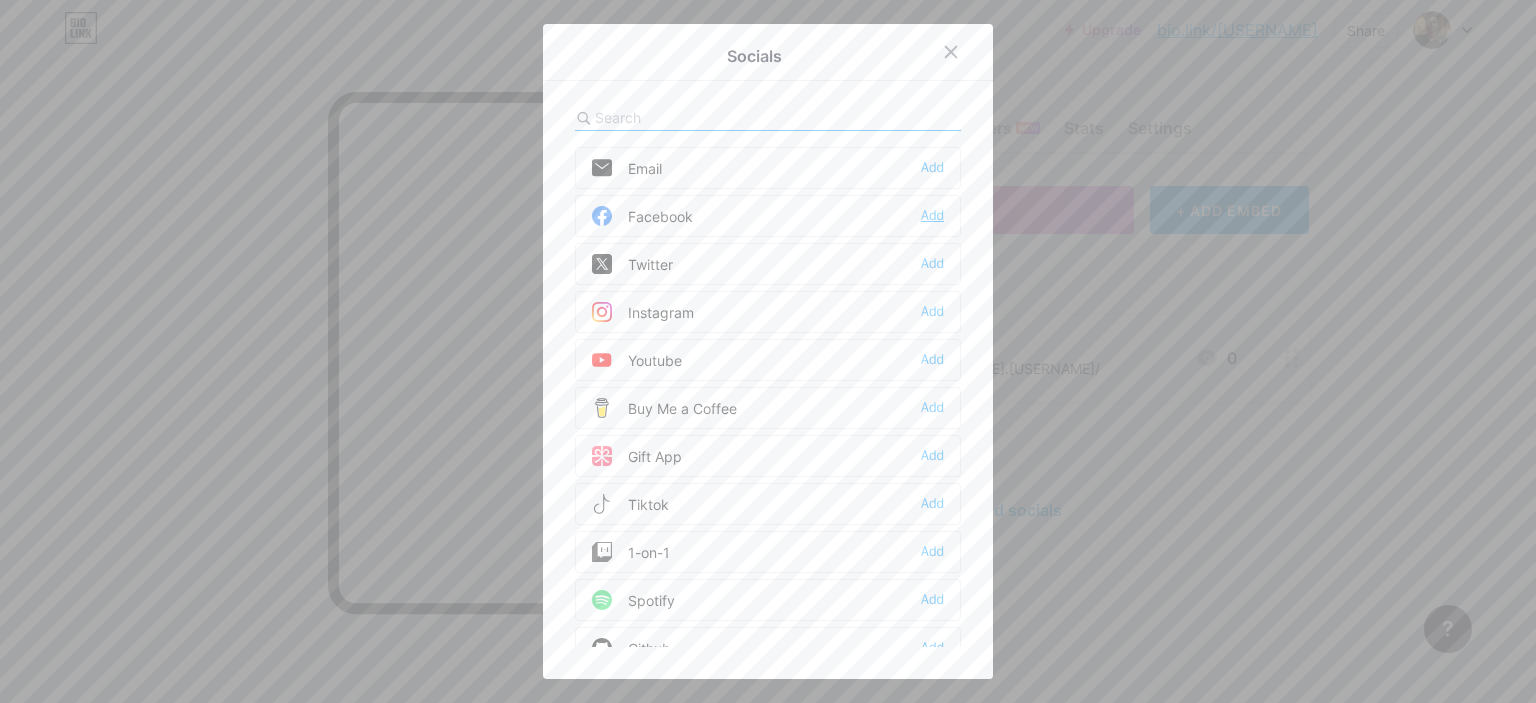 click on "Add" at bounding box center (932, 216) 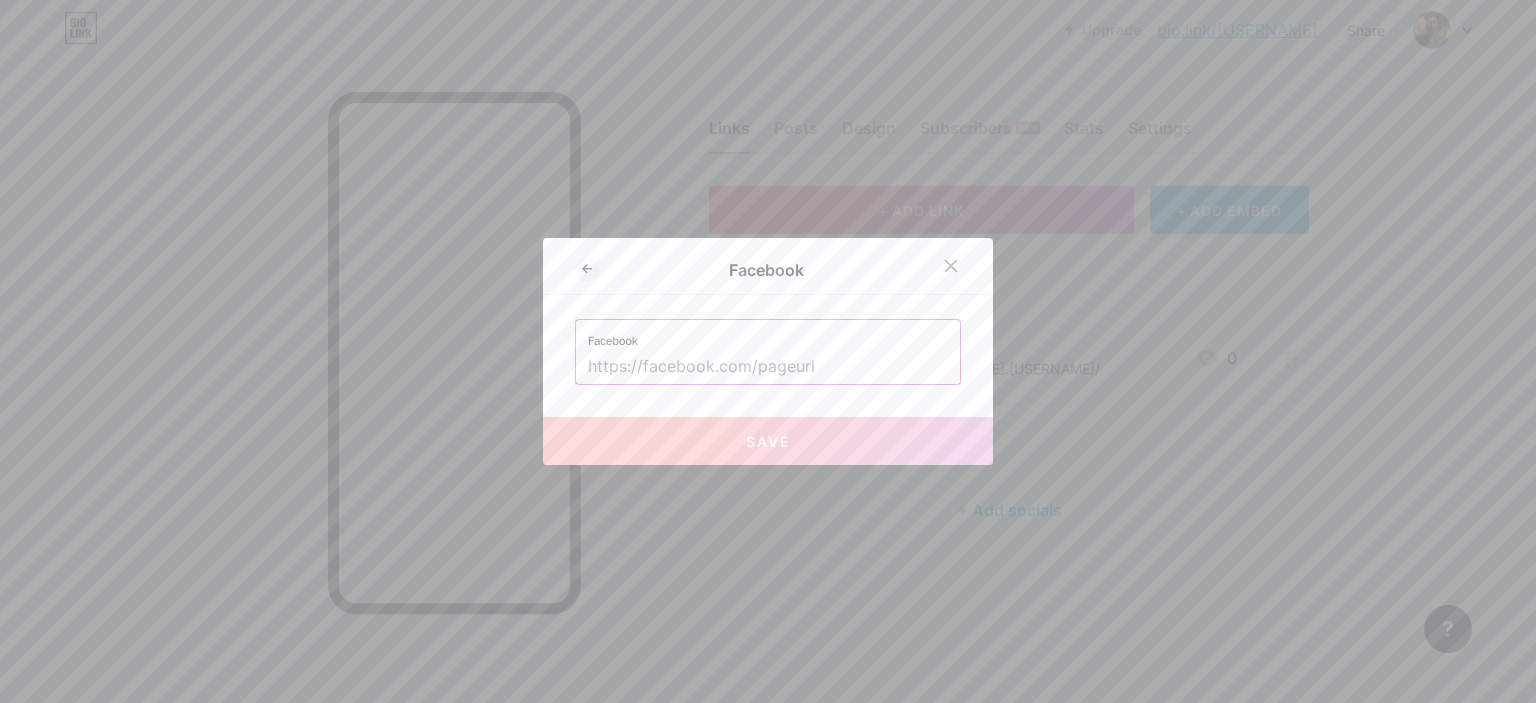 click on "Facebook" at bounding box center (768, 335) 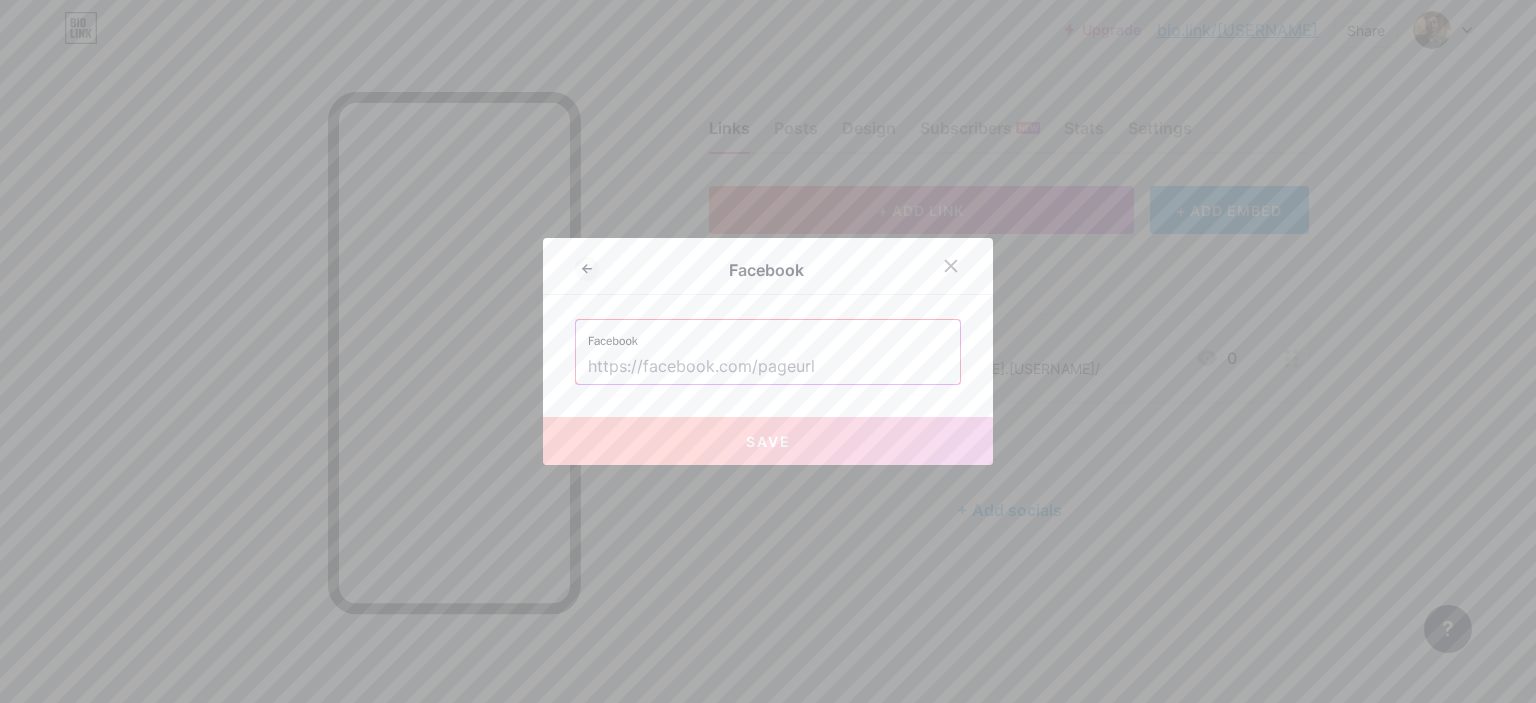 paste on "https://www.facebook.com/[USERNAME].[USERNAME]/" 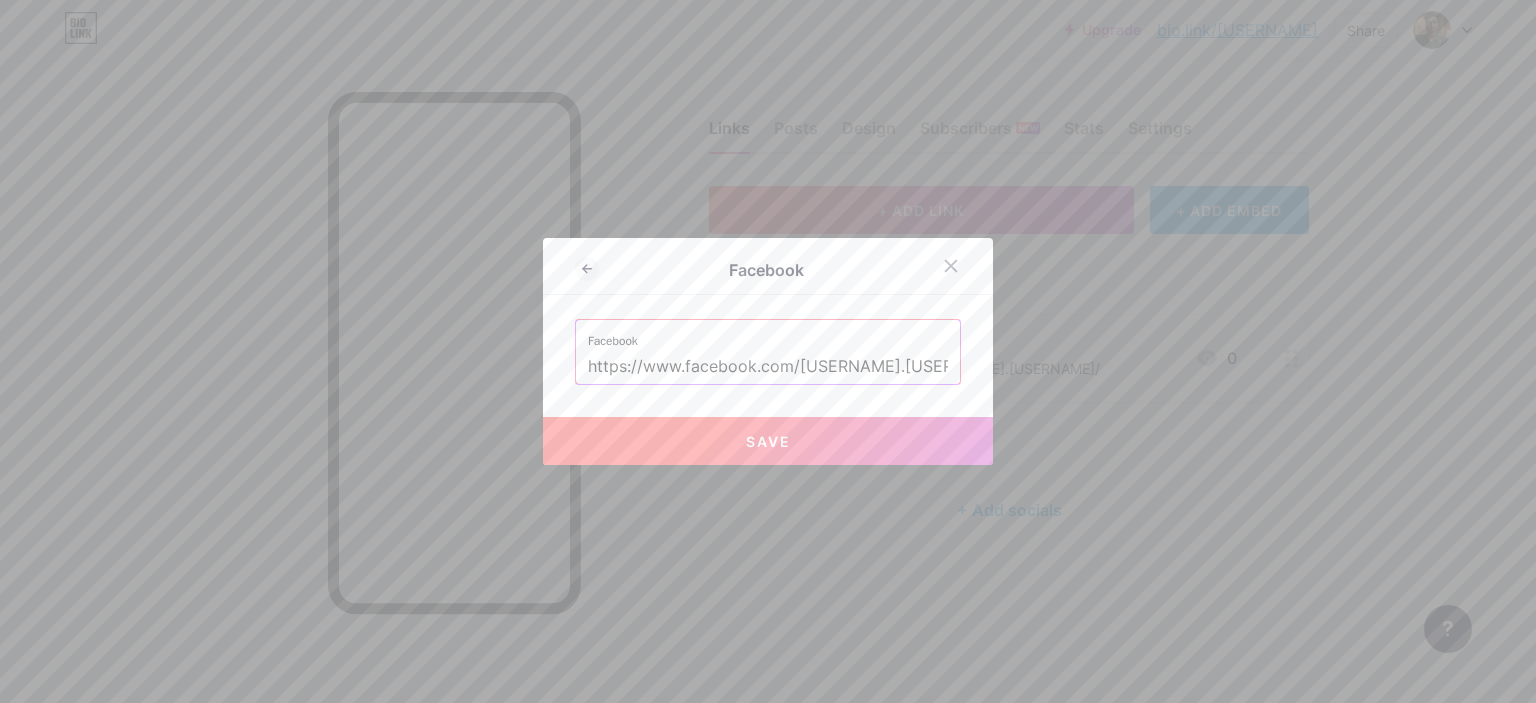 type on "https://www.facebook.com/[USERNAME].[USERNAME]/" 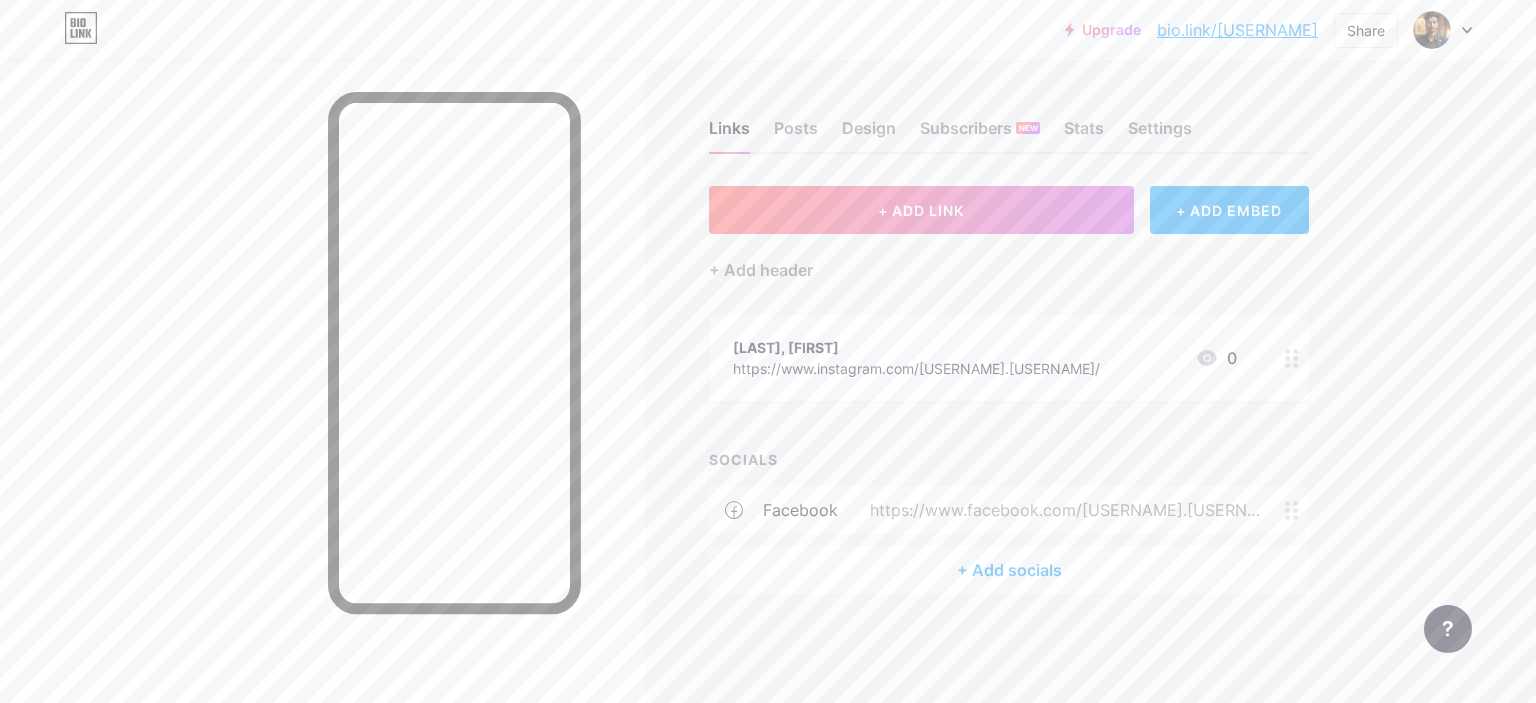 click 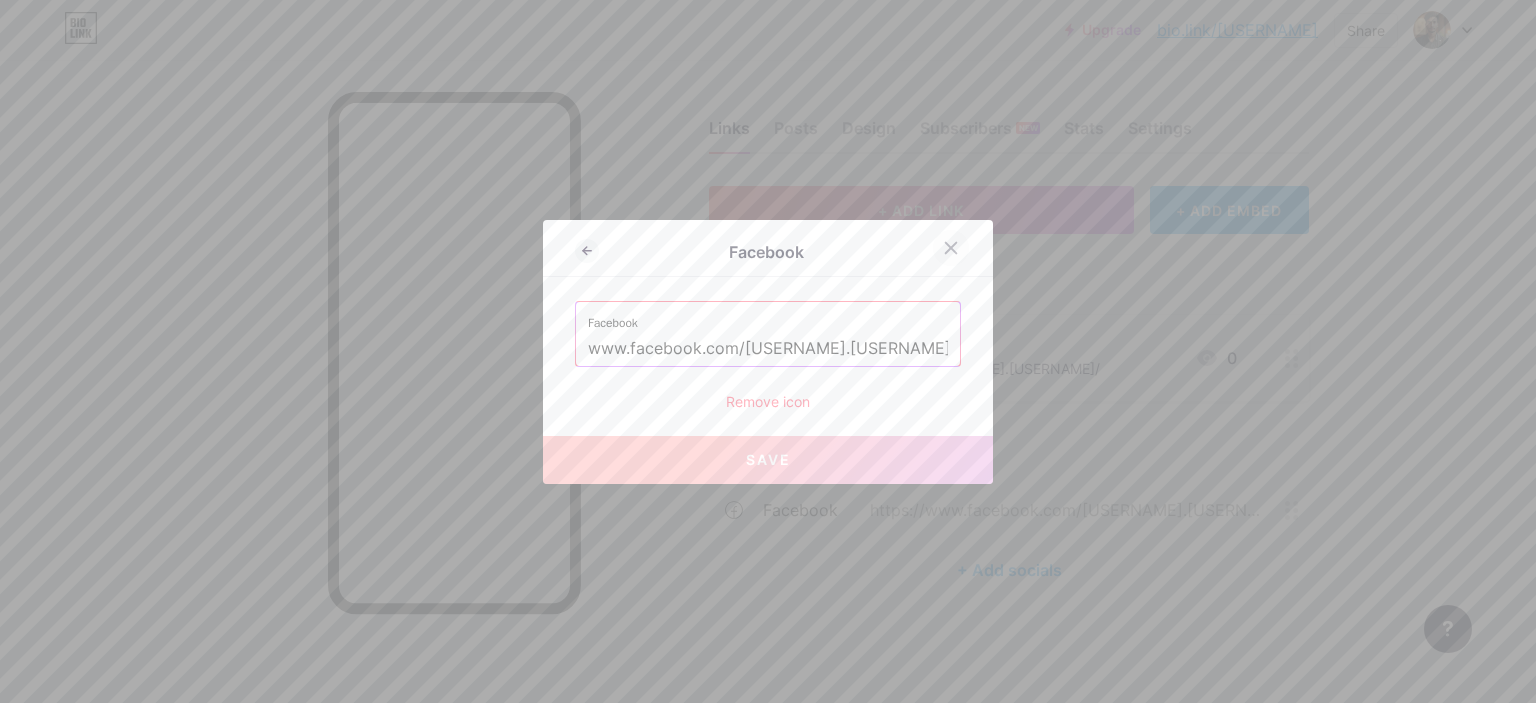 click 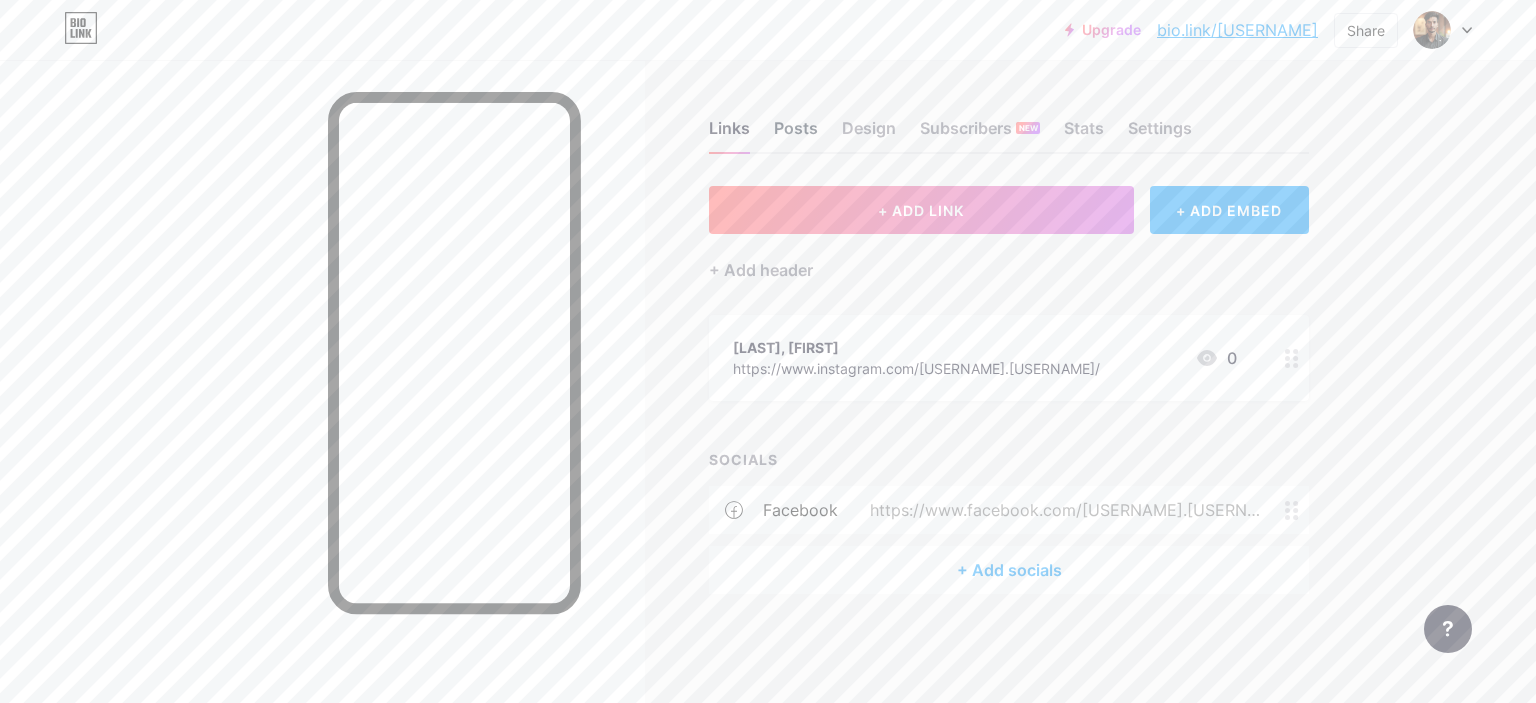 click on "Posts" at bounding box center (796, 134) 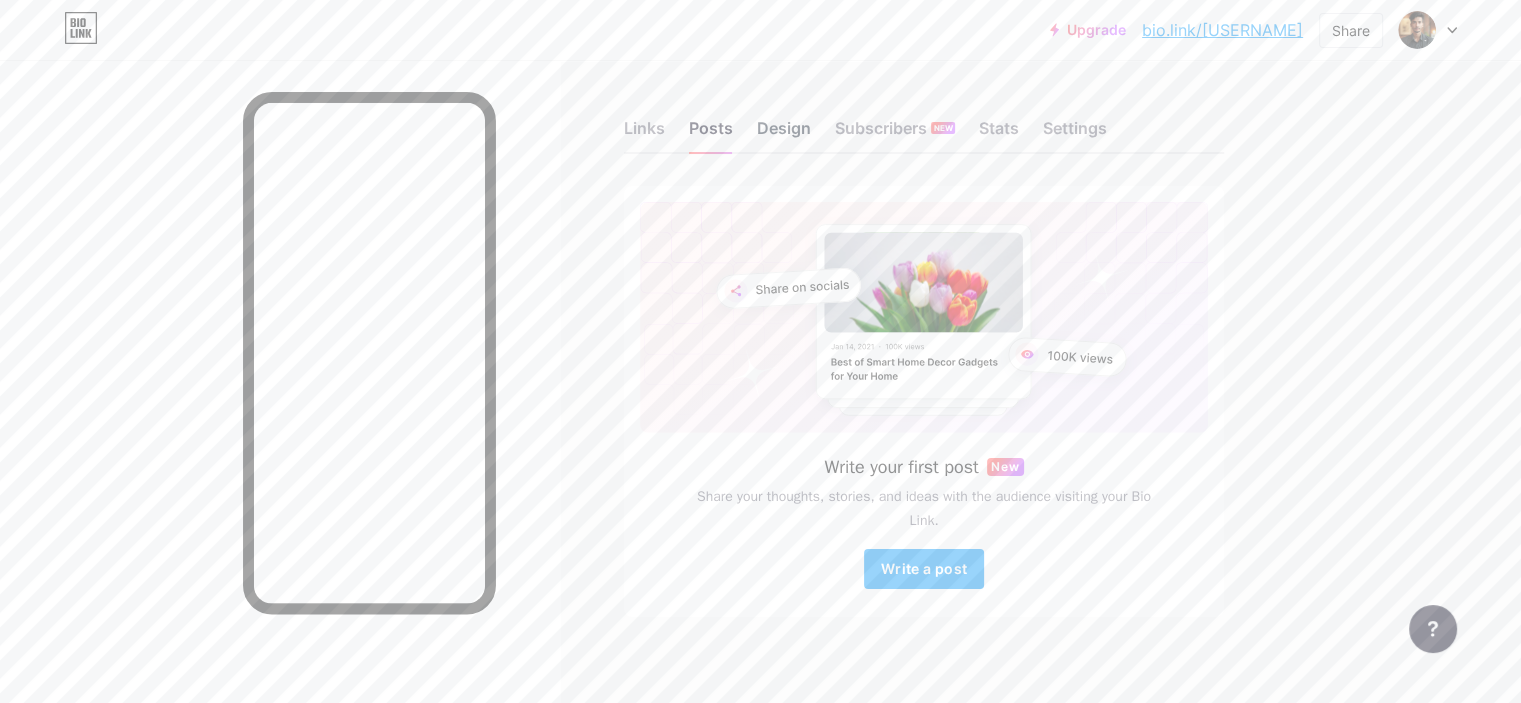 click on "Design" at bounding box center [784, 134] 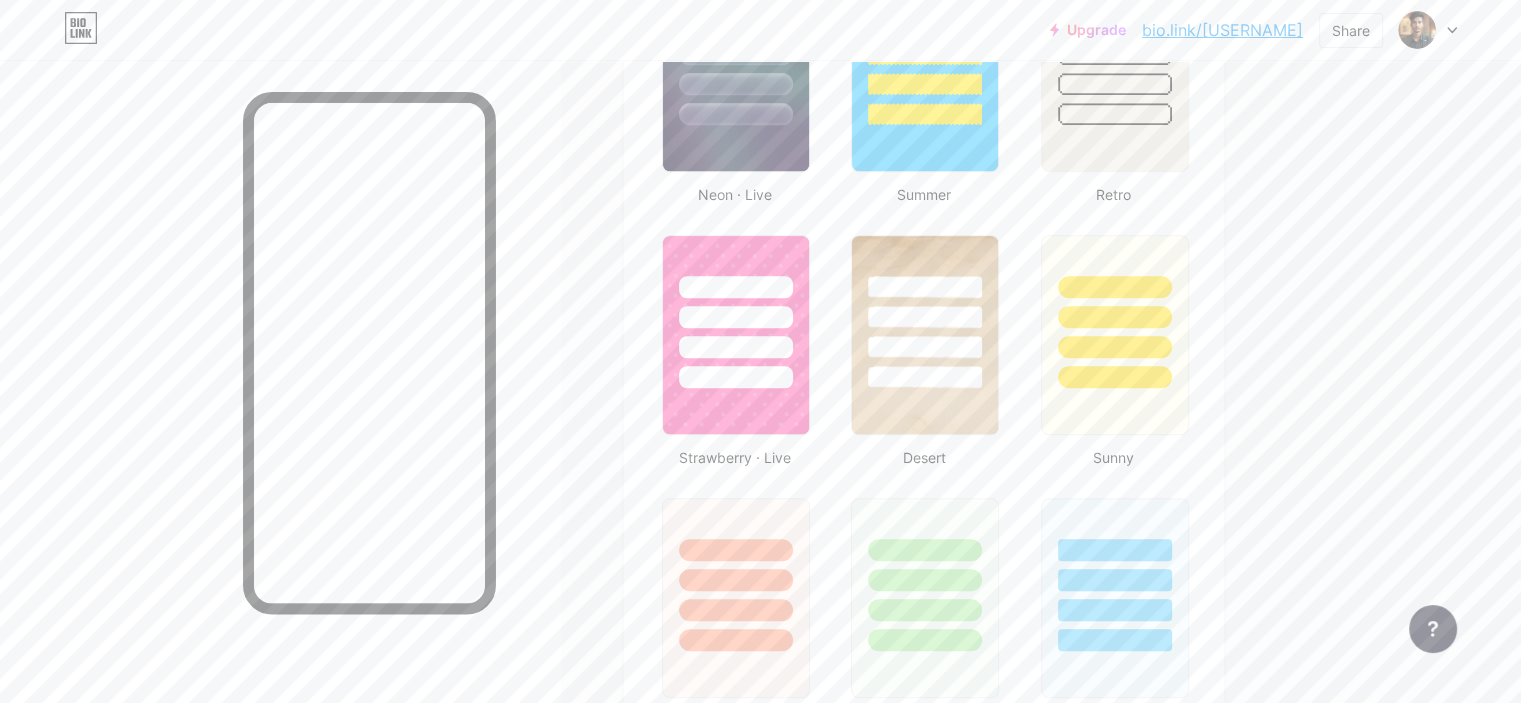 scroll, scrollTop: 1400, scrollLeft: 0, axis: vertical 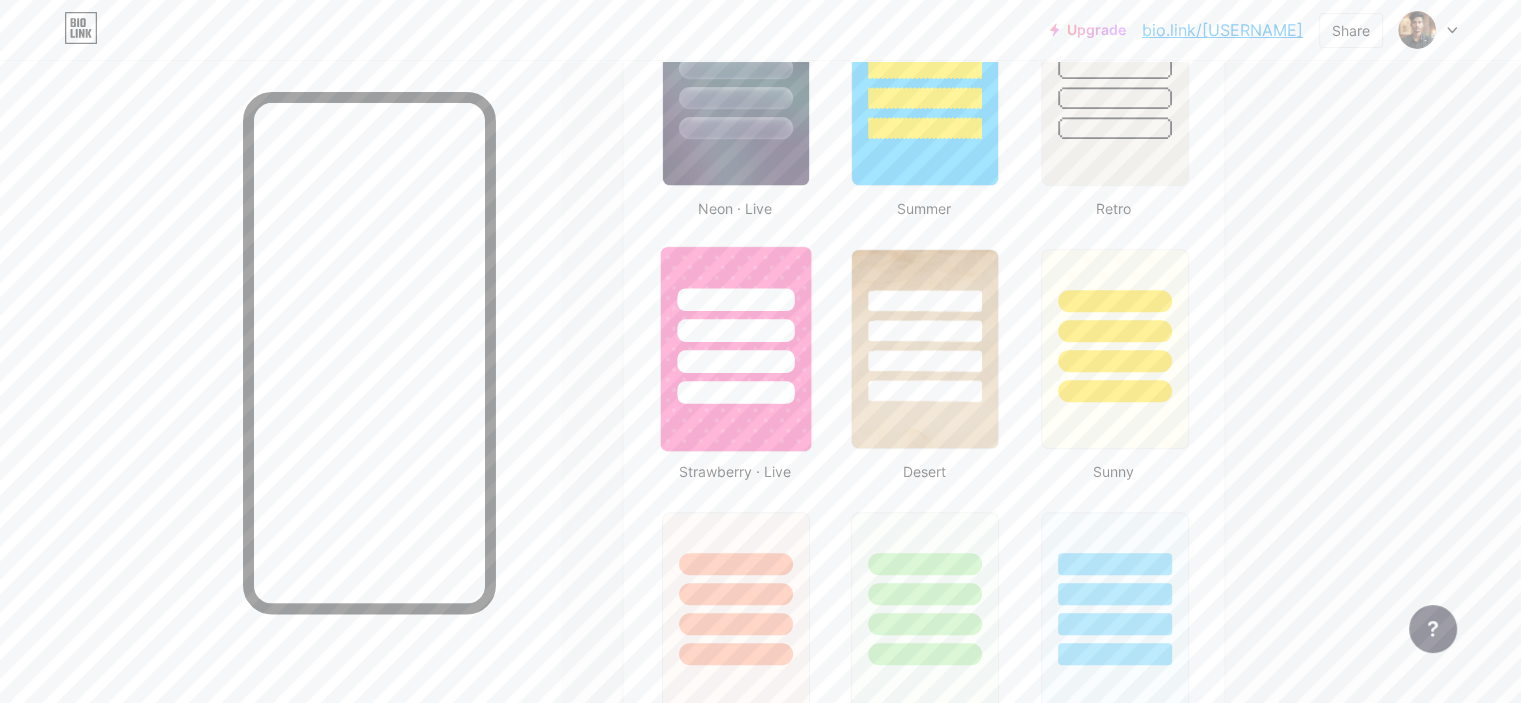 click at bounding box center [735, 392] 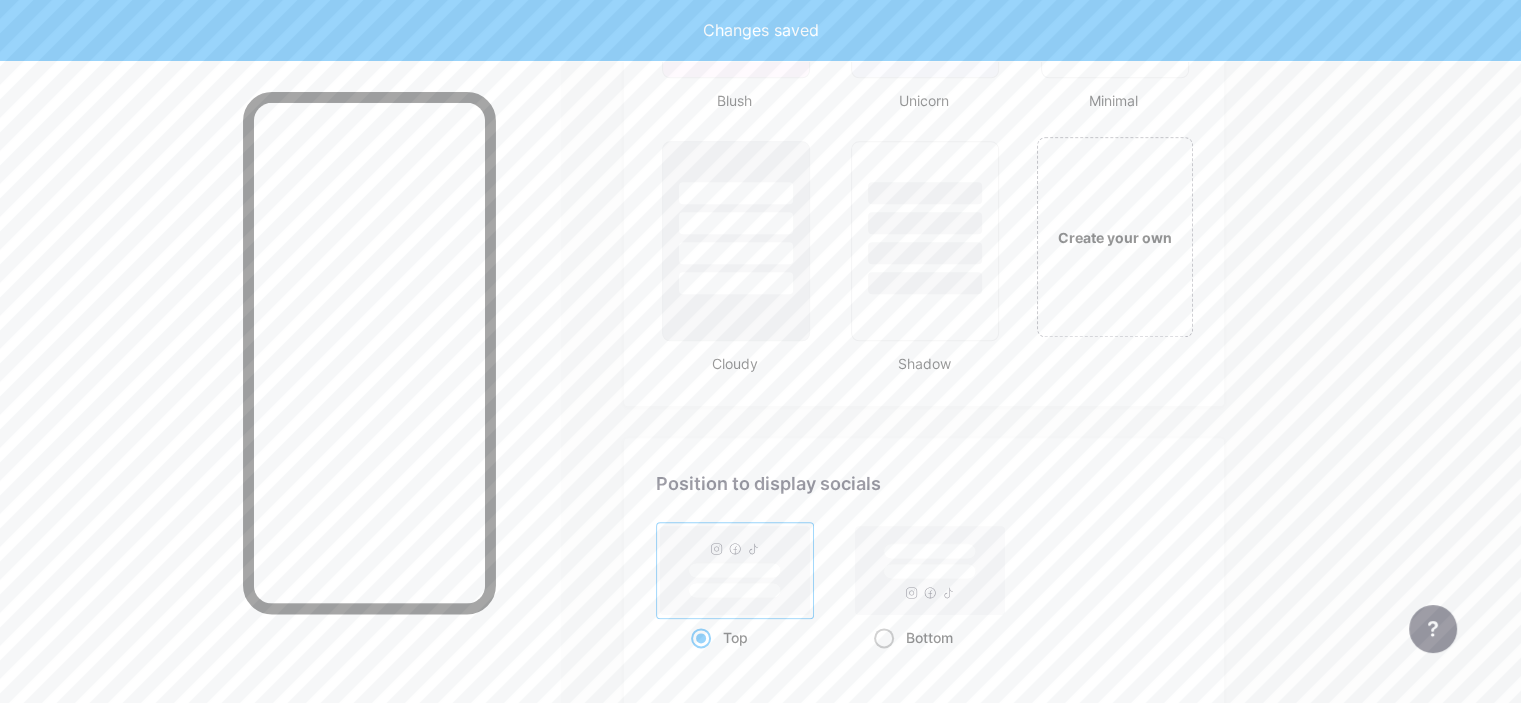 scroll, scrollTop: 2200, scrollLeft: 0, axis: vertical 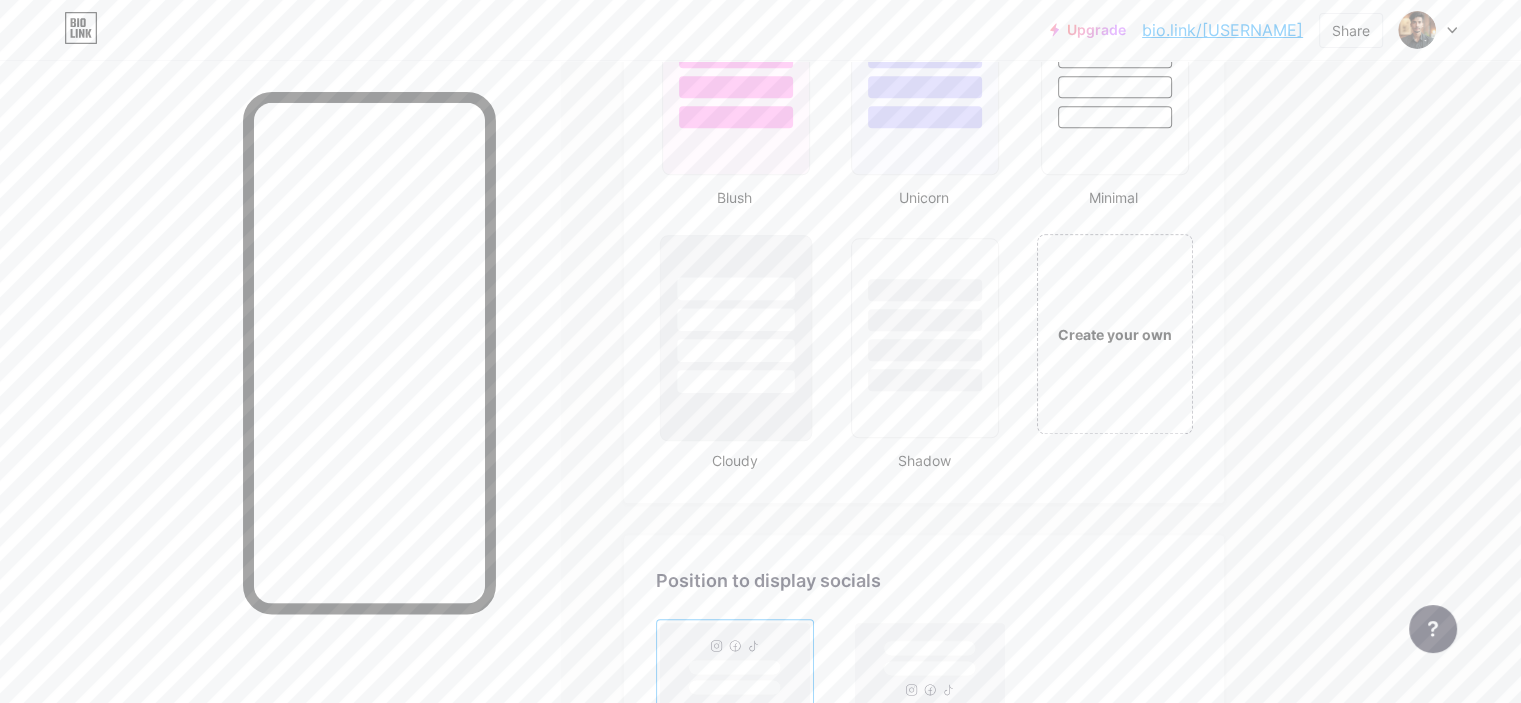 click at bounding box center (736, 338) 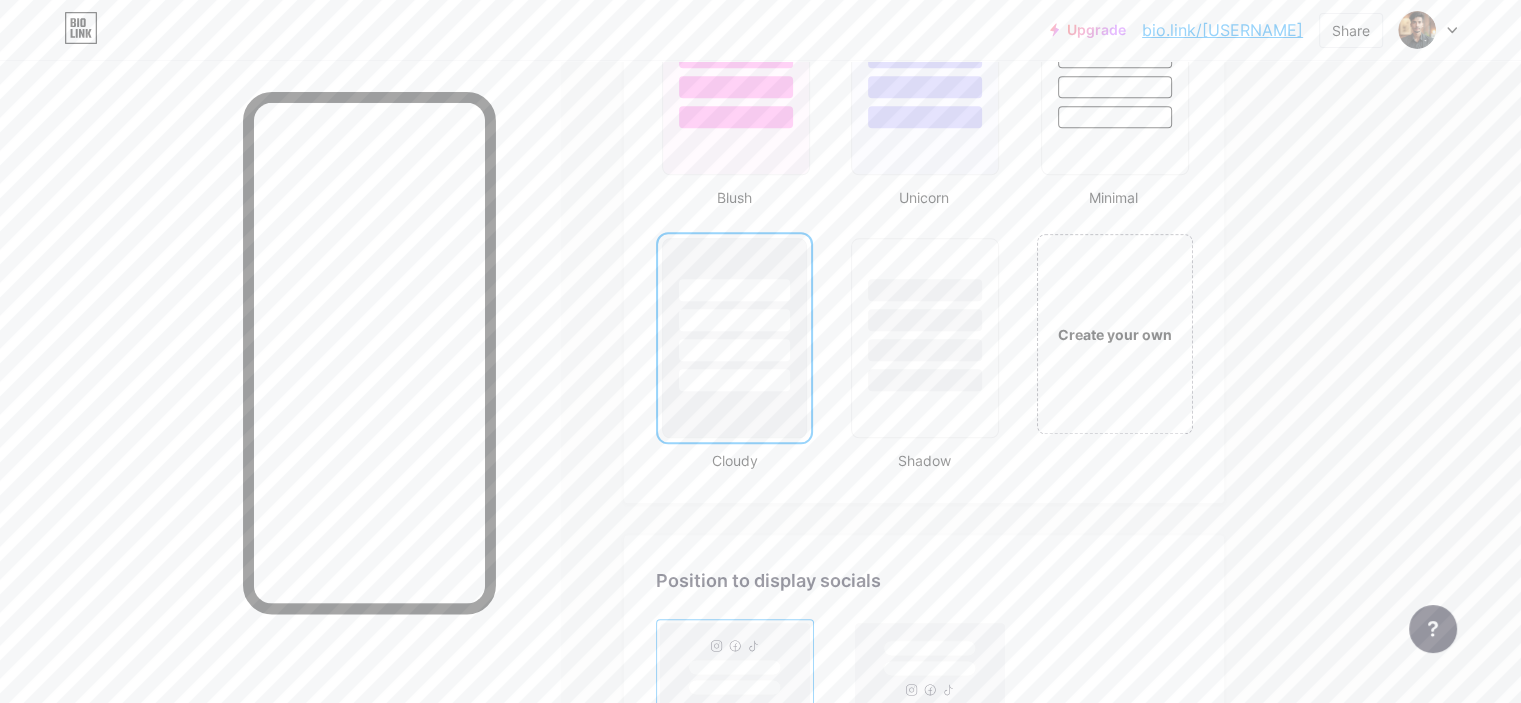 scroll, scrollTop: 2500, scrollLeft: 0, axis: vertical 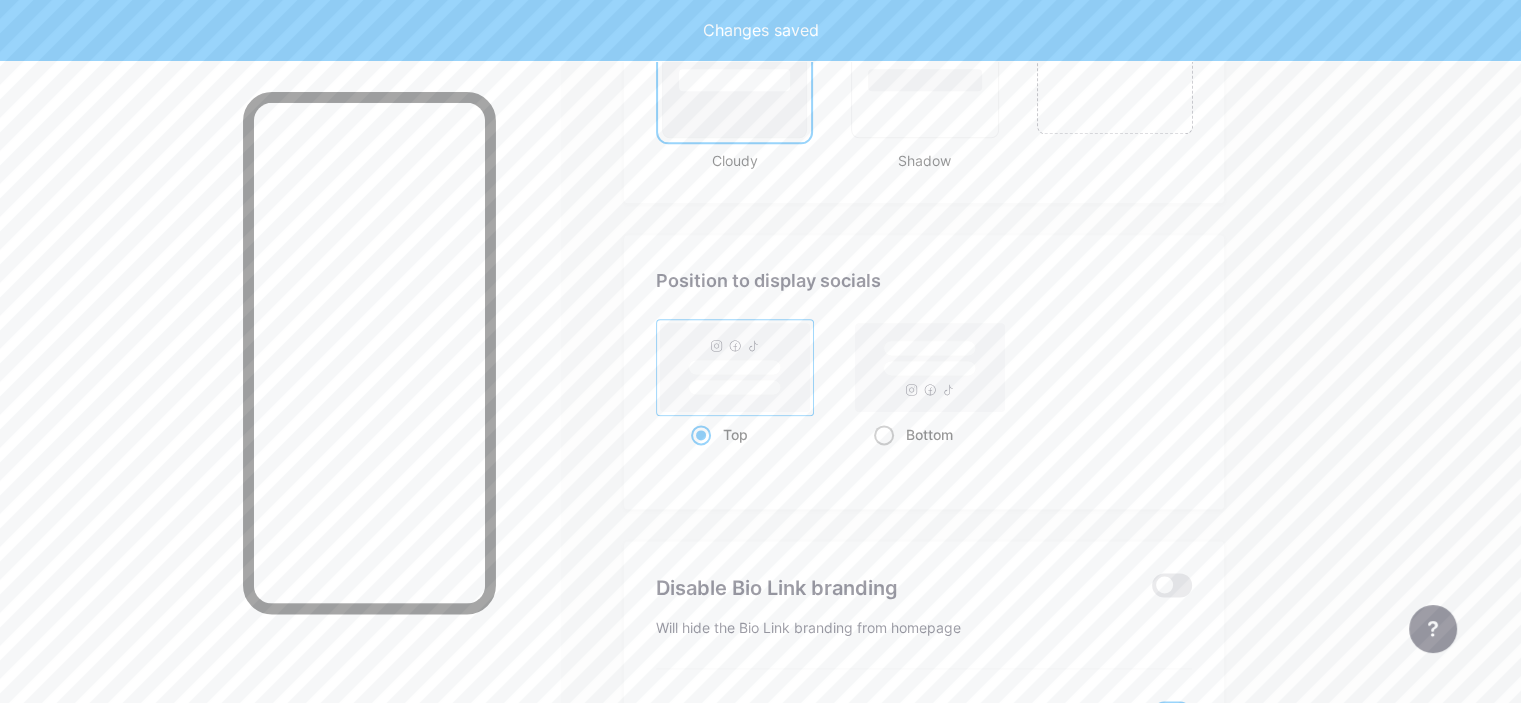 click 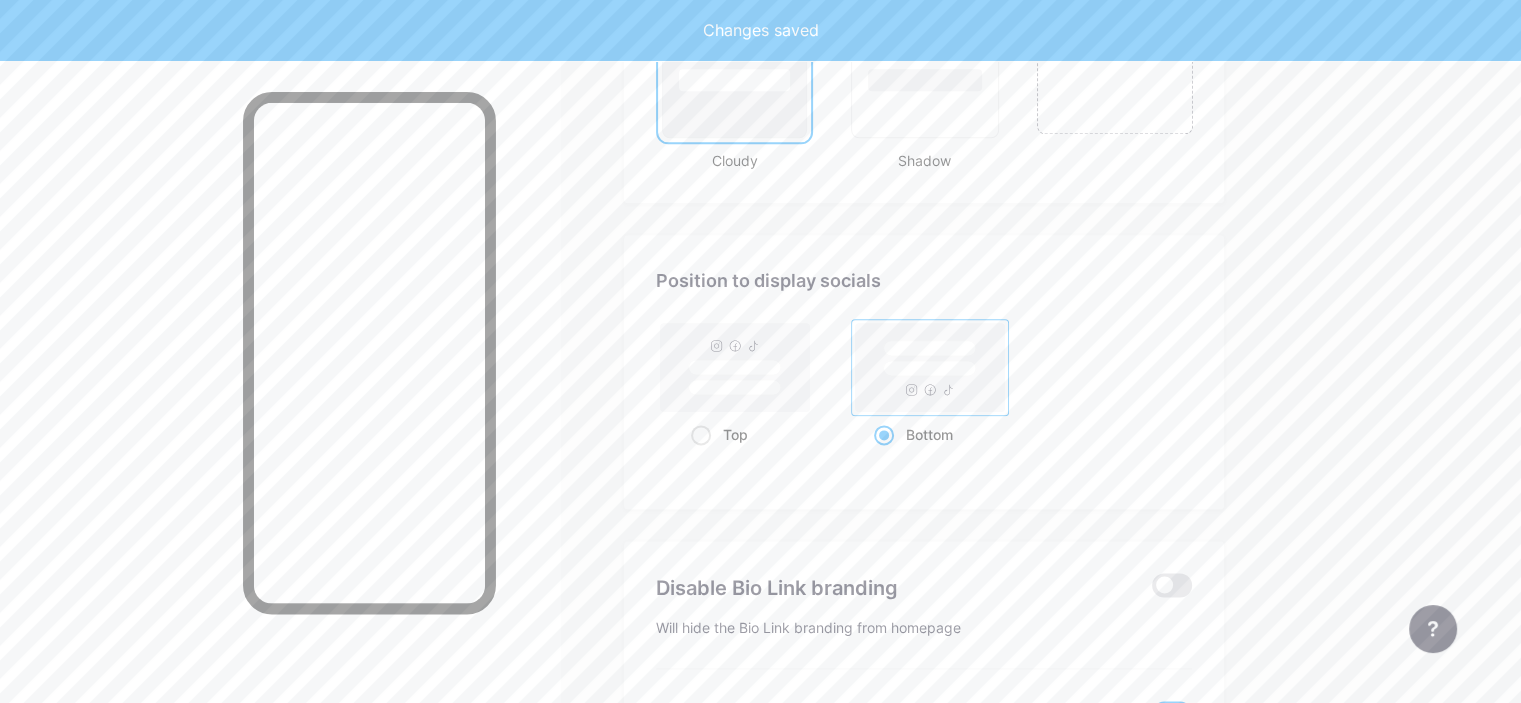 scroll, scrollTop: 2686, scrollLeft: 0, axis: vertical 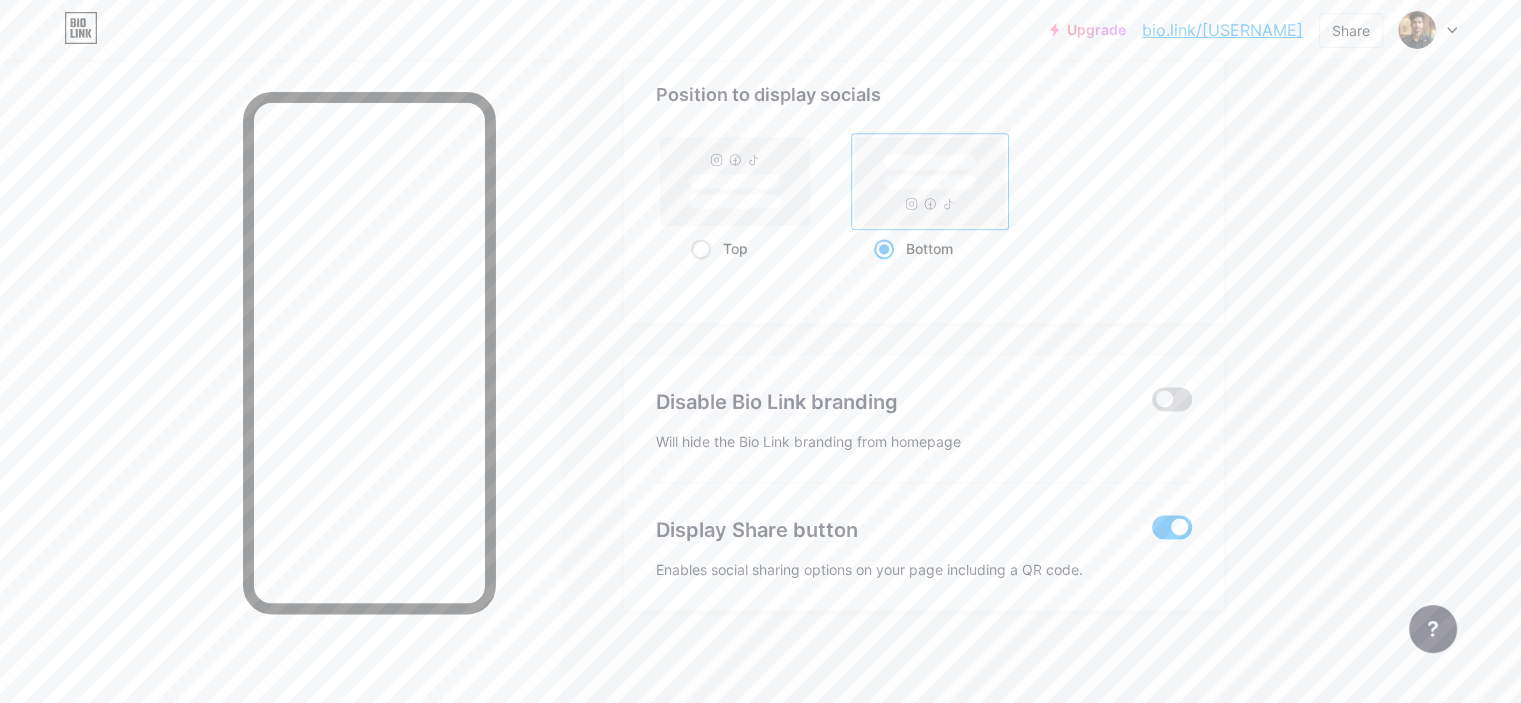 click at bounding box center (1172, 399) 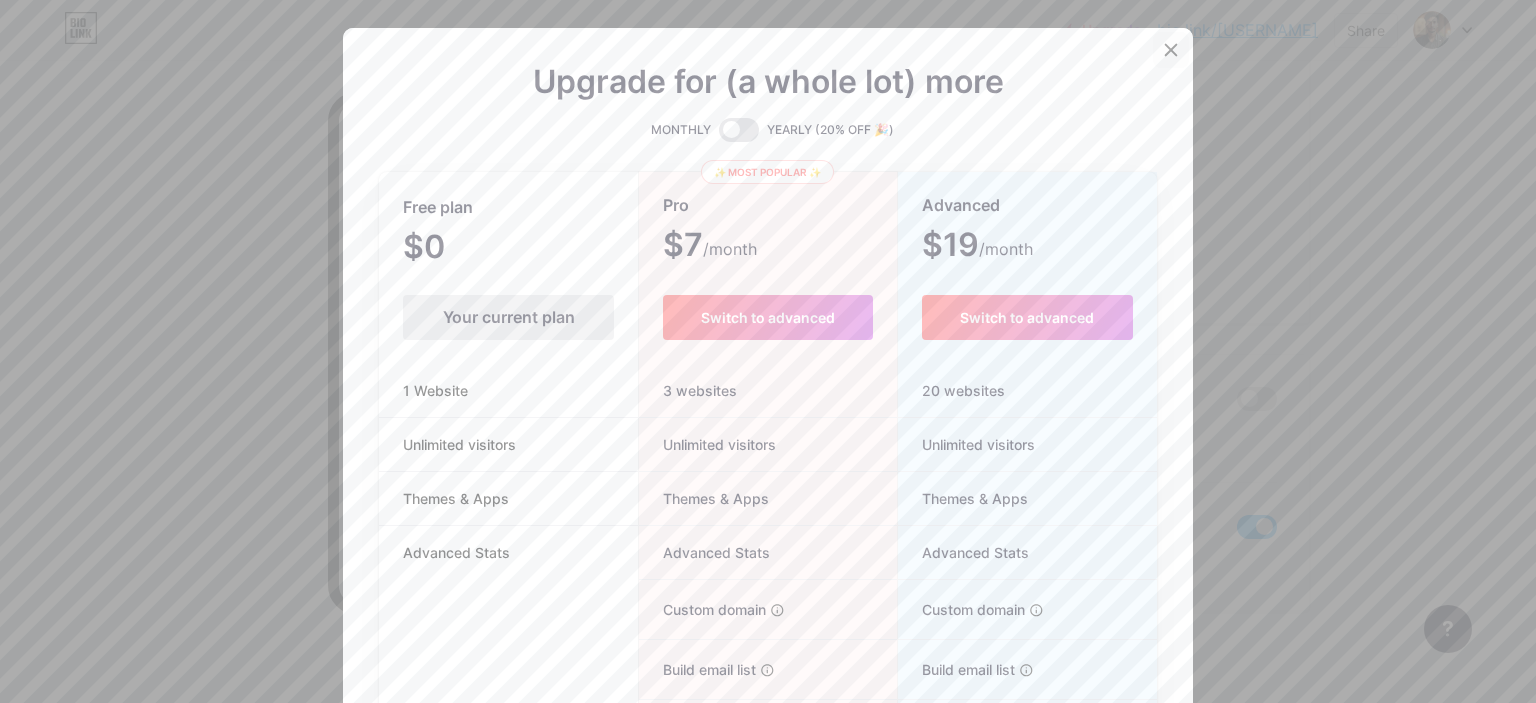 click 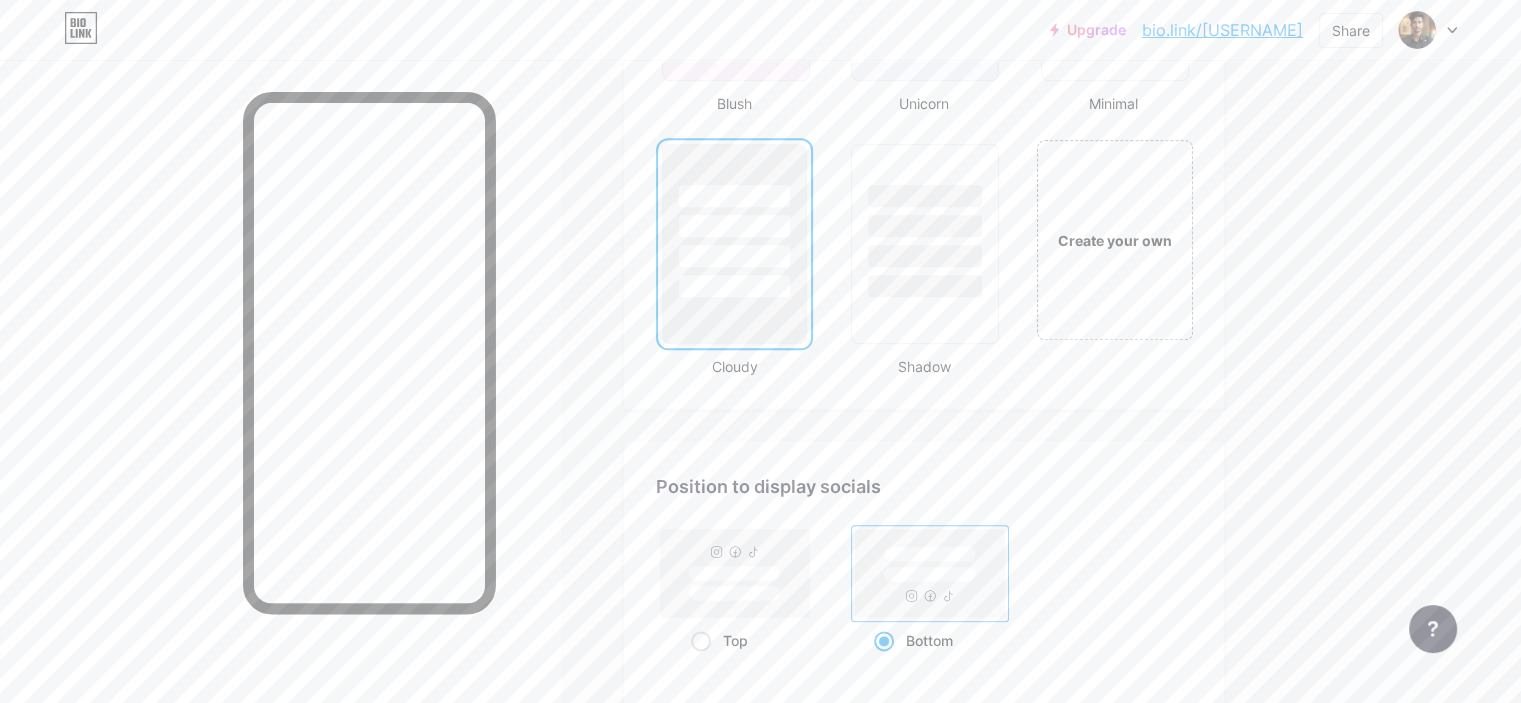 scroll, scrollTop: 2586, scrollLeft: 0, axis: vertical 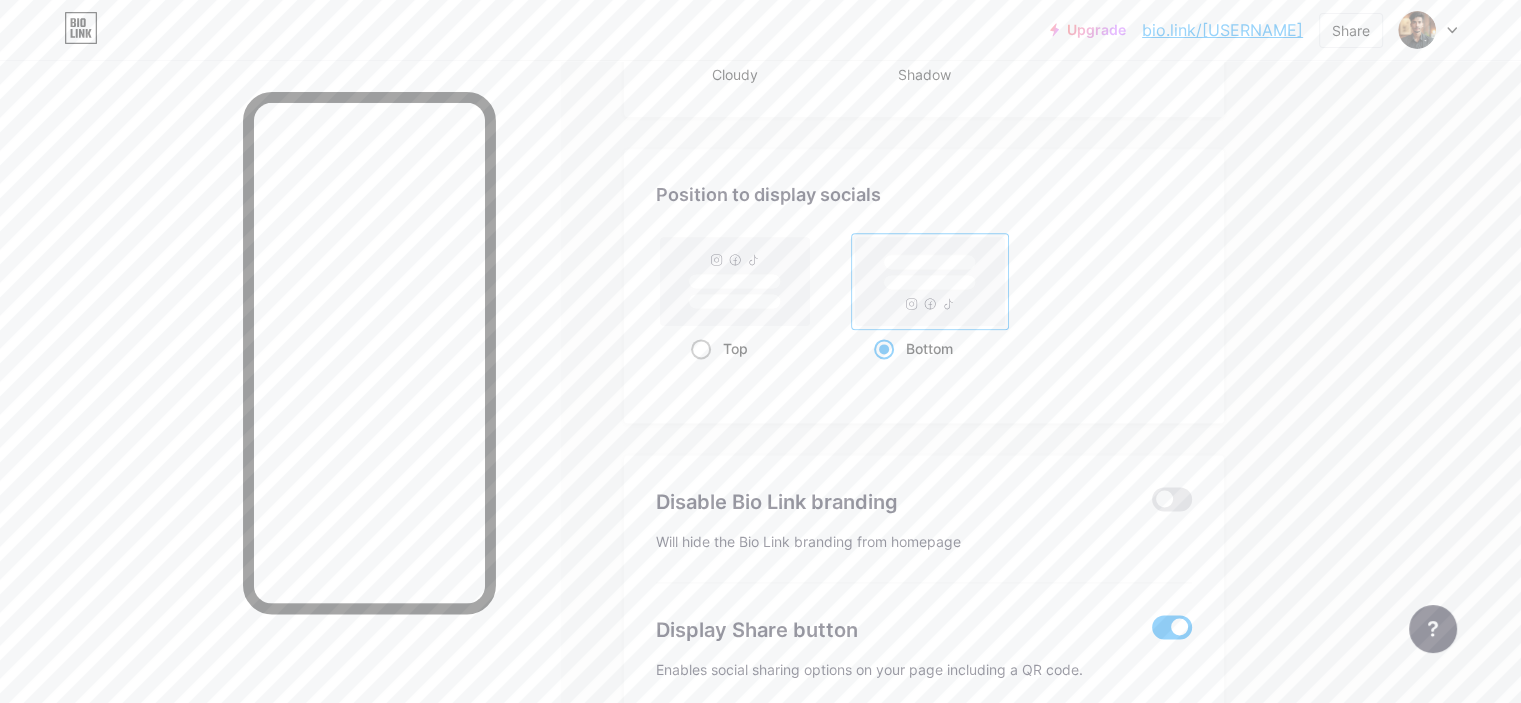 click on "Top" at bounding box center (735, 348) 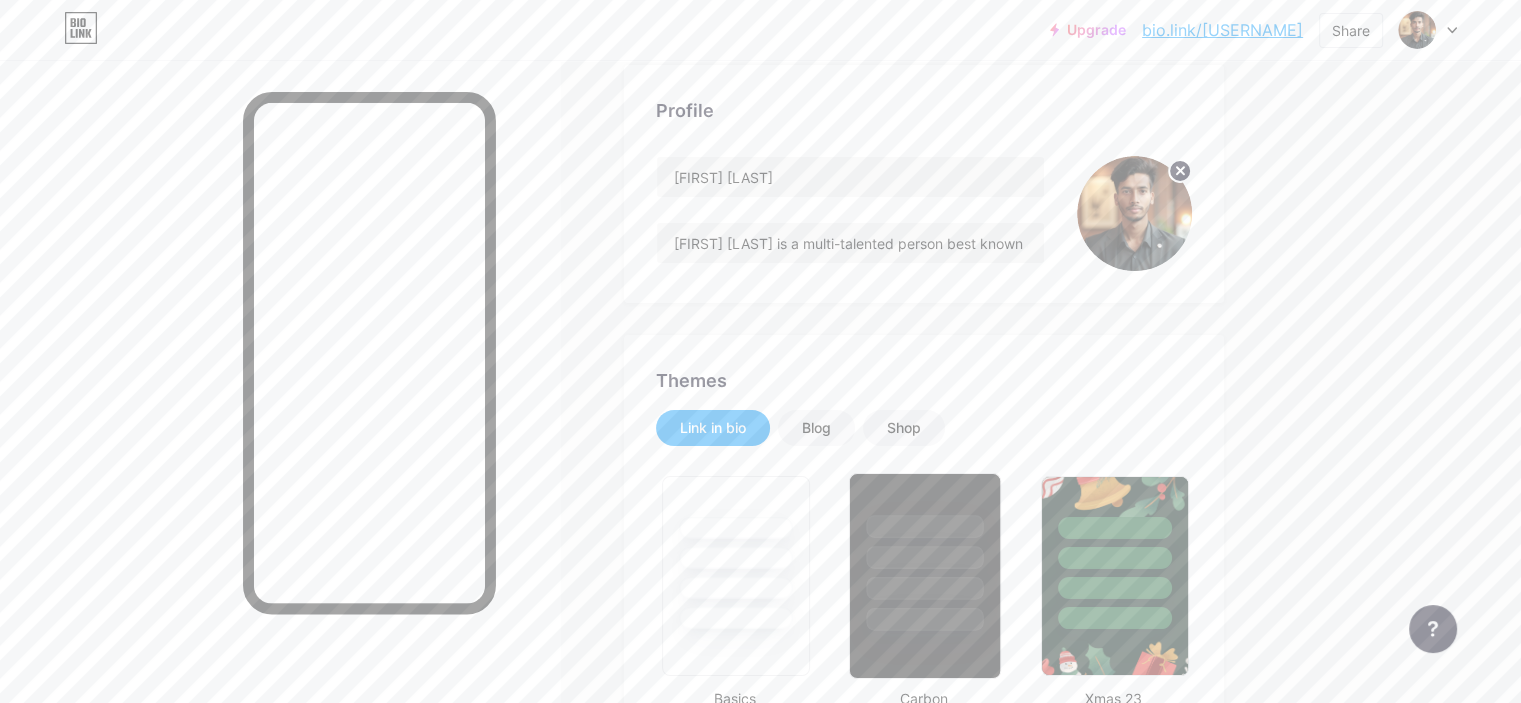 scroll, scrollTop: 0, scrollLeft: 0, axis: both 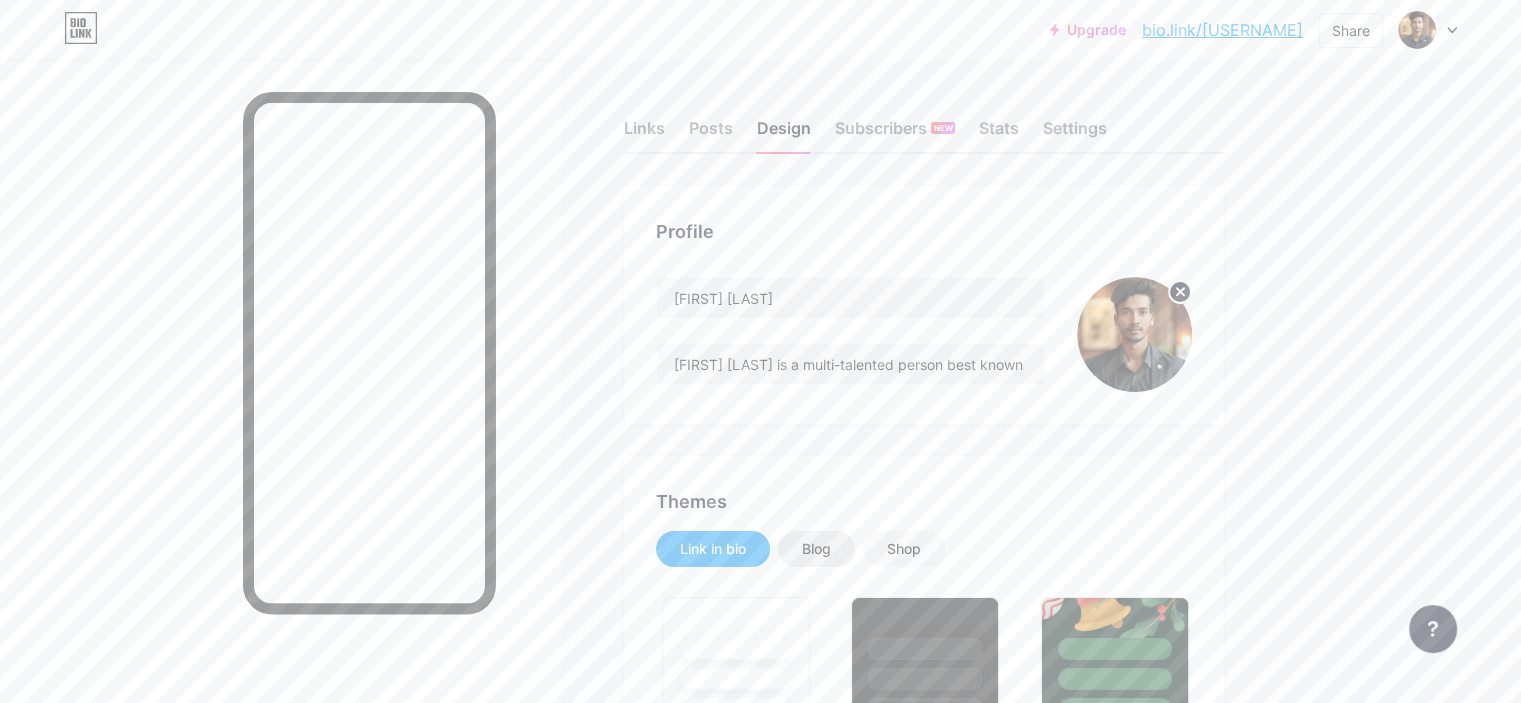 click on "Blog" at bounding box center (816, 549) 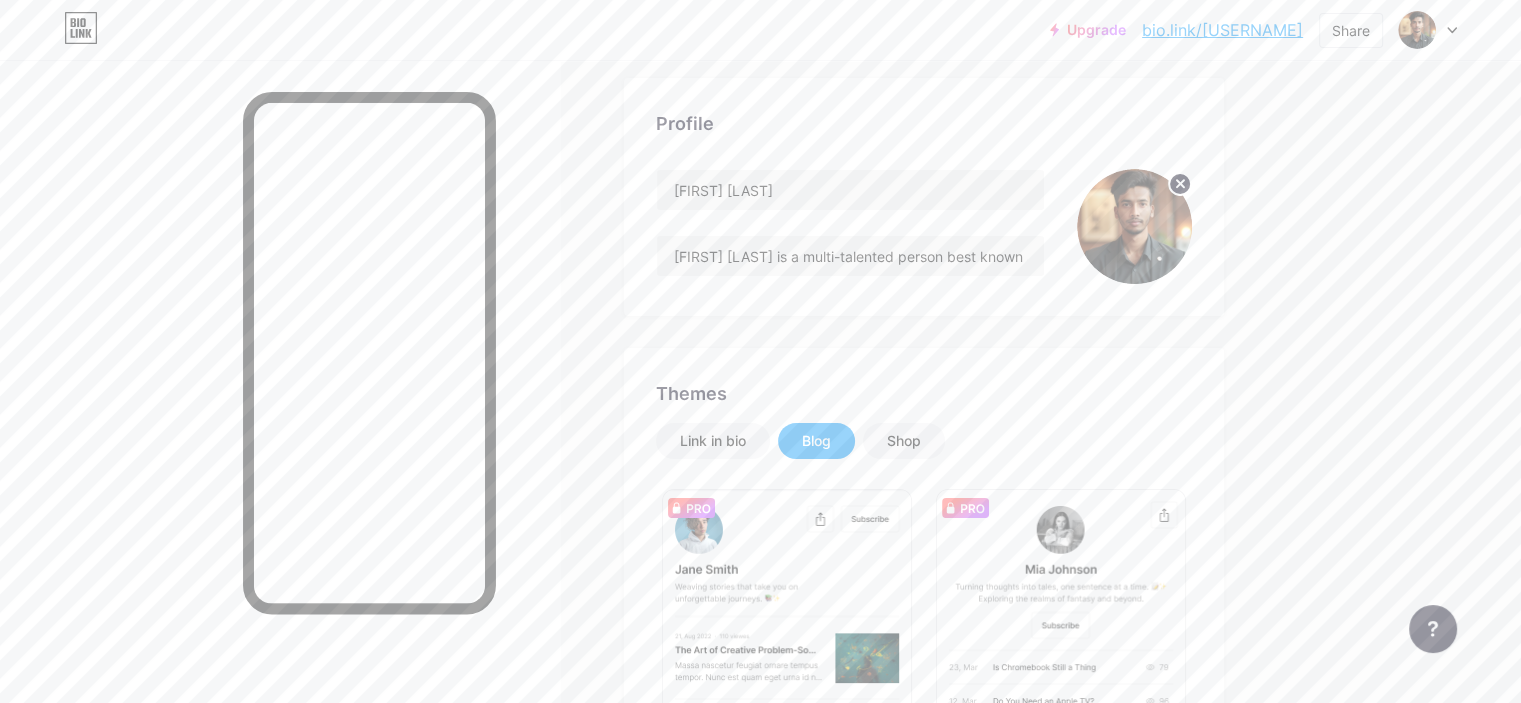 scroll, scrollTop: 100, scrollLeft: 0, axis: vertical 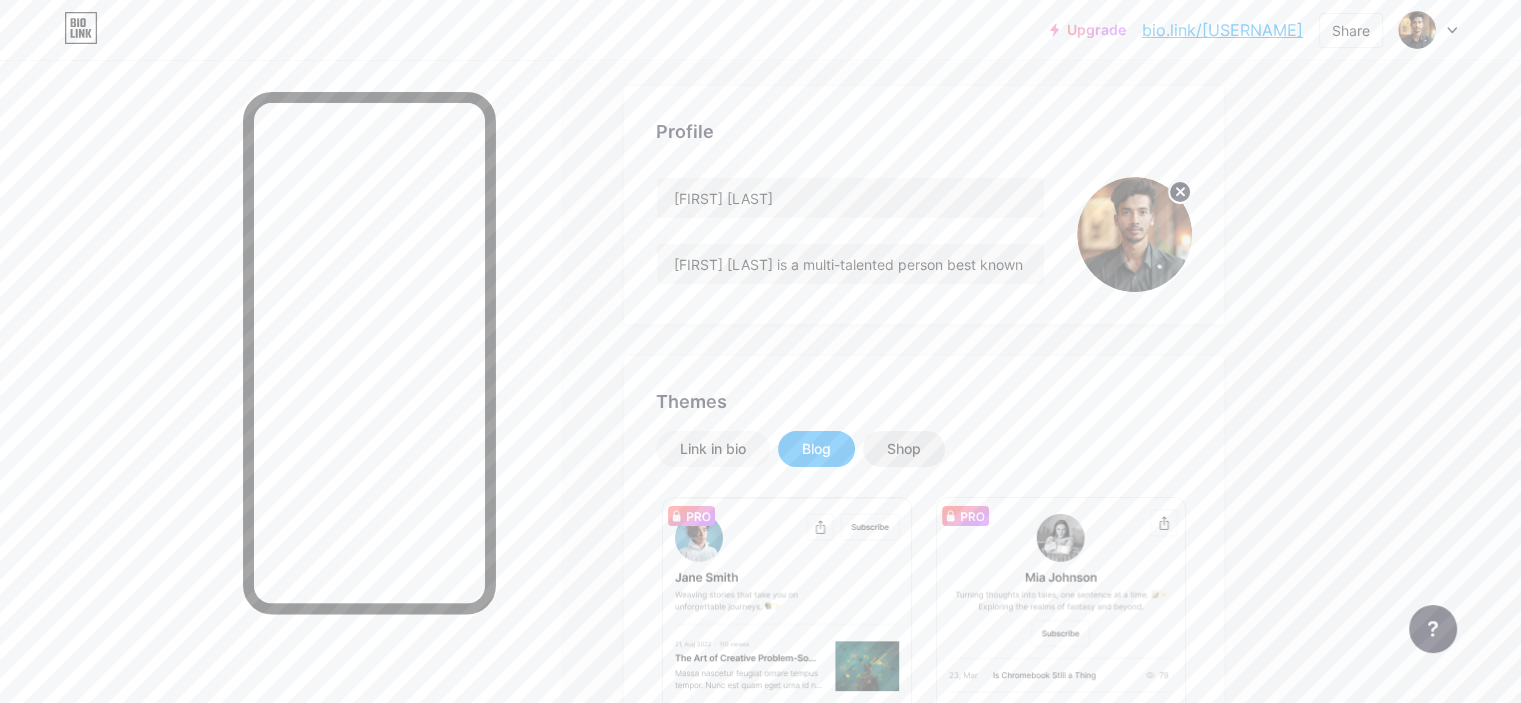 click on "Shop" at bounding box center [904, 449] 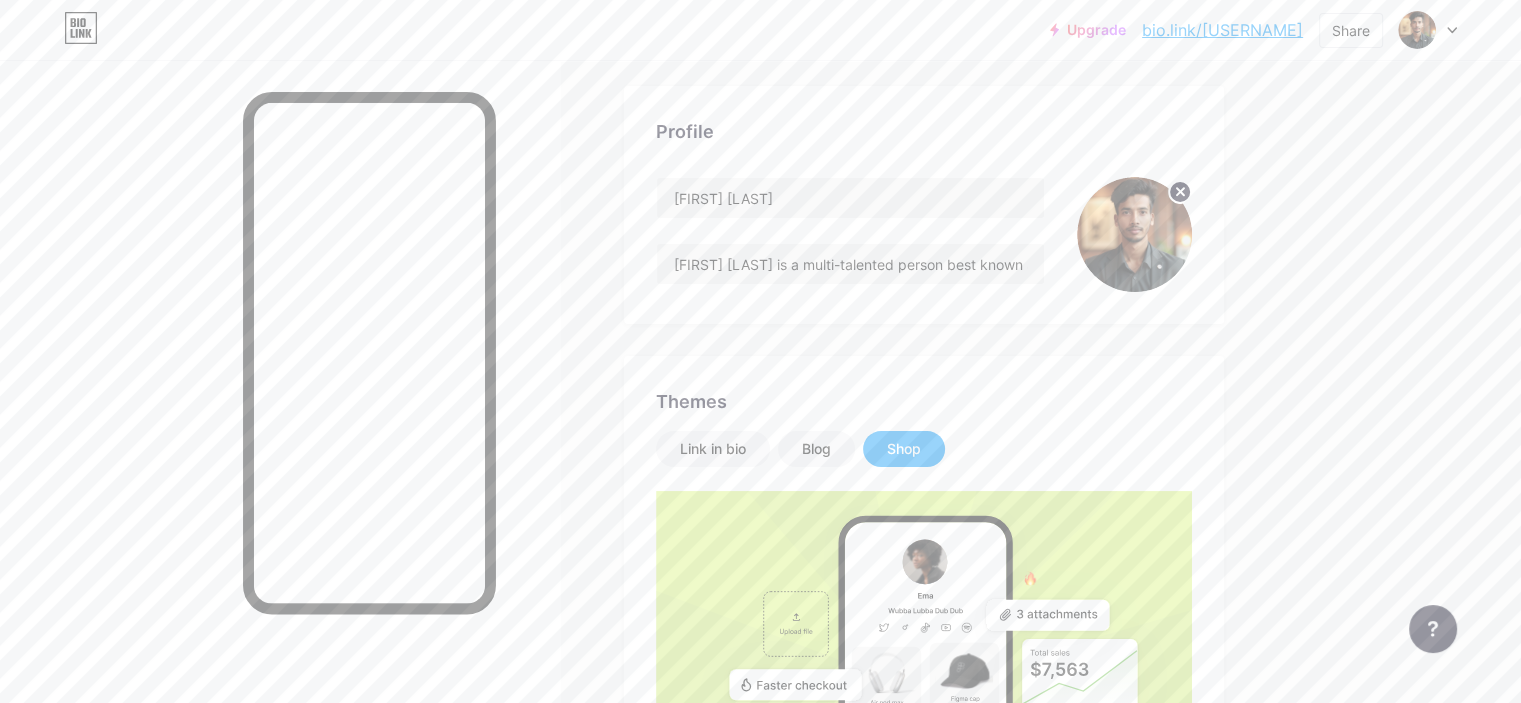 click on "Shop" at bounding box center [904, 449] 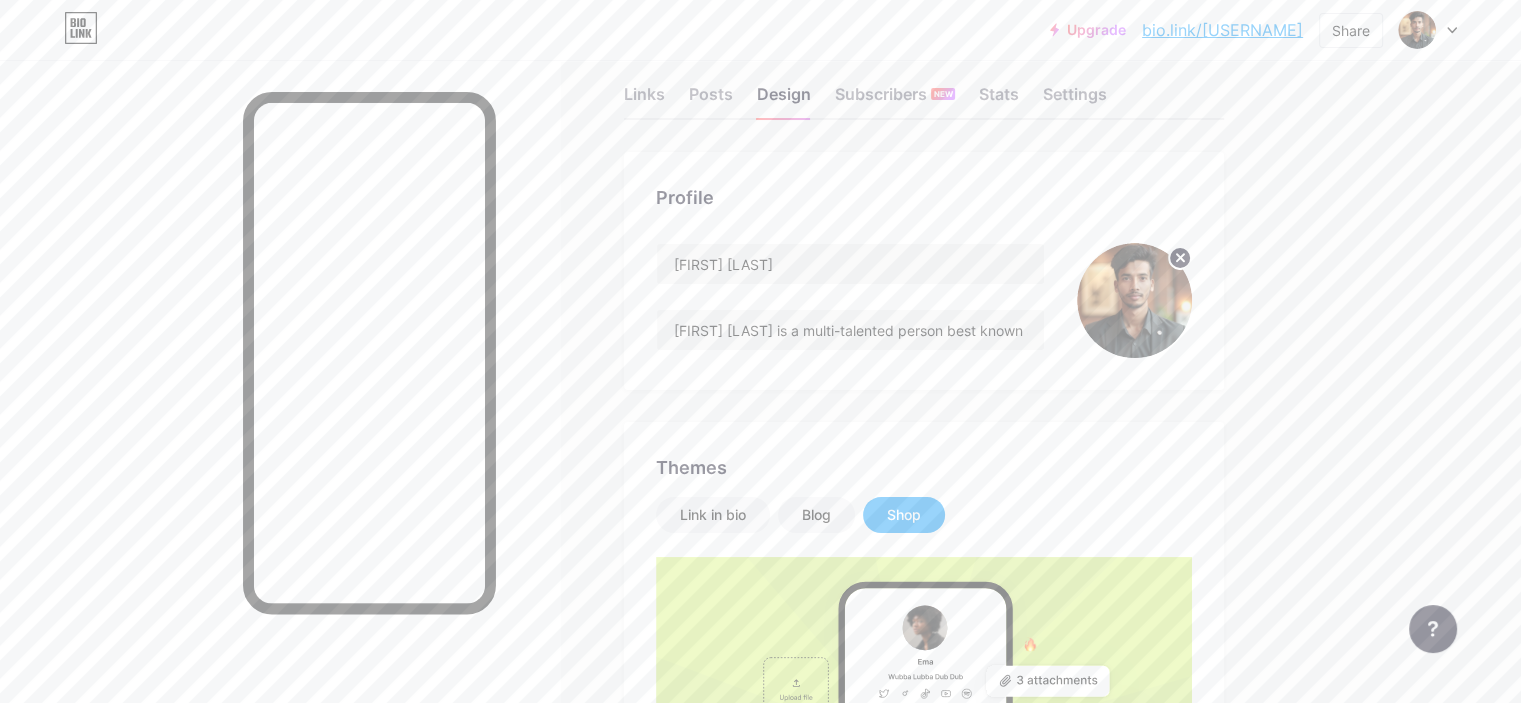 scroll, scrollTop: 0, scrollLeft: 0, axis: both 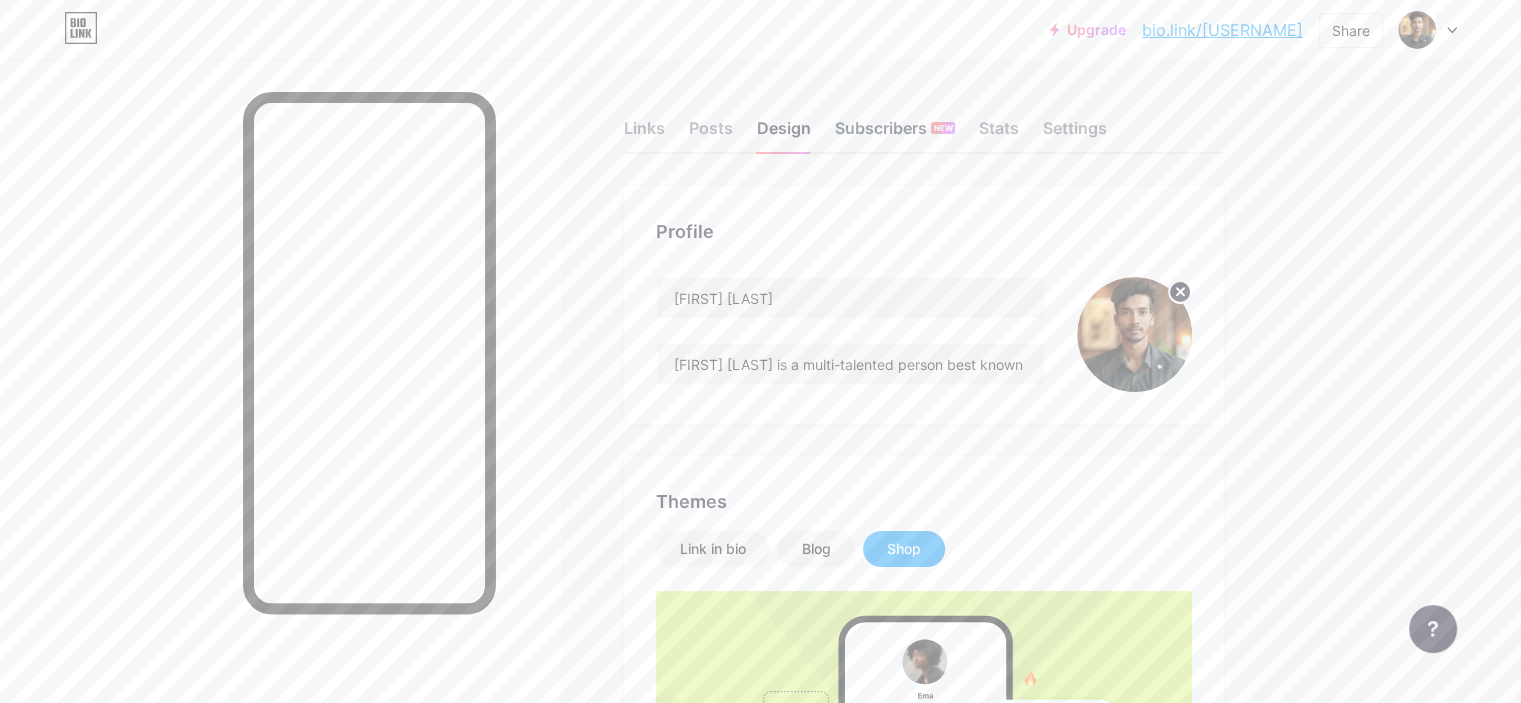 click on "Subscribers
NEW" at bounding box center (895, 134) 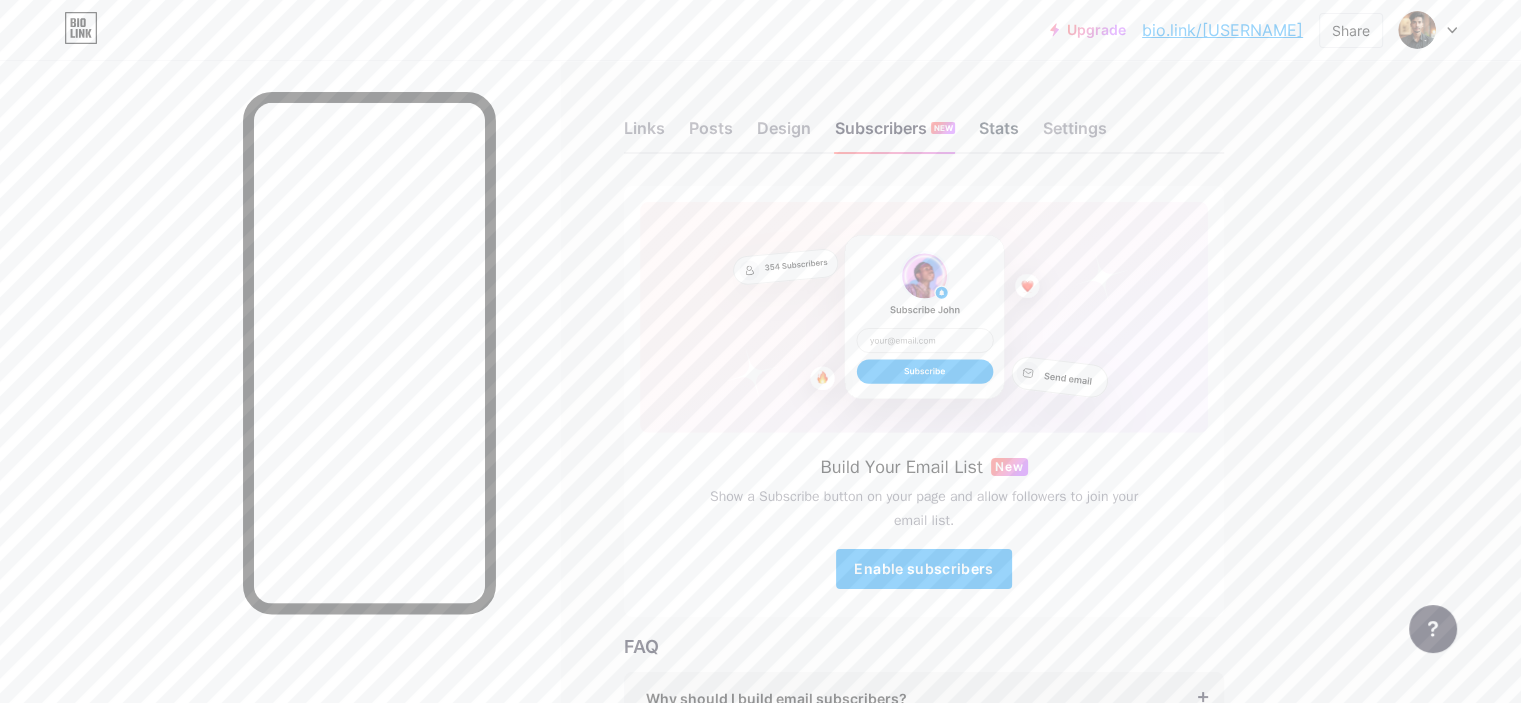 click on "Stats" at bounding box center [999, 134] 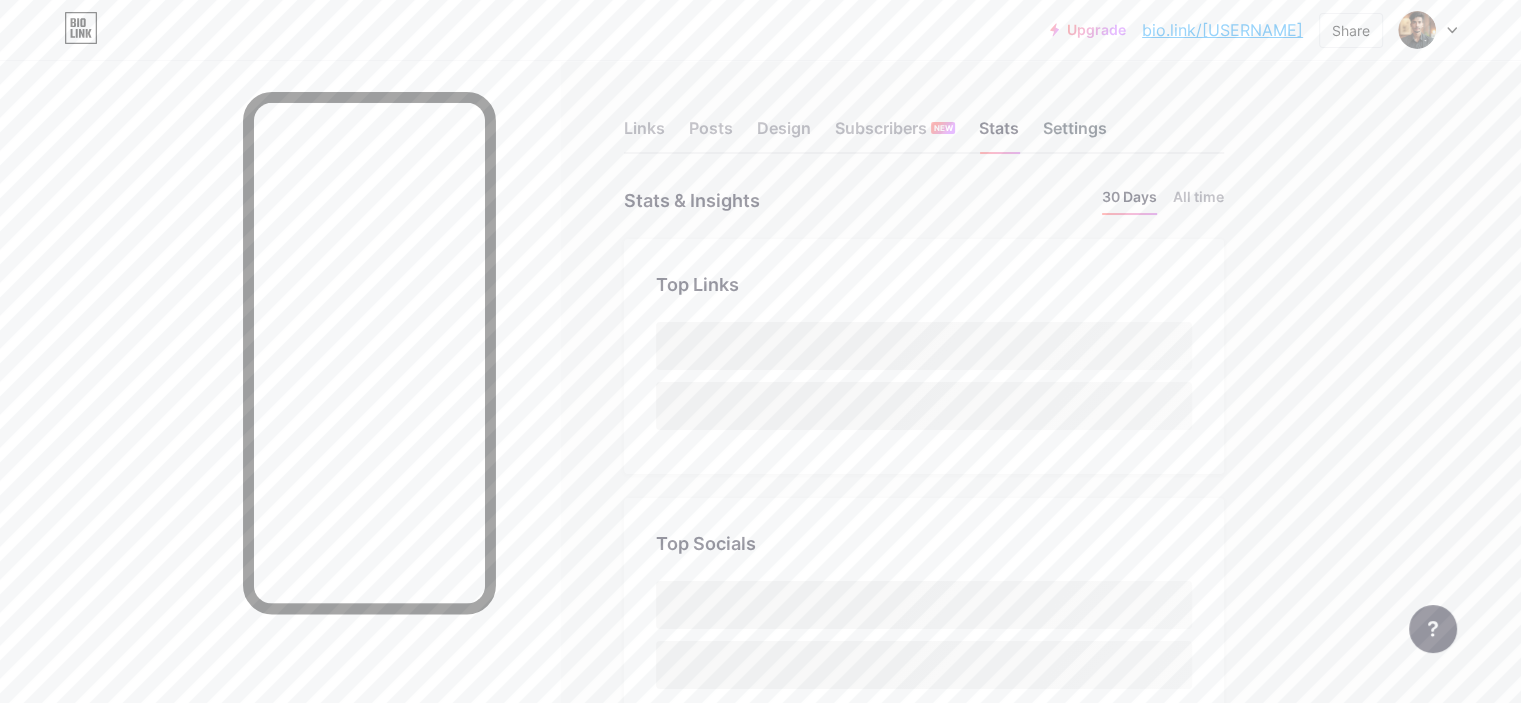 click on "Settings" at bounding box center [1075, 134] 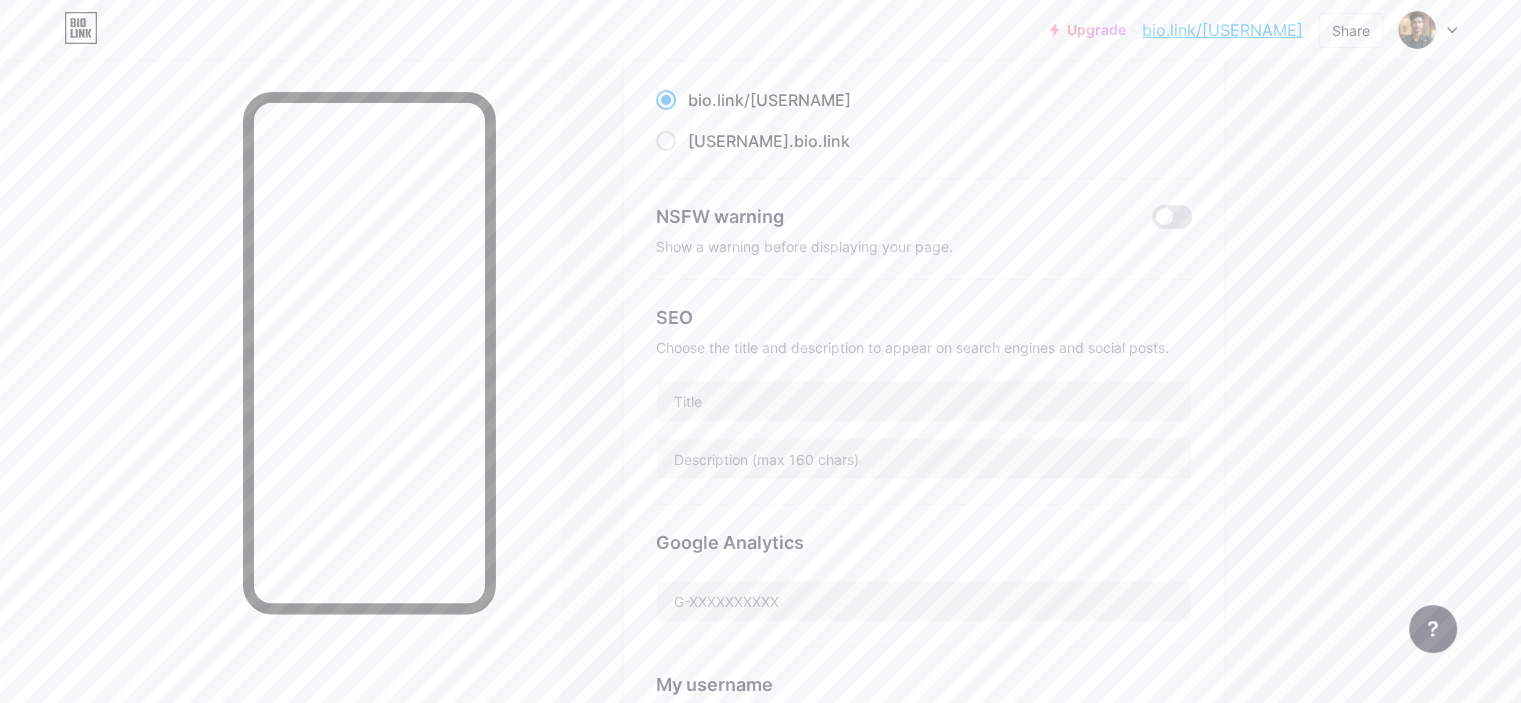 scroll, scrollTop: 200, scrollLeft: 0, axis: vertical 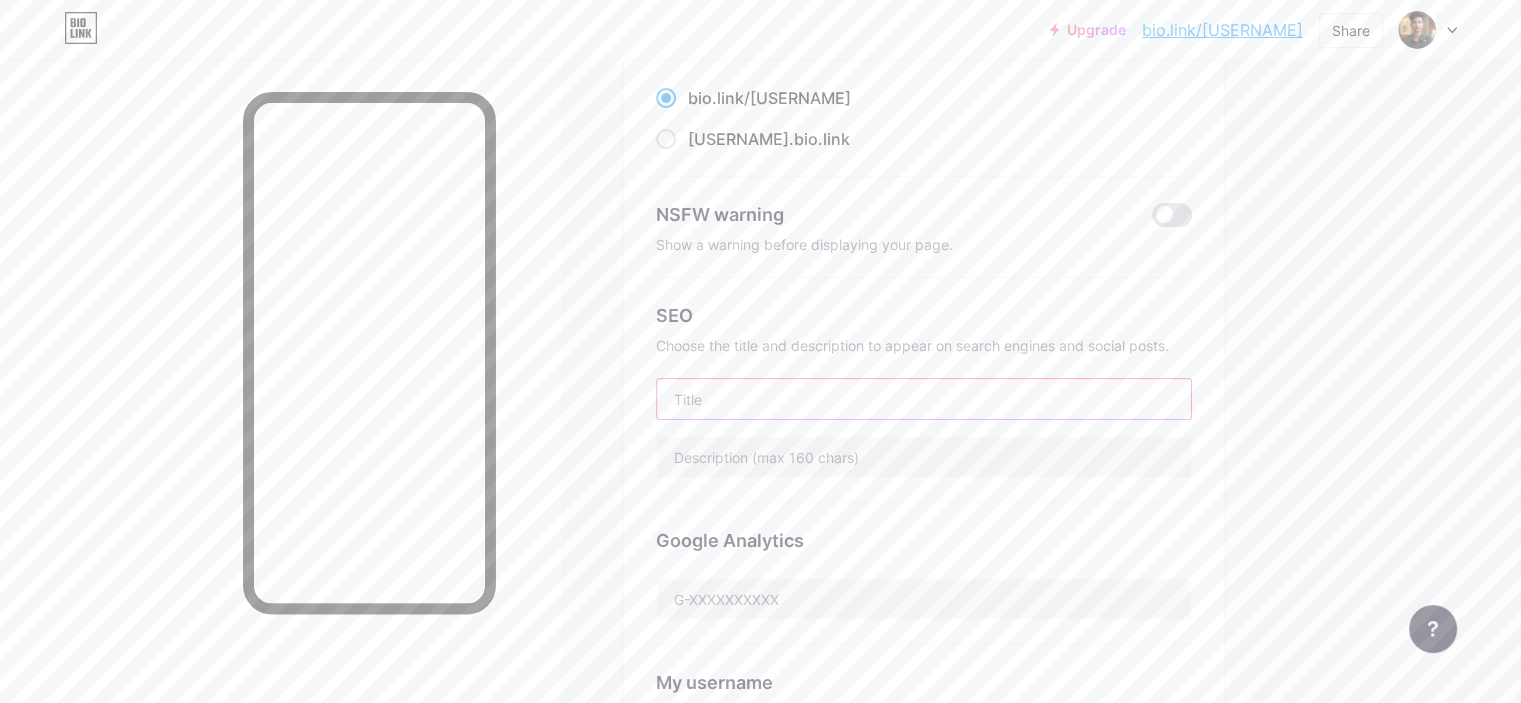 click at bounding box center (924, 399) 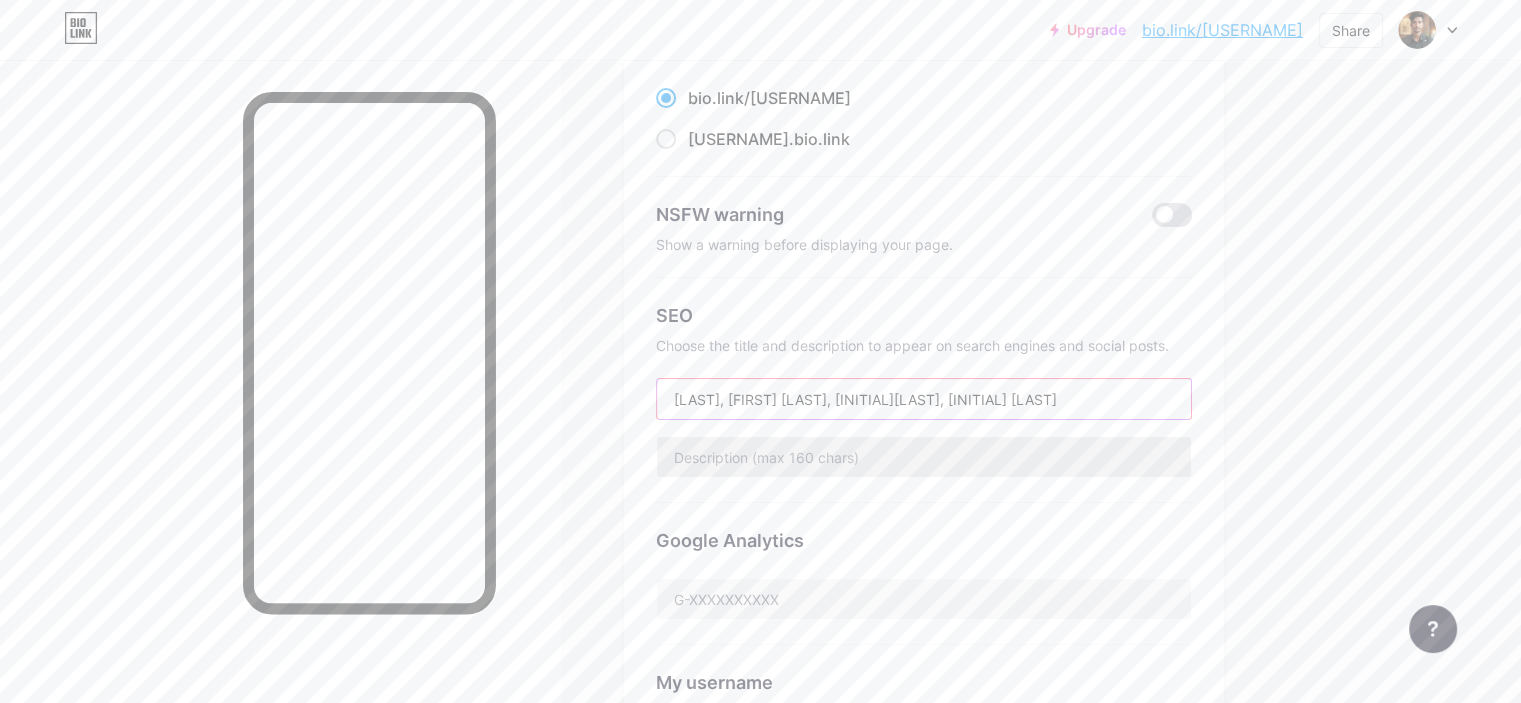 type on "[LAST], [FIRST] [LAST], [INITIAL][LAST], [INITIAL] [LAST]" 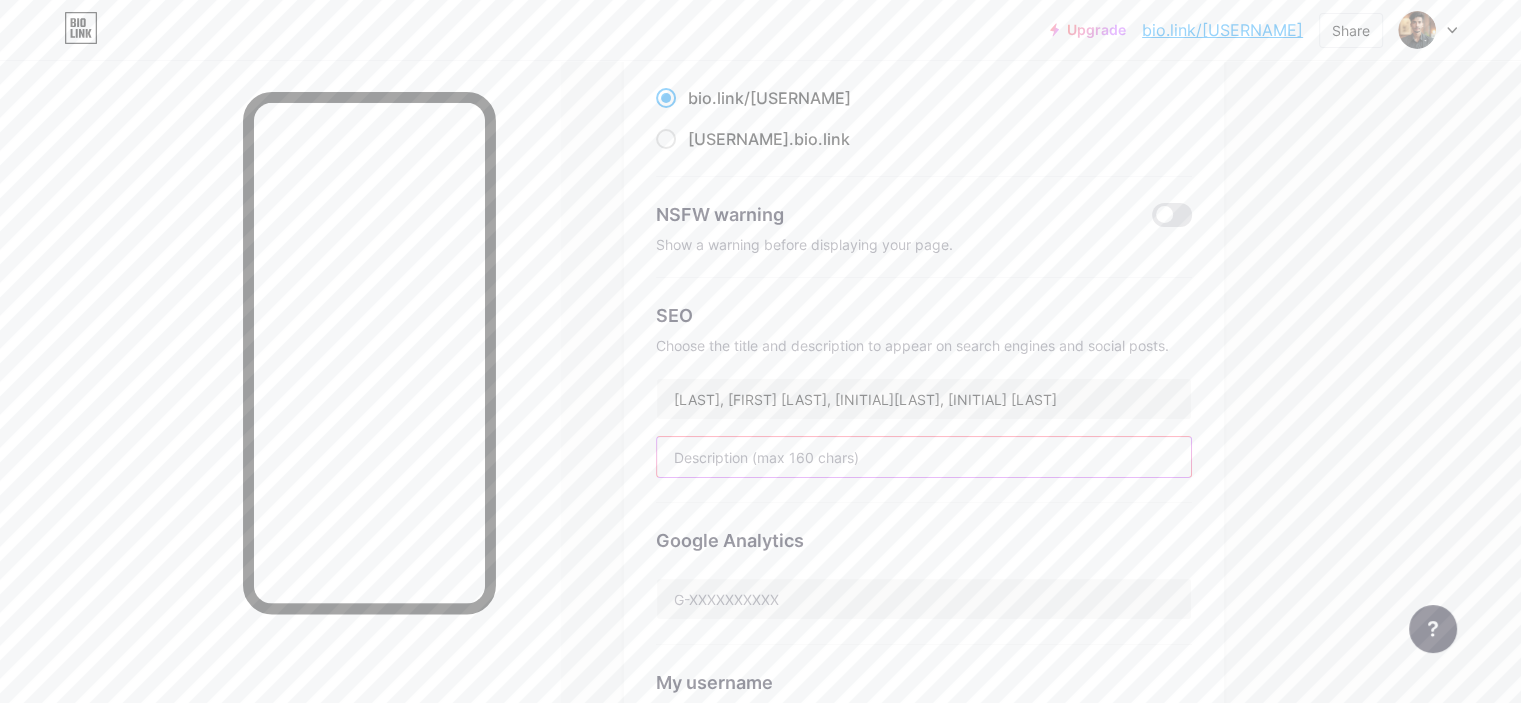 click at bounding box center [924, 457] 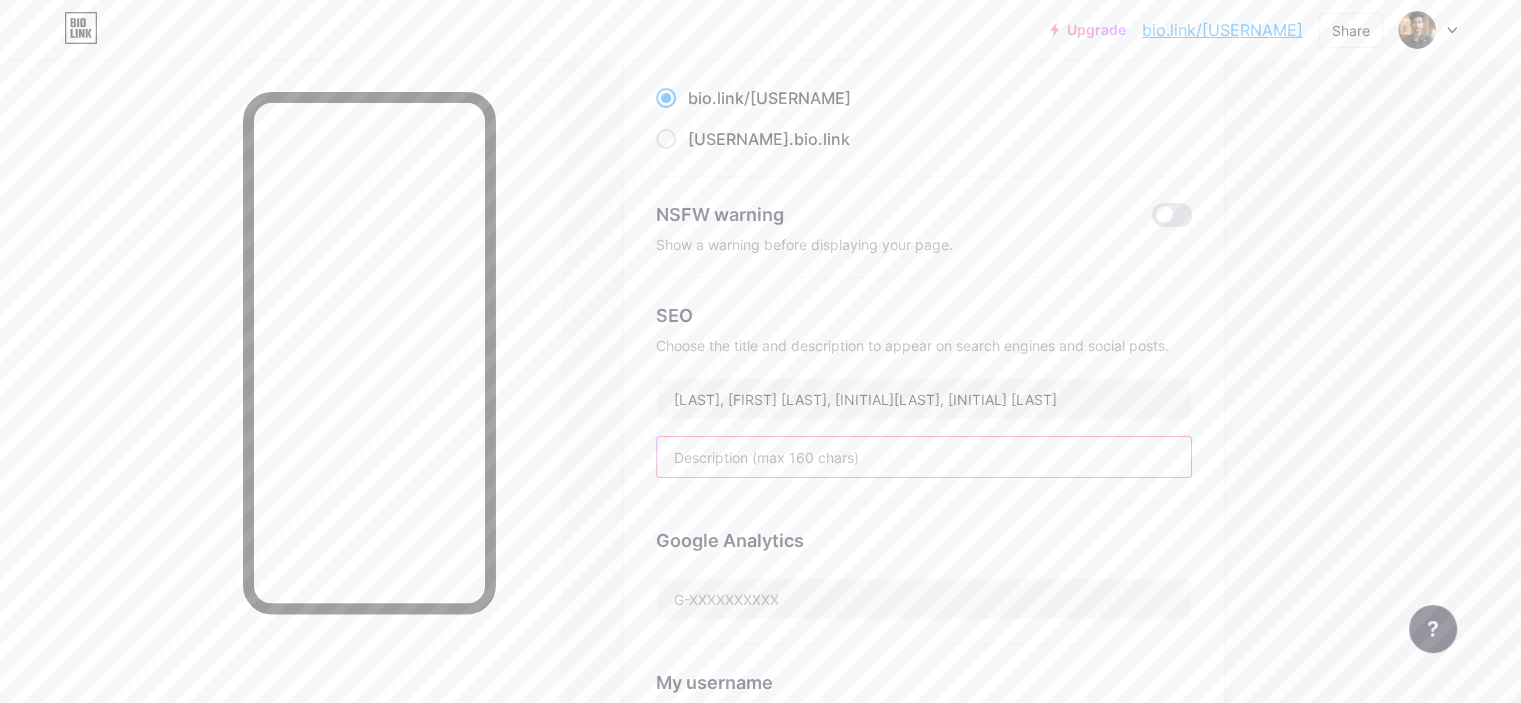 click at bounding box center [924, 457] 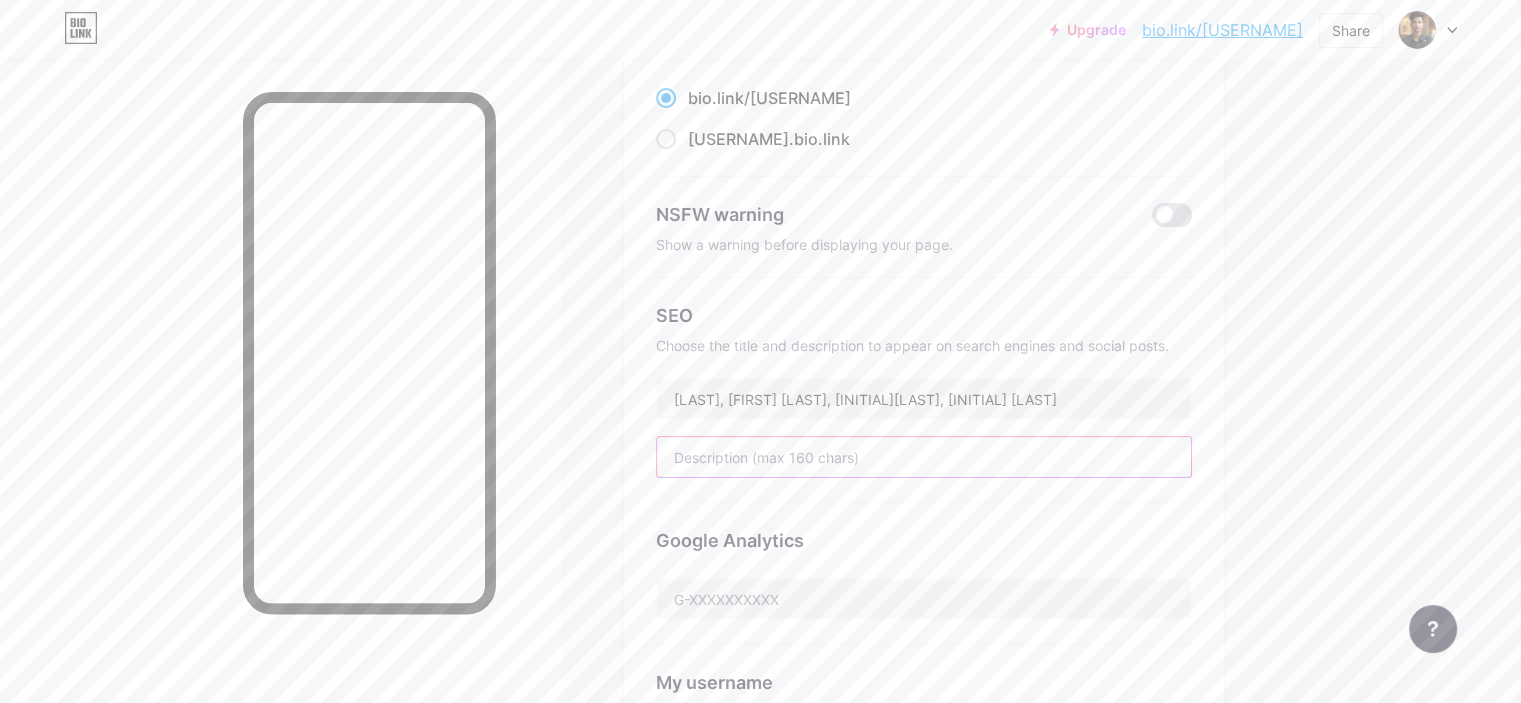 paste on "https://www.facebook.com/[USERNAME].[USERNAME]/" 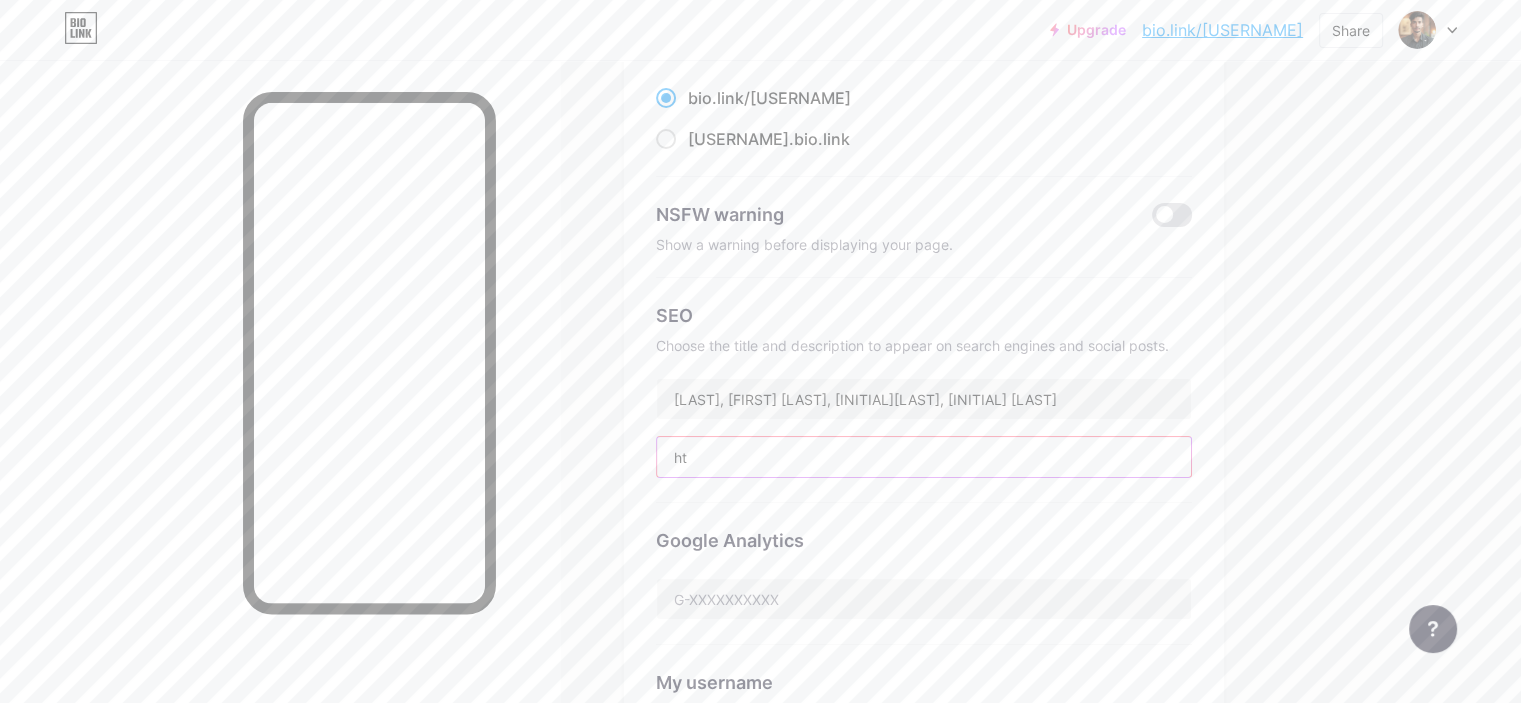 type on "h" 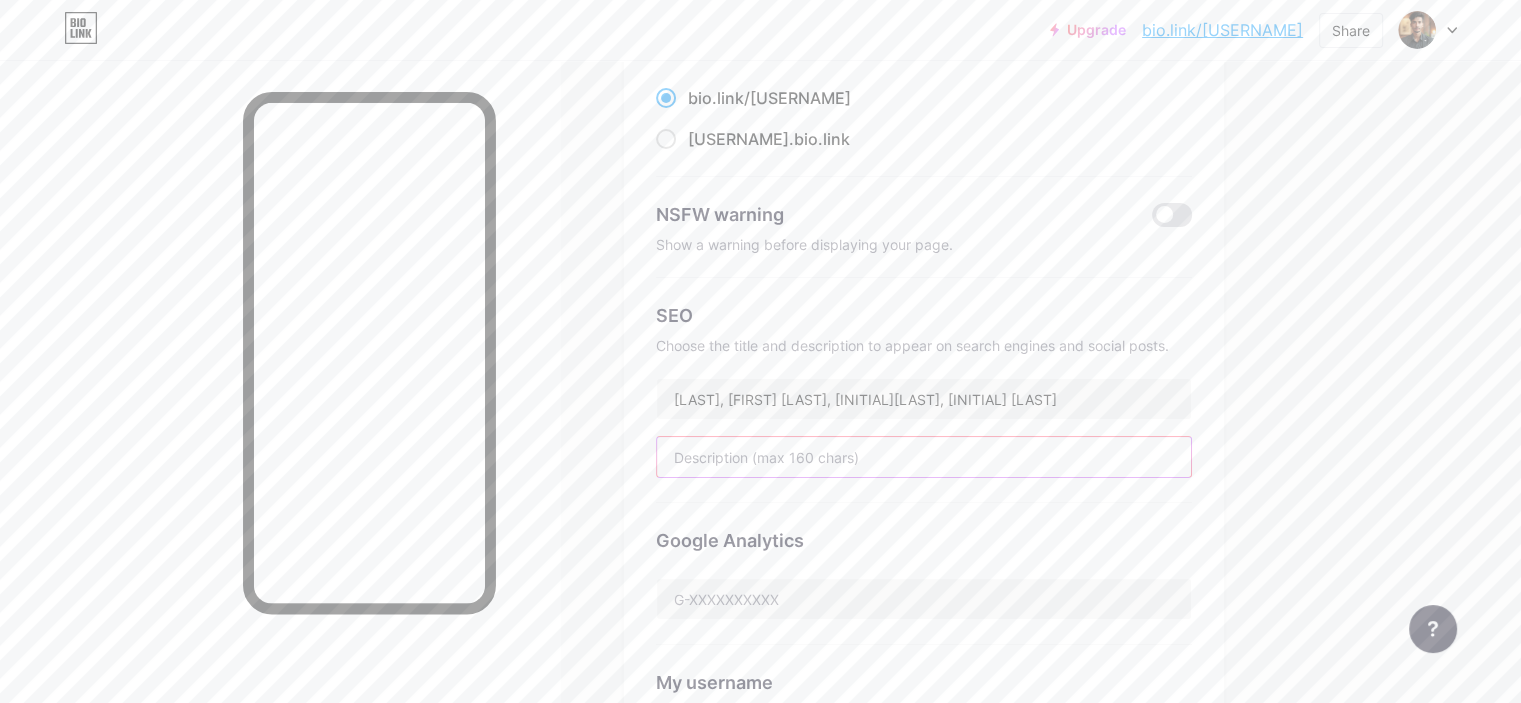 paste on "[FIRST] [LAST] is a multi-talented person best known as a Bangladeshi Internet Personality, Musical Artist, Entrepreneur, and Public Figure. He has gain" 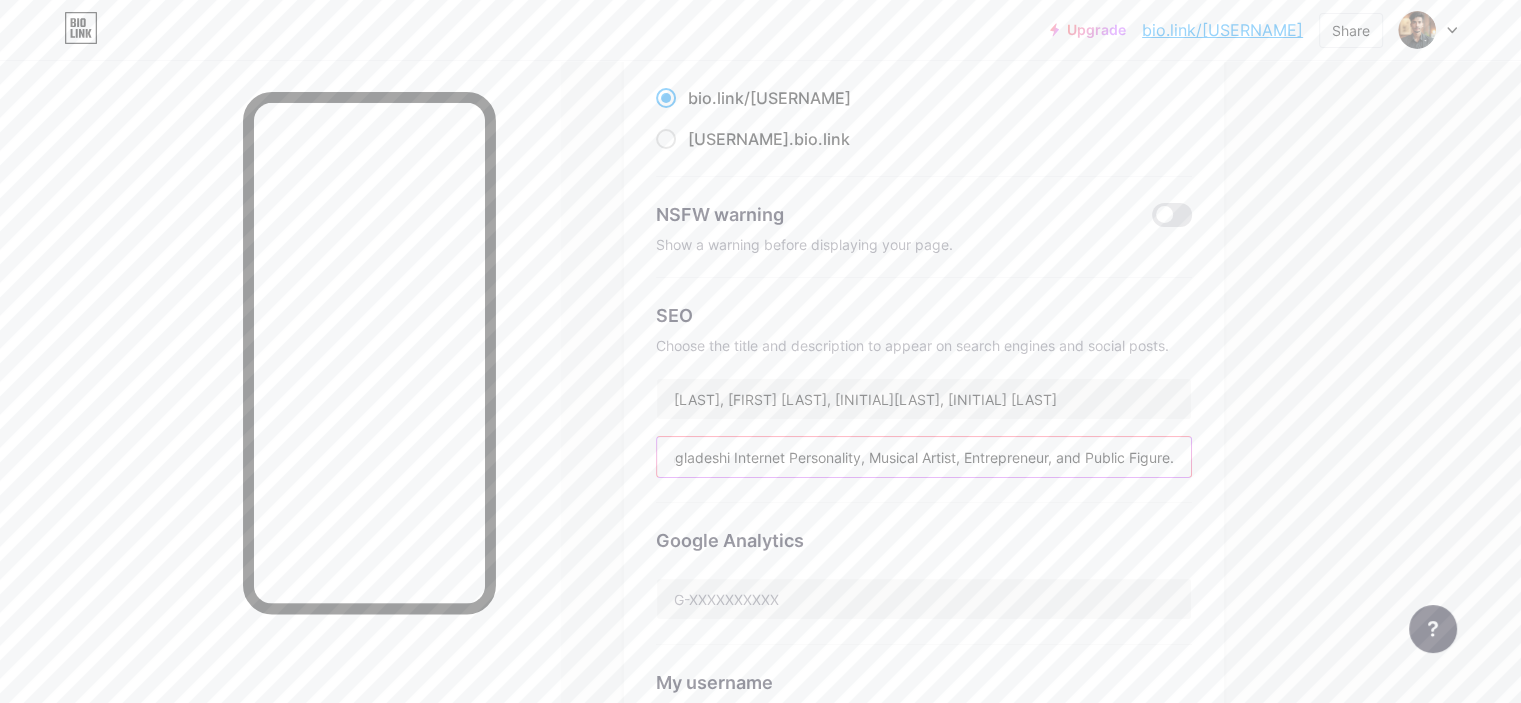 scroll, scrollTop: 0, scrollLeft: 493, axis: horizontal 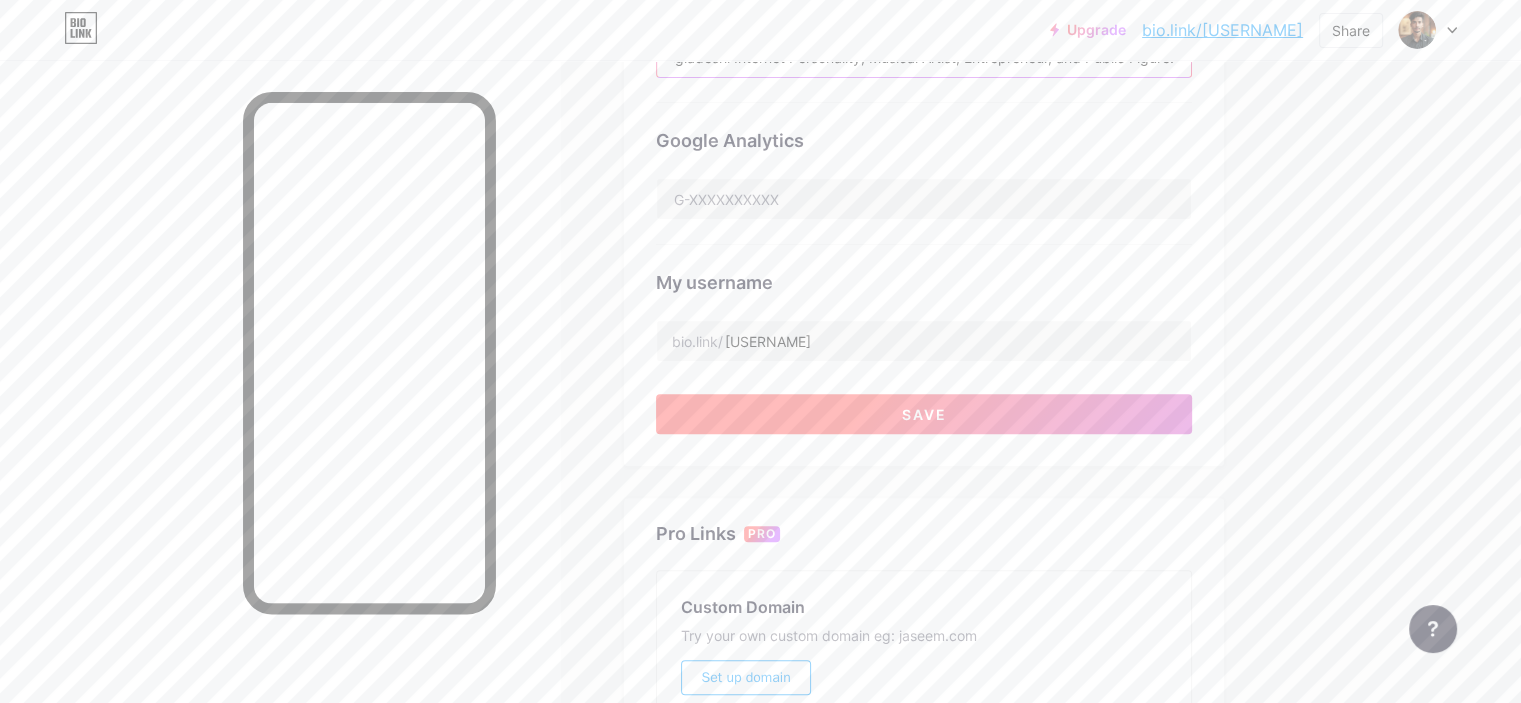 type on "[FIRST] [LAST] is a multi-talented person best known as a Bangladeshi Internet Personality, Musical Artist, Entrepreneur, and Public Figure." 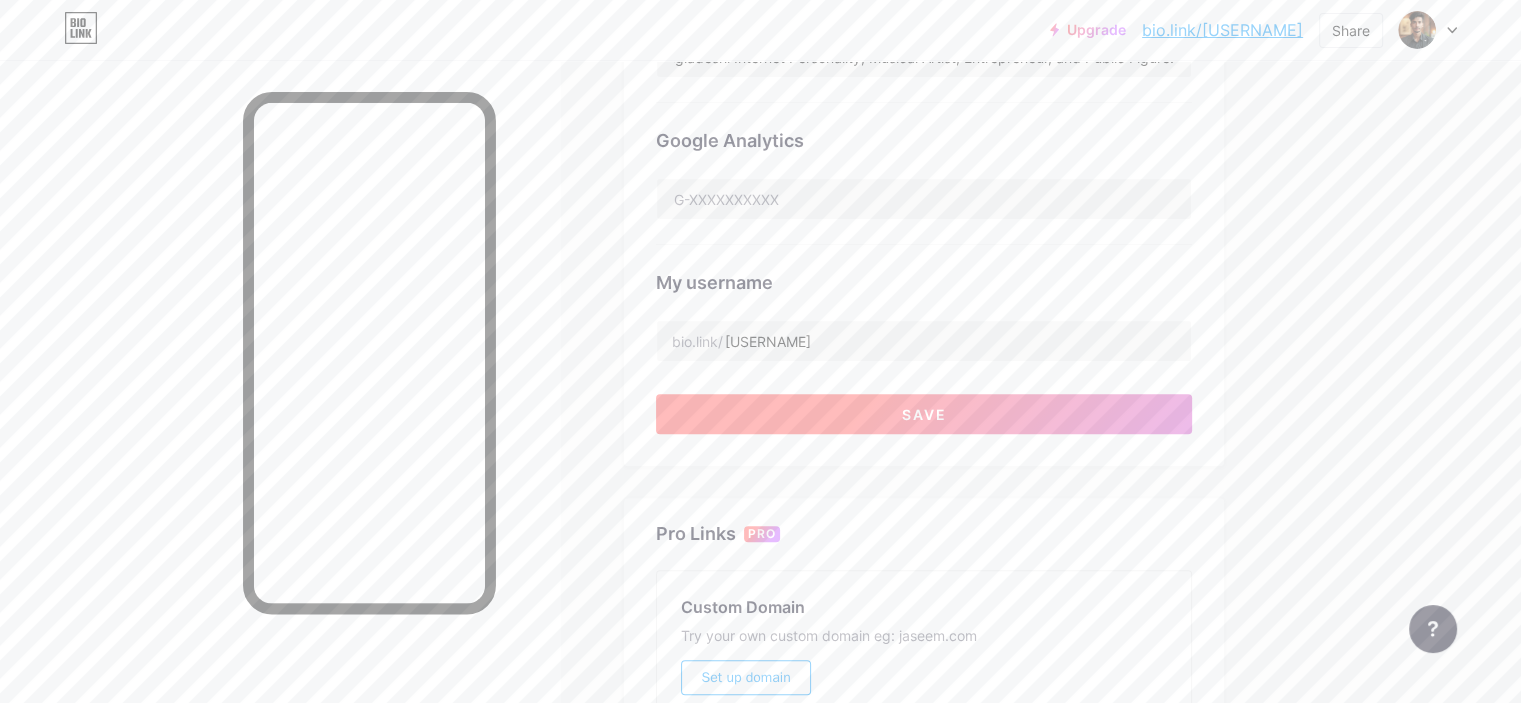 click on "Save" at bounding box center (924, 414) 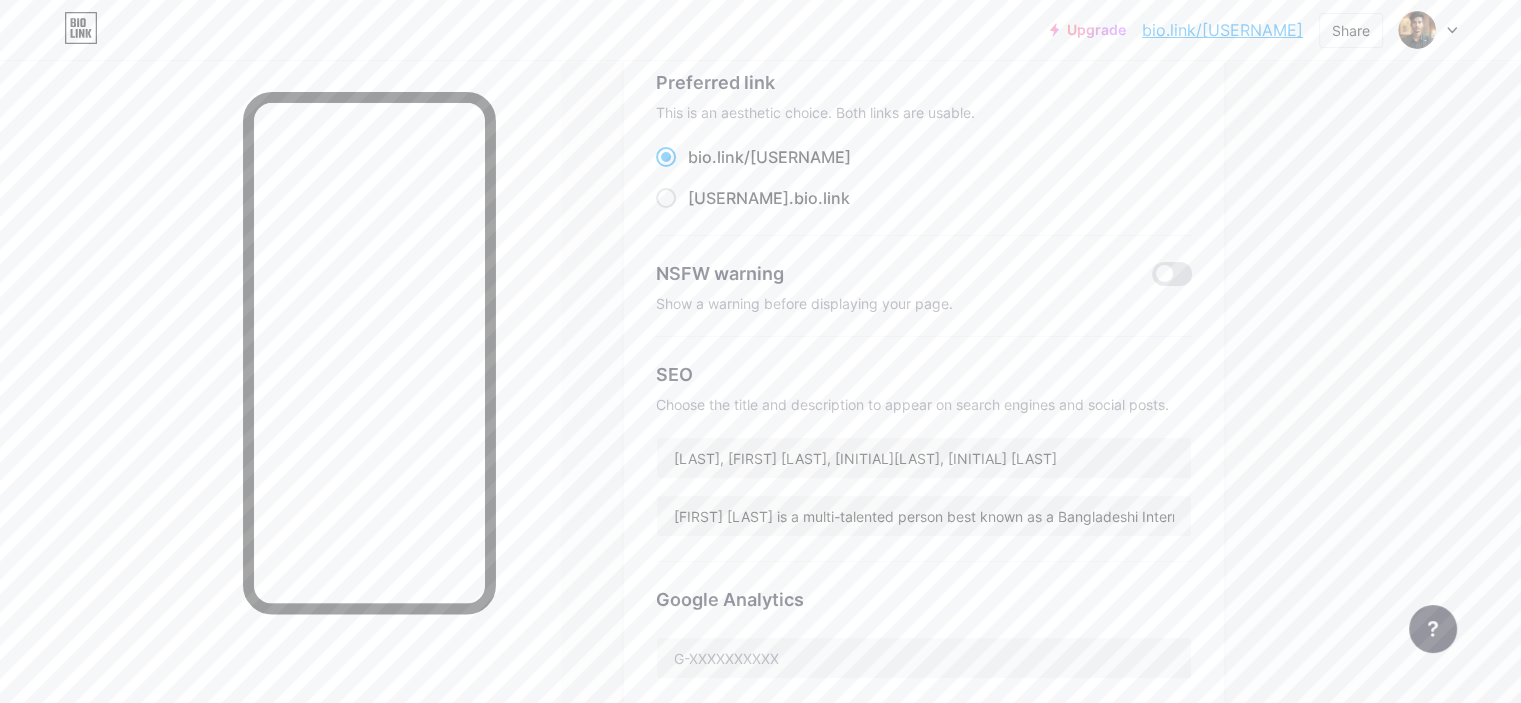 scroll, scrollTop: 300, scrollLeft: 0, axis: vertical 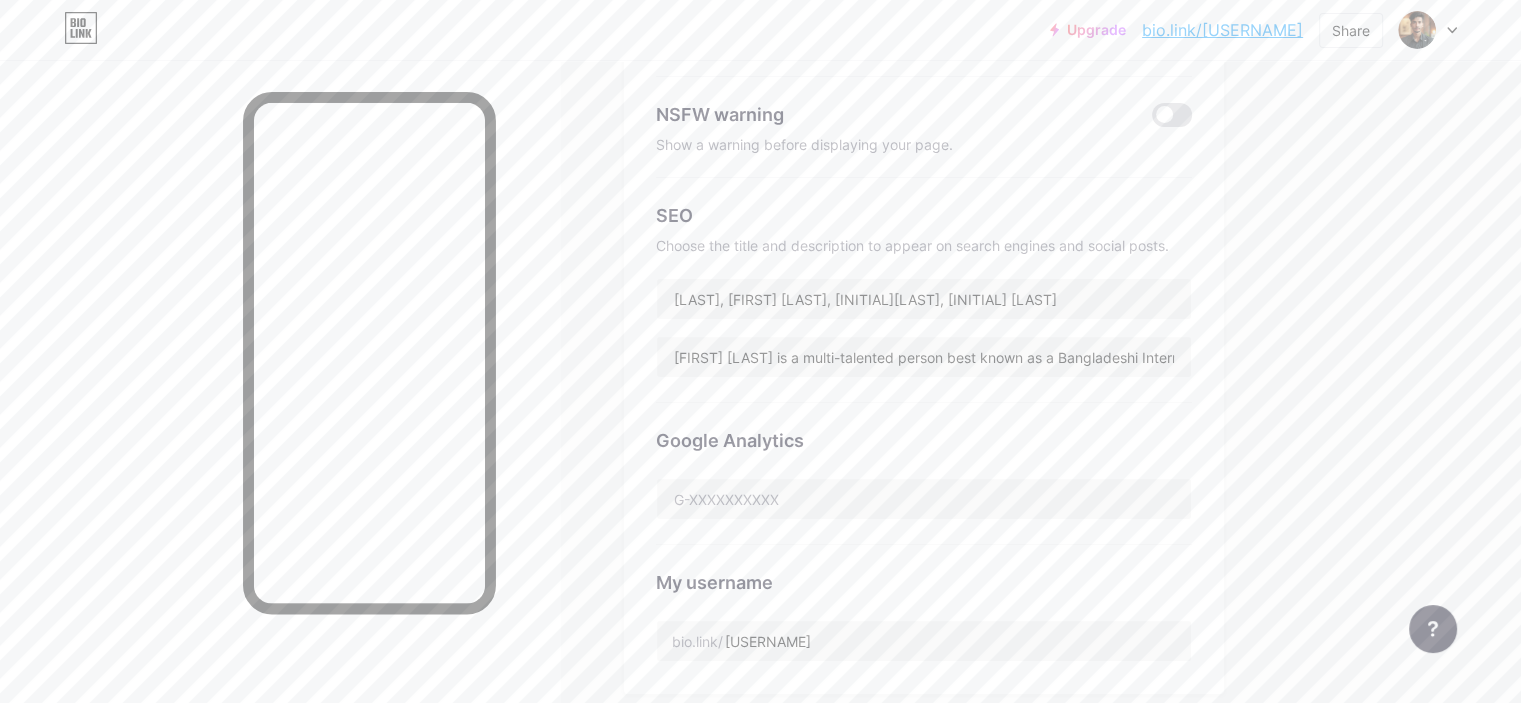 click on "Choose the title and description to appear on search engines and social posts." at bounding box center (924, 245) 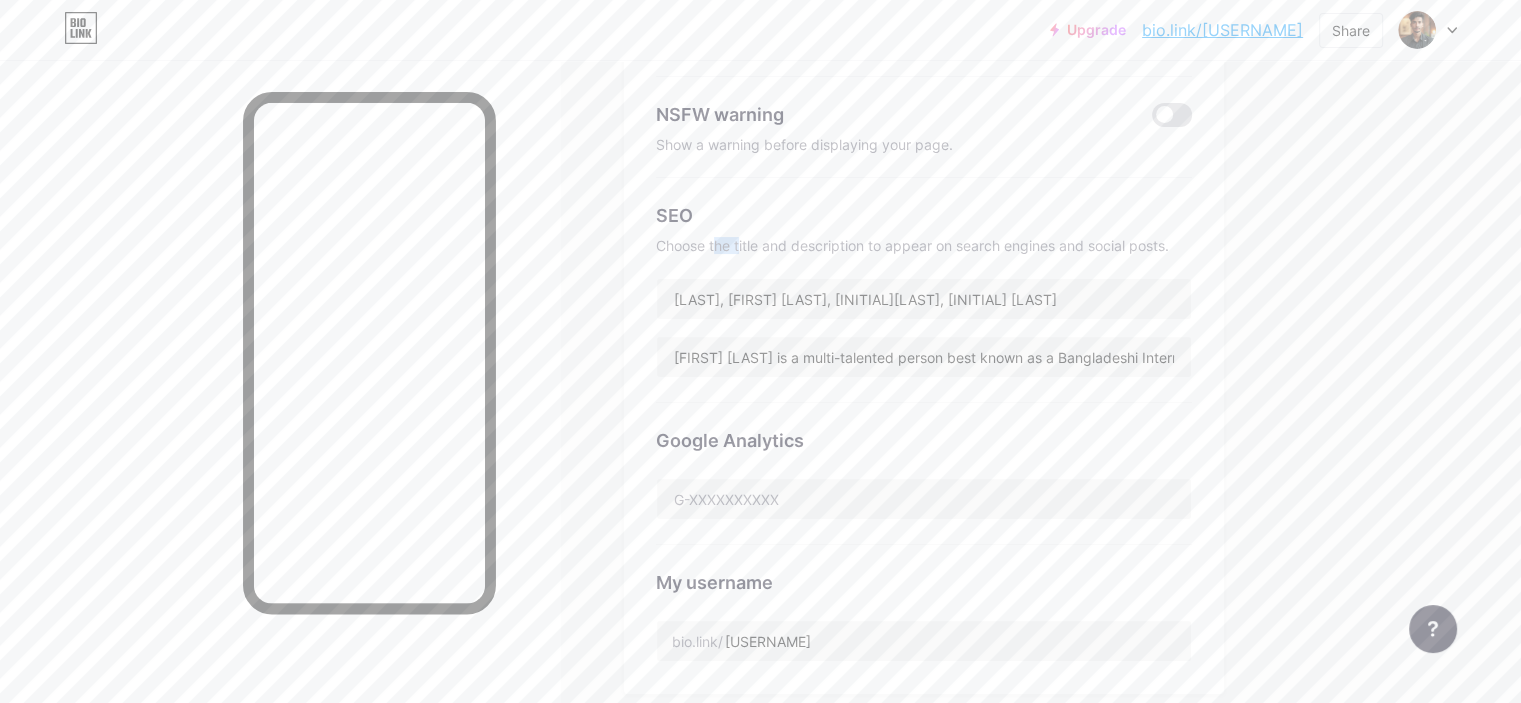 click on "Choose the title and description to appear on search engines and social posts." at bounding box center (924, 245) 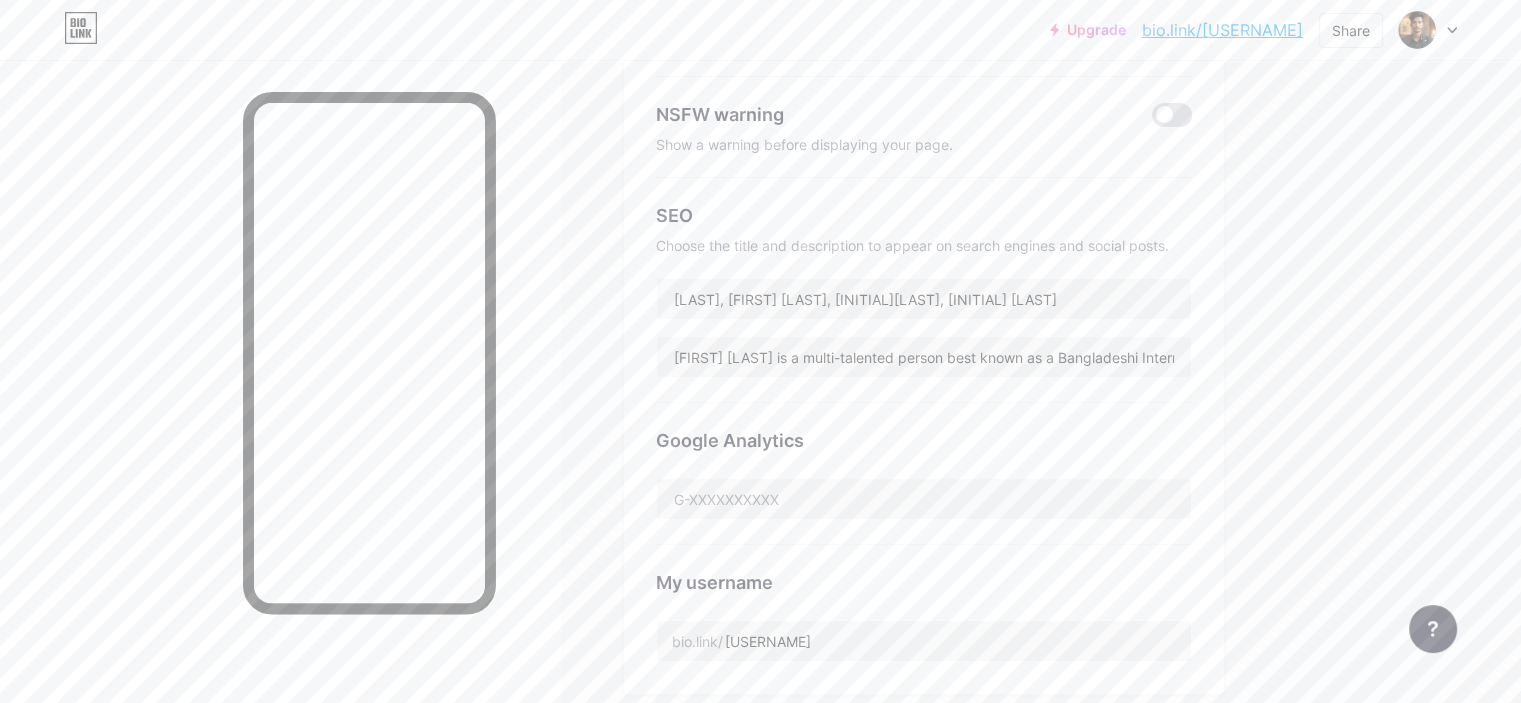 click on "Choose the title and description to appear on search engines and social posts." at bounding box center [924, 245] 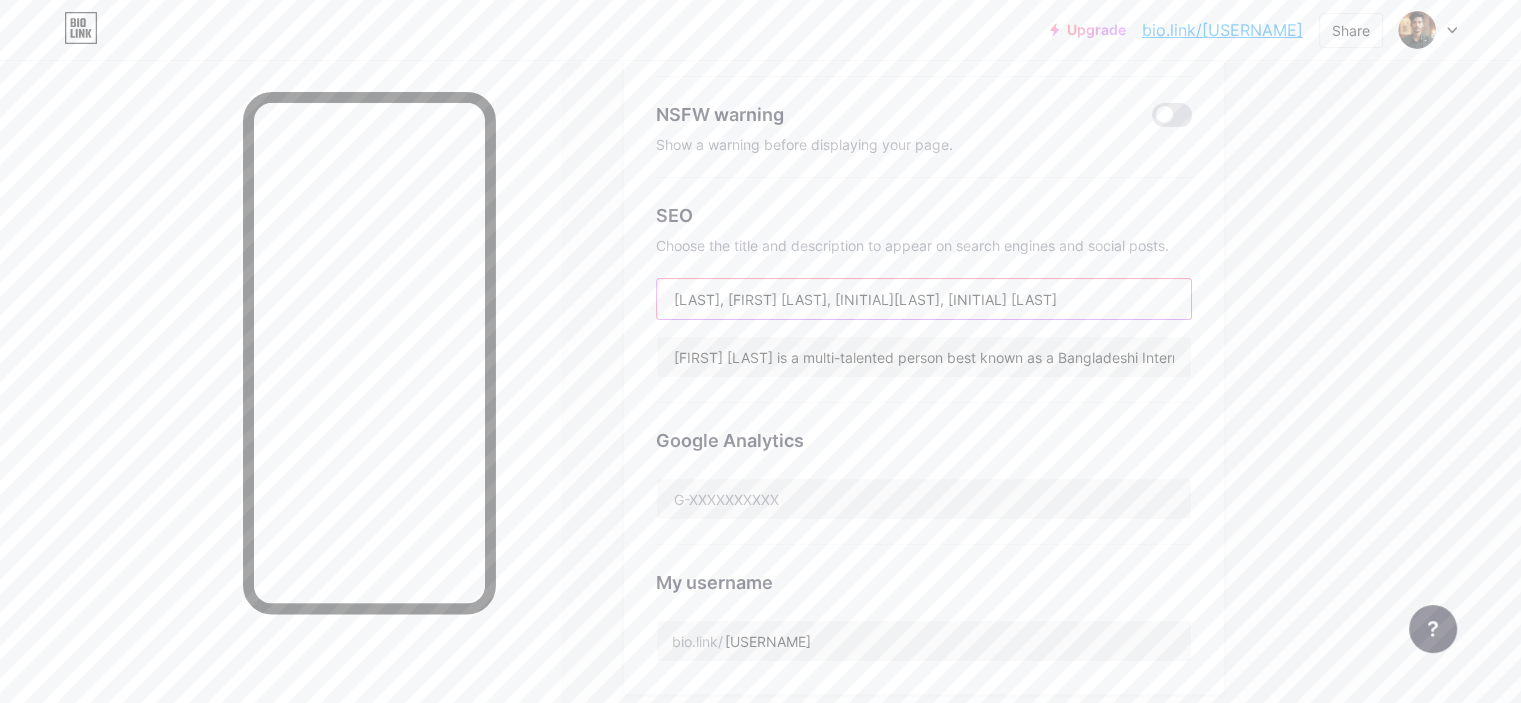 drag, startPoint x: 1119, startPoint y: 308, endPoint x: 652, endPoint y: 299, distance: 467.08673 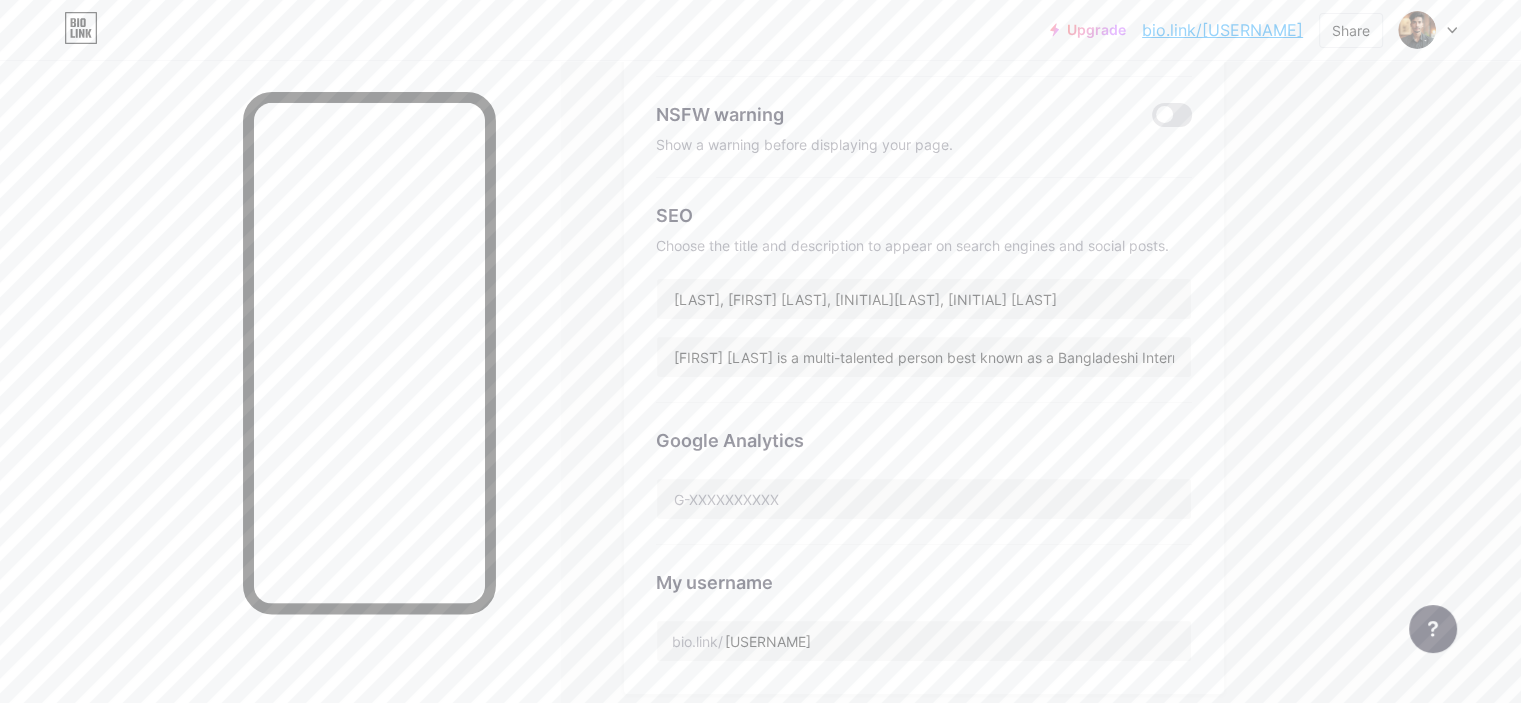 click on "SEO Choose the title and description to appear on search engines and social posts. [FIRST] [LAST], [FIRST] [LAST], [INITIAL][LAST], [LAST] [LAST] is a multi-talented person best known as a Bangladeshi Internet Personality, Musical Artist, Entrepreneur, and Public Figure." at bounding box center (924, 290) 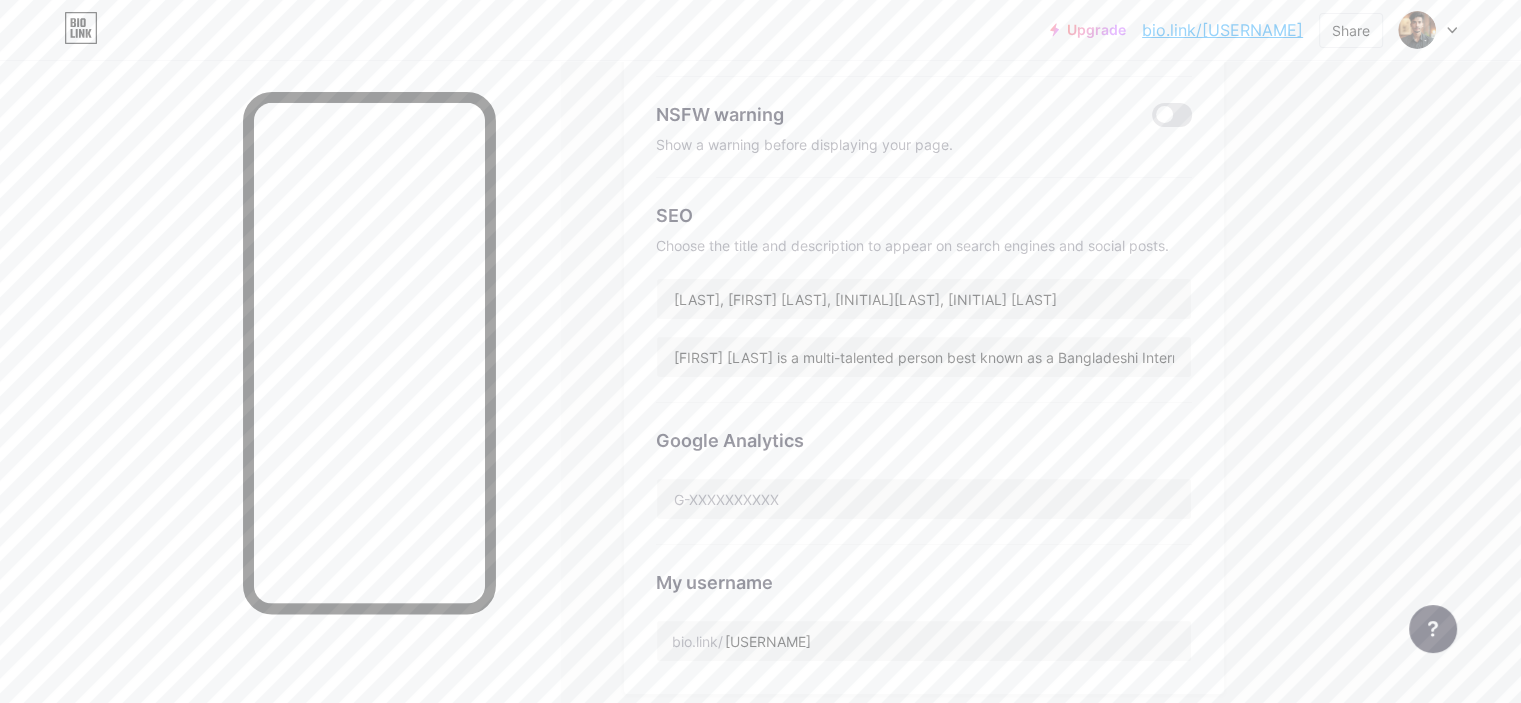 click on "Choose the title and description to appear on search engines and social posts." at bounding box center [924, 245] 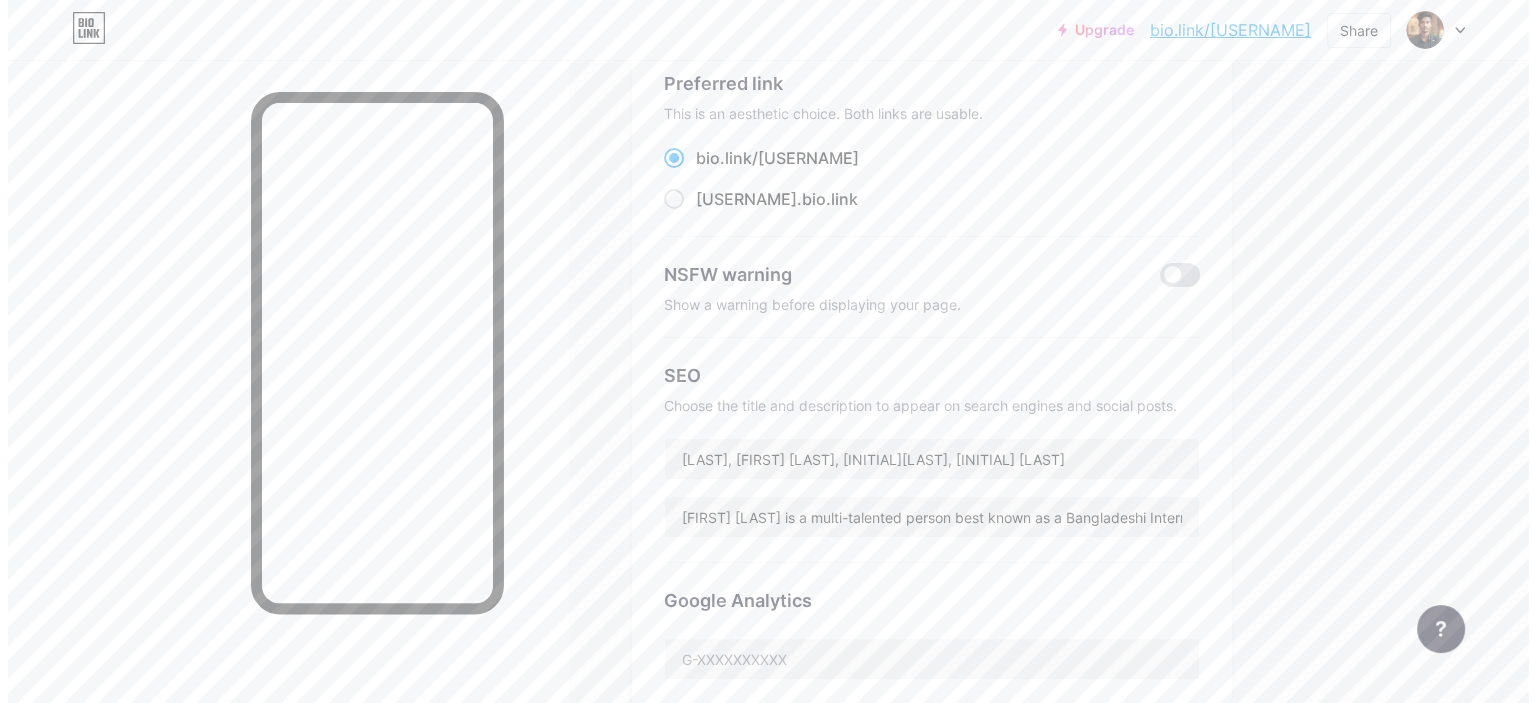 scroll, scrollTop: 0, scrollLeft: 0, axis: both 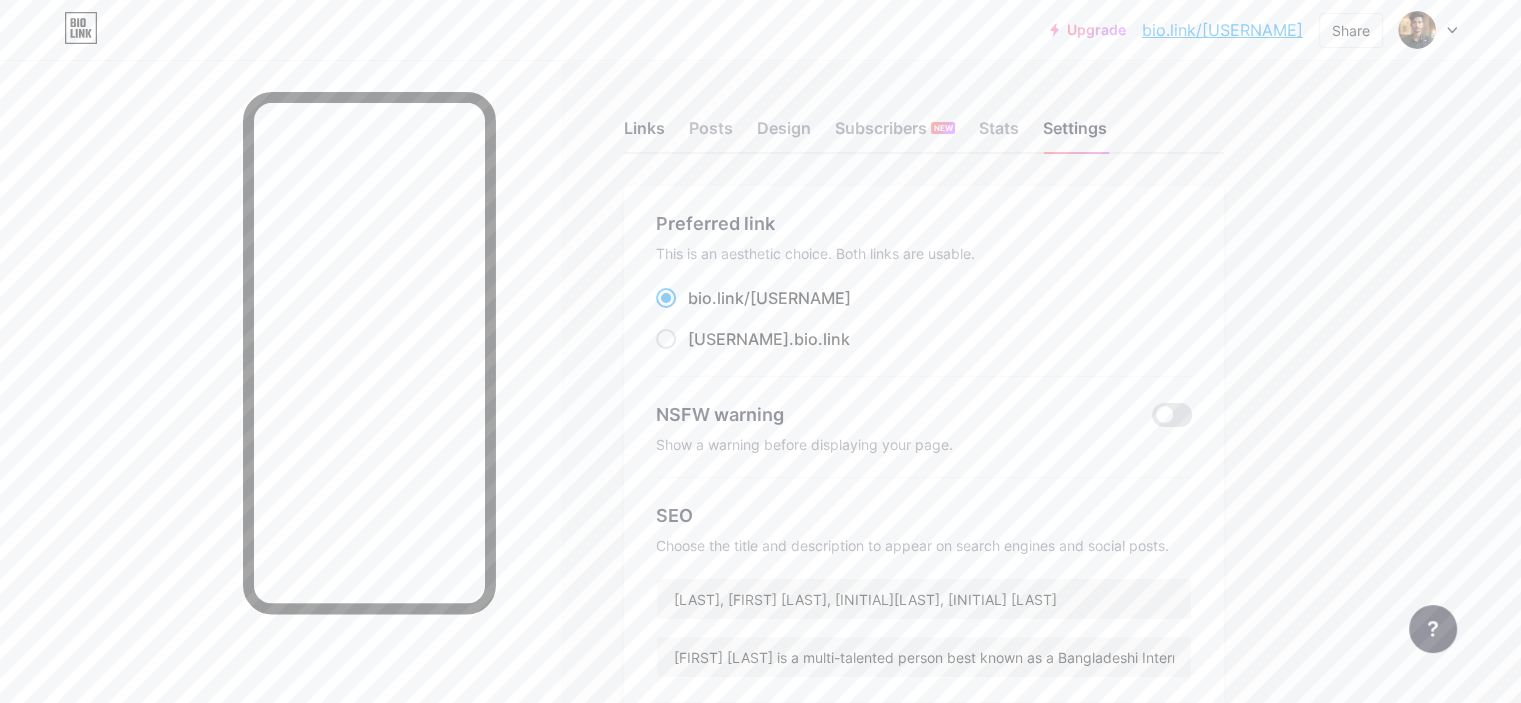 click on "Links" at bounding box center (644, 134) 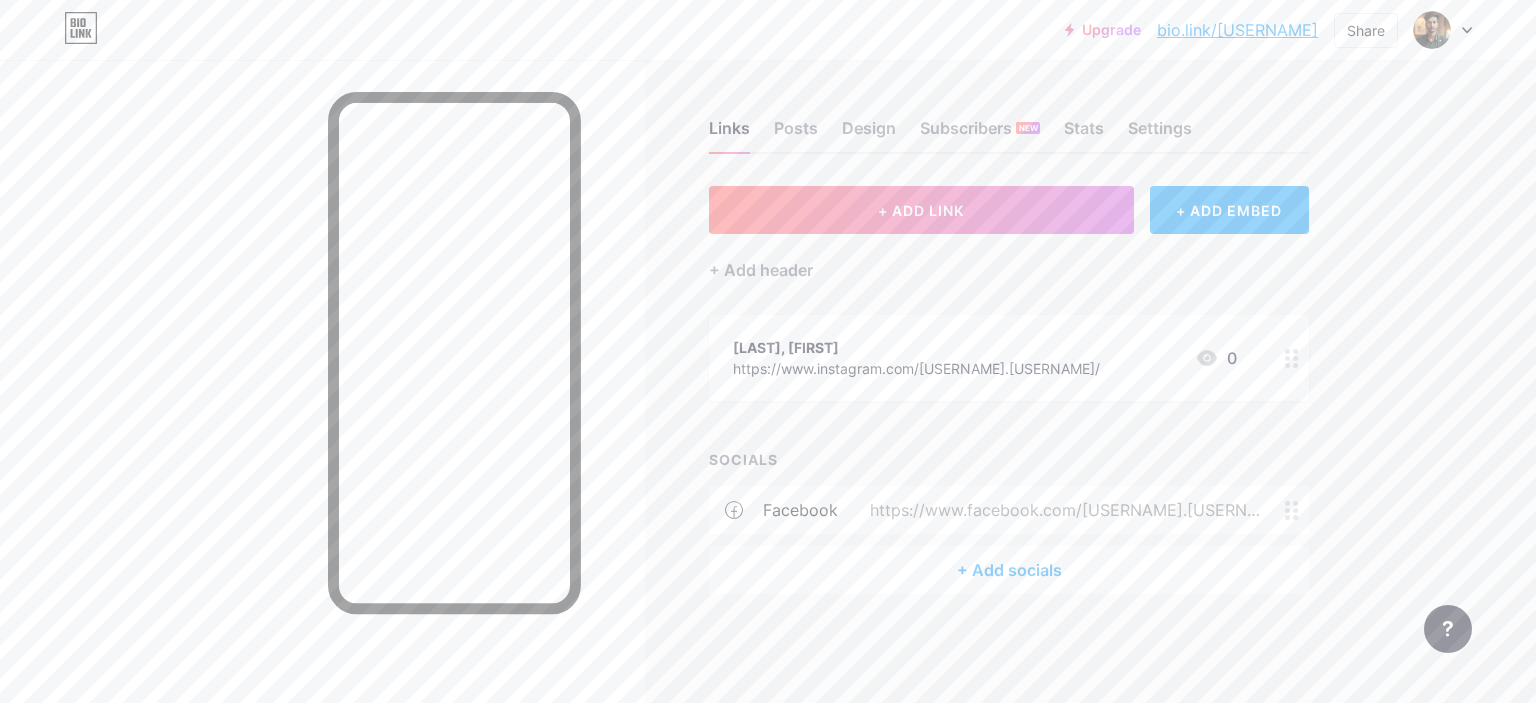 click on "+ Add socials" at bounding box center (1009, 570) 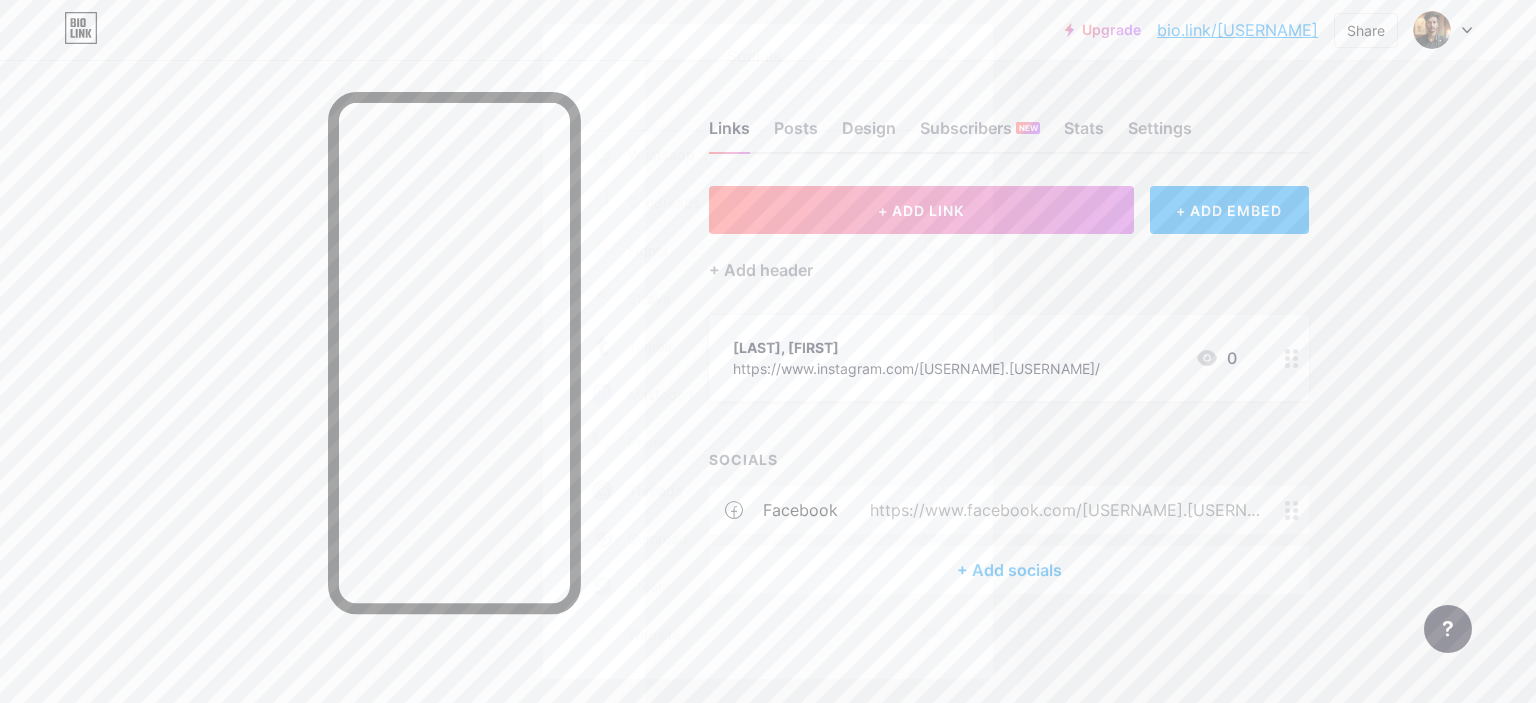 scroll, scrollTop: 1784, scrollLeft: 0, axis: vertical 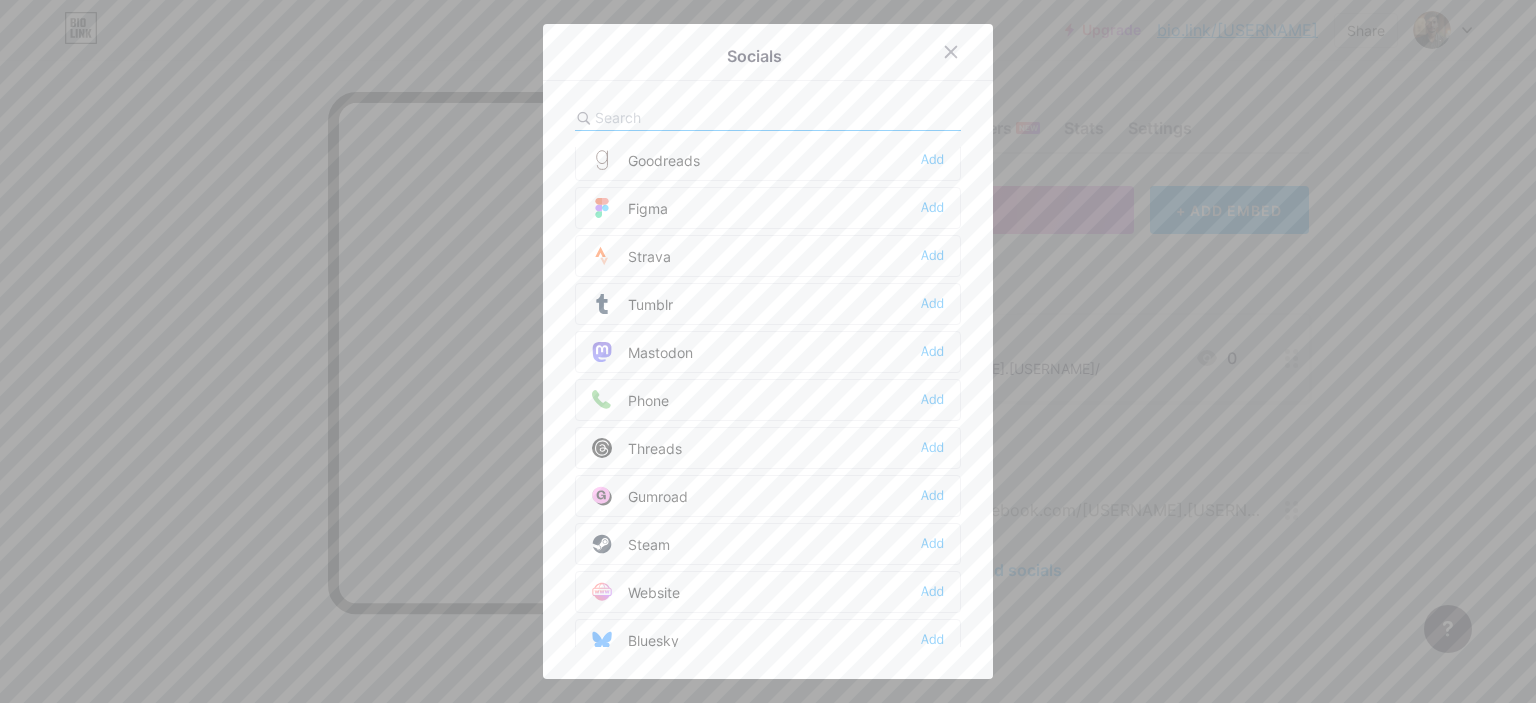 click on "Website
Add" at bounding box center [768, 592] 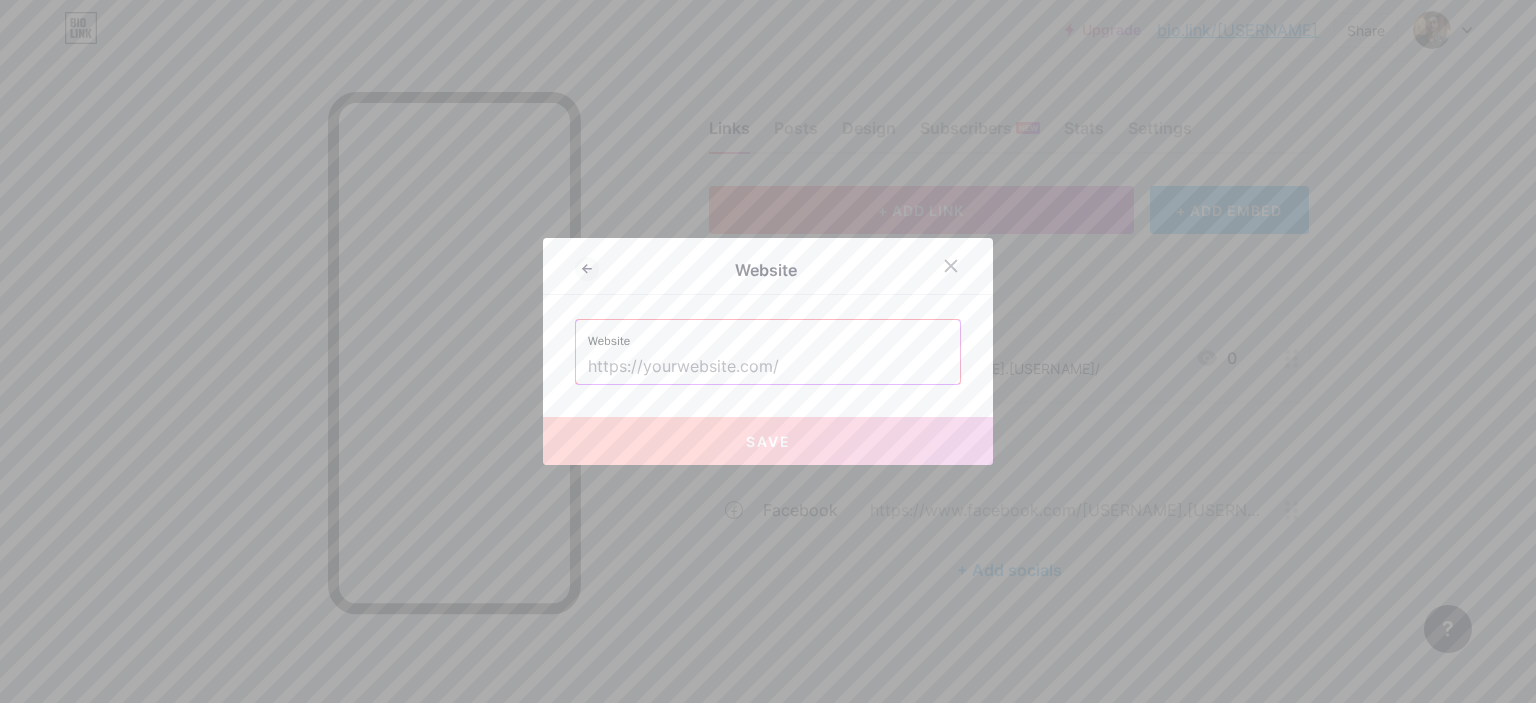 click at bounding box center [768, 367] 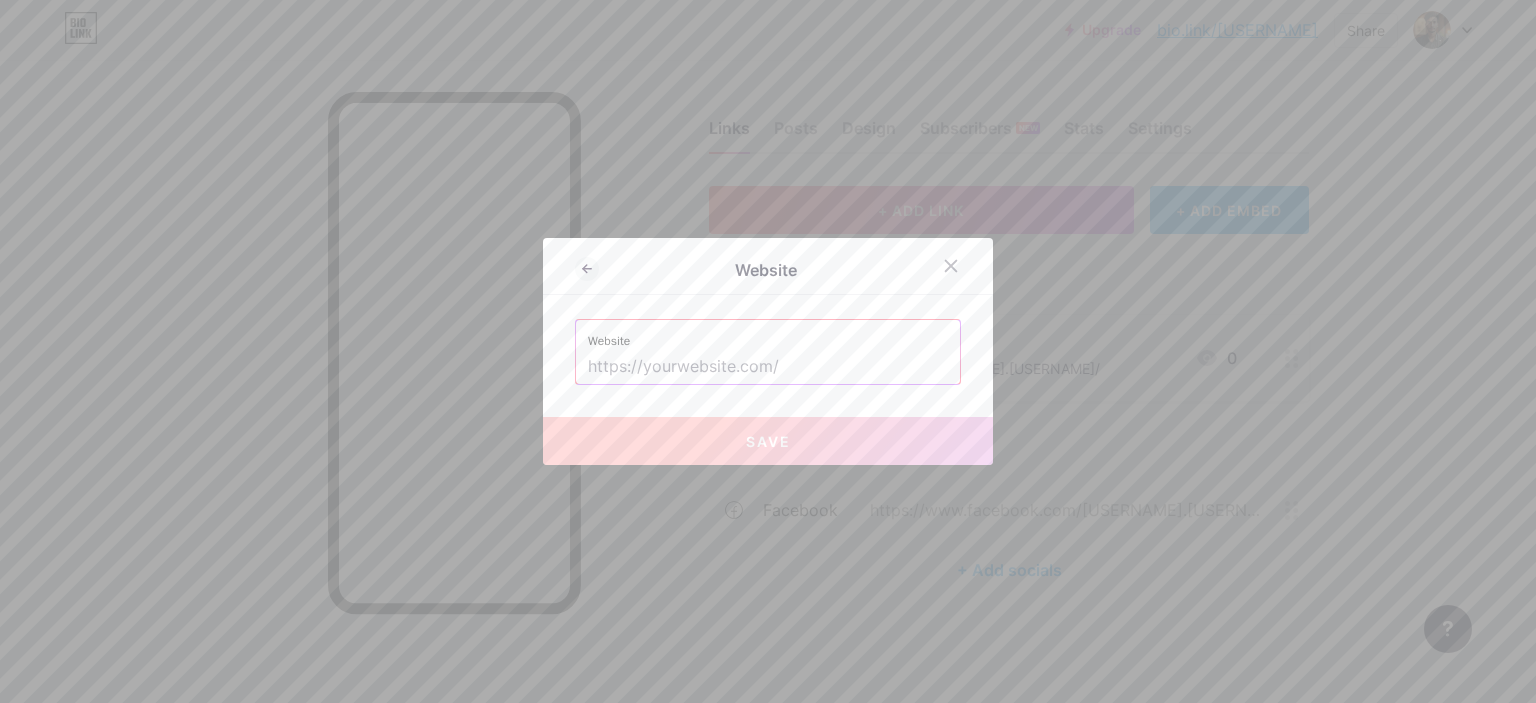 paste on "https://[USERNAME].unaux.com/" 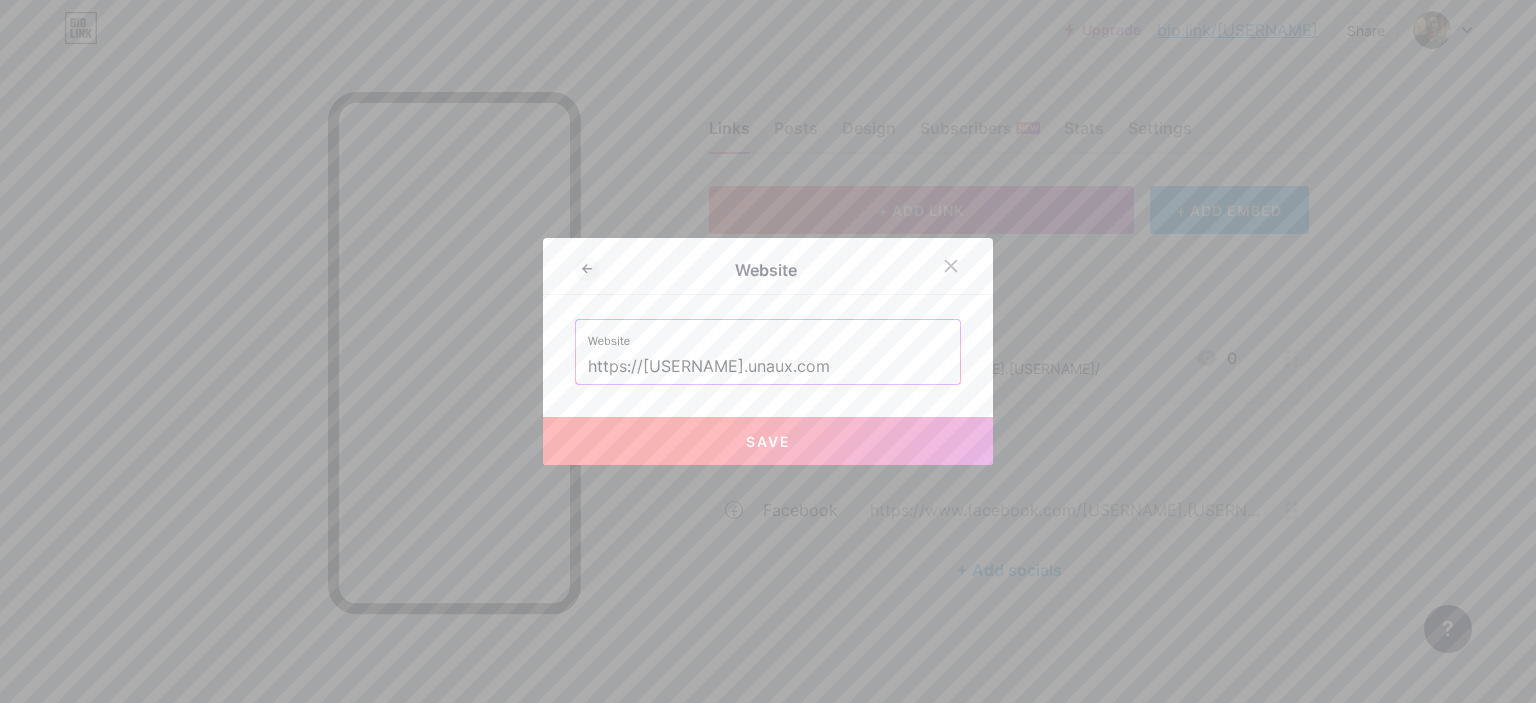 type on "https://[USERNAME].unaux.com" 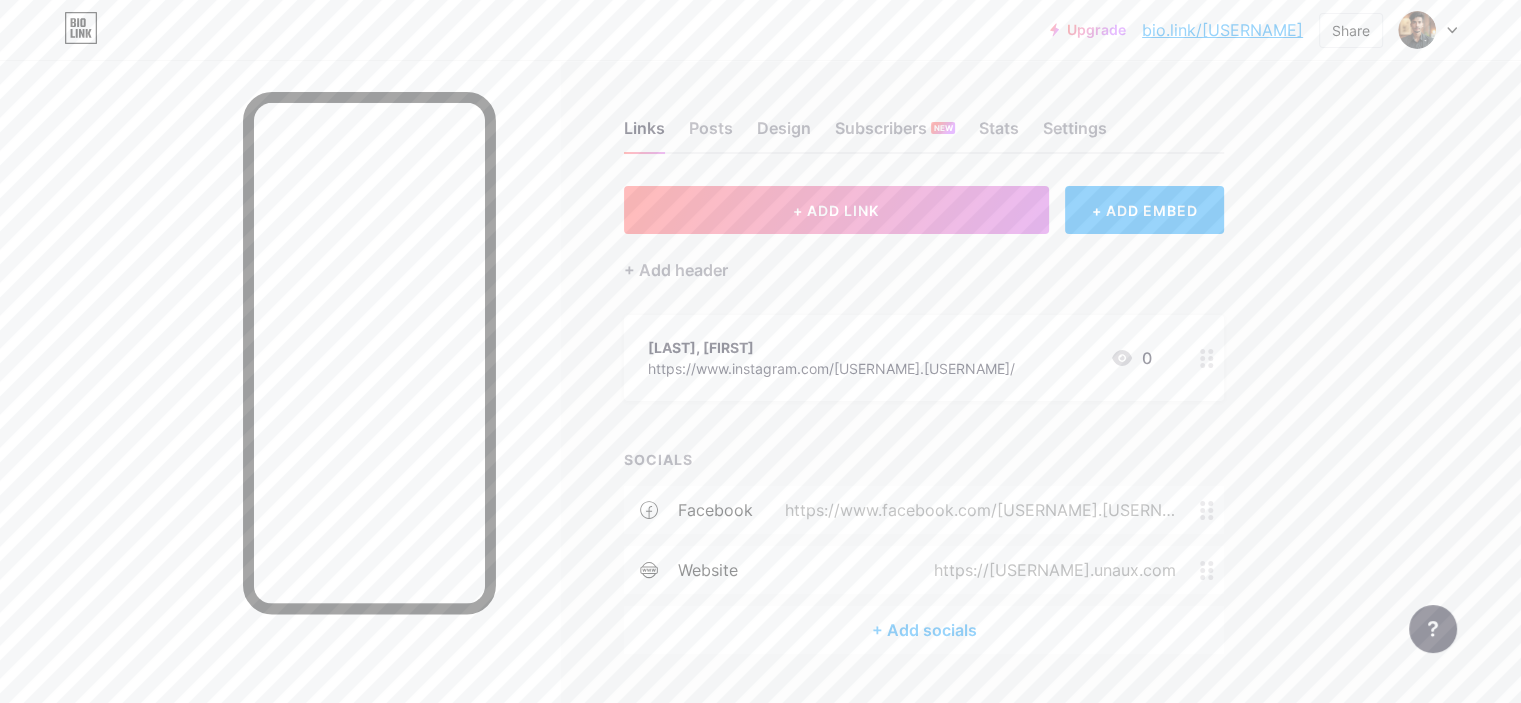 click on "+ Add socials" at bounding box center [924, 630] 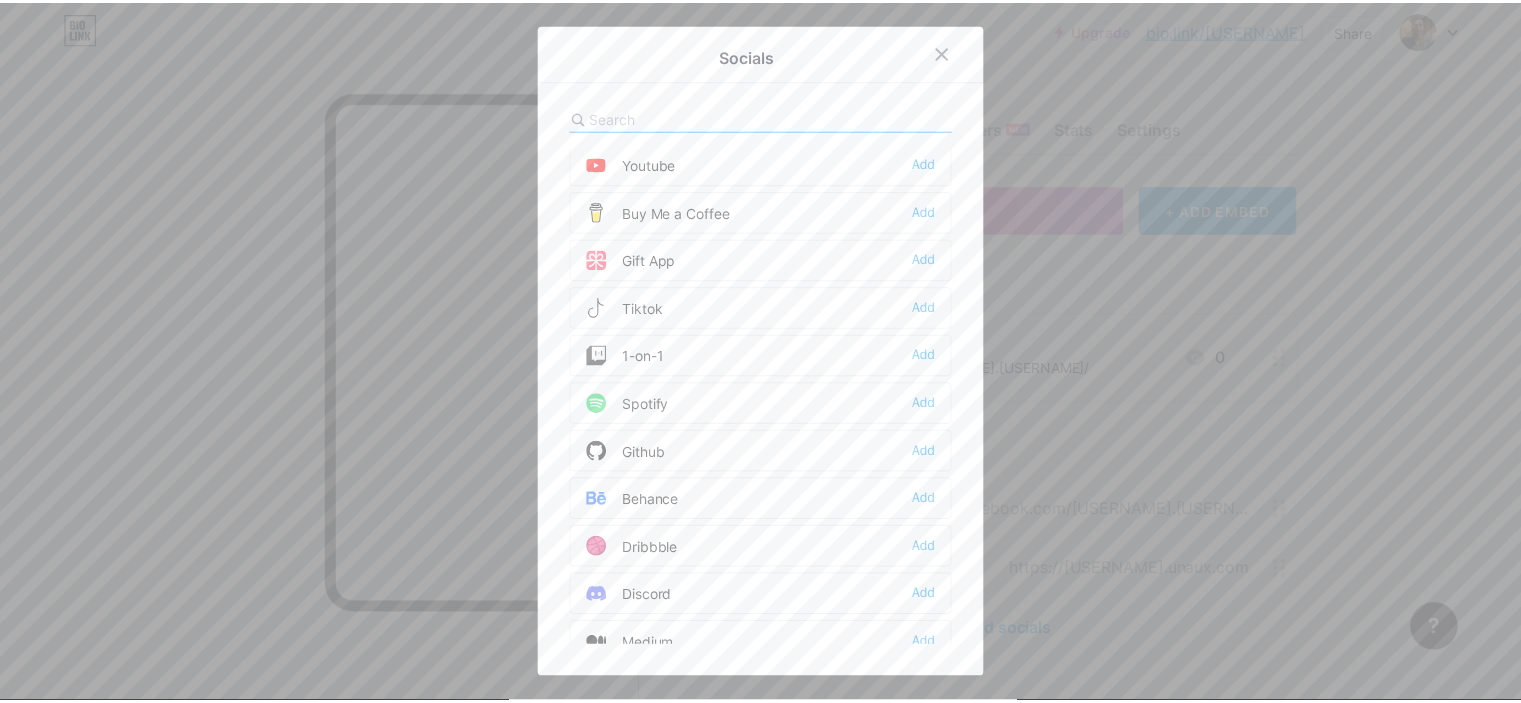 scroll, scrollTop: 500, scrollLeft: 0, axis: vertical 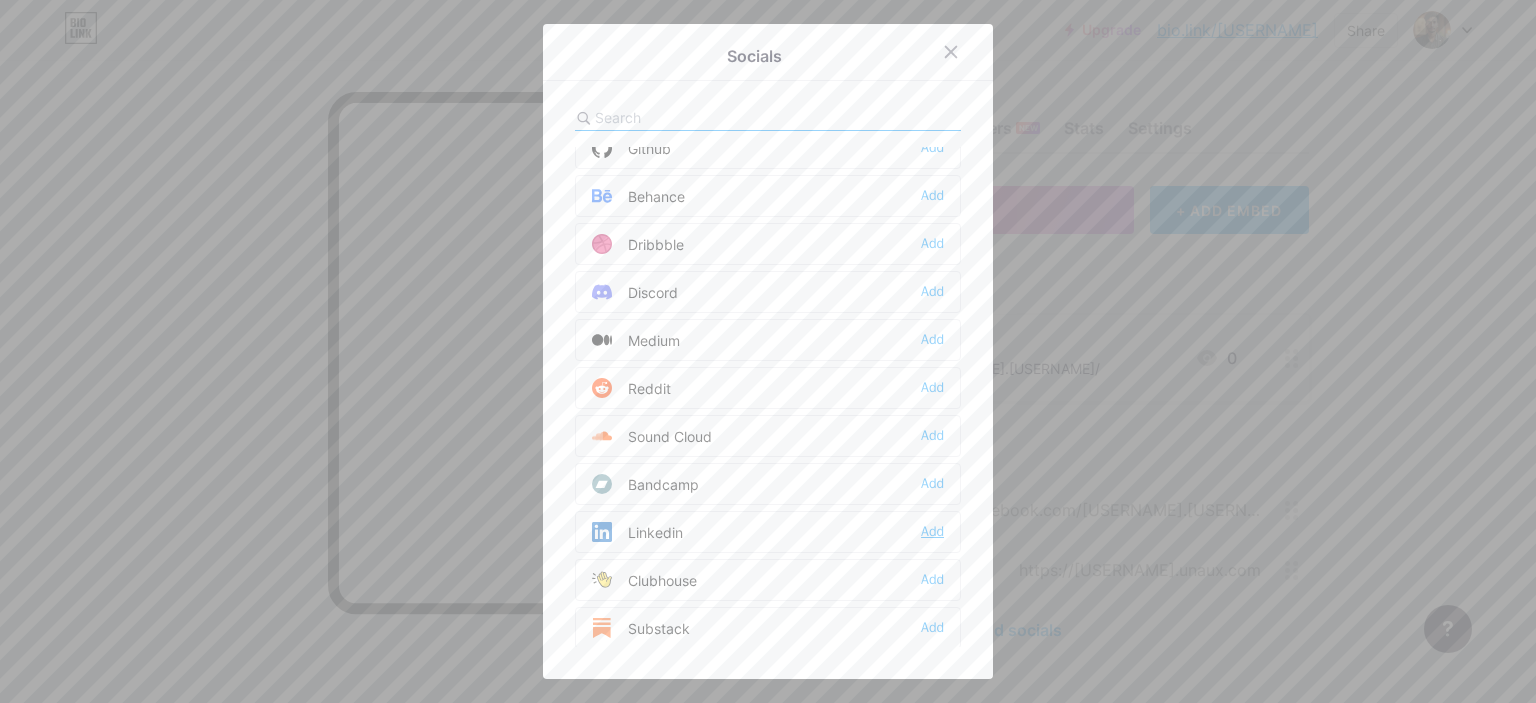 click on "Add" at bounding box center [932, 532] 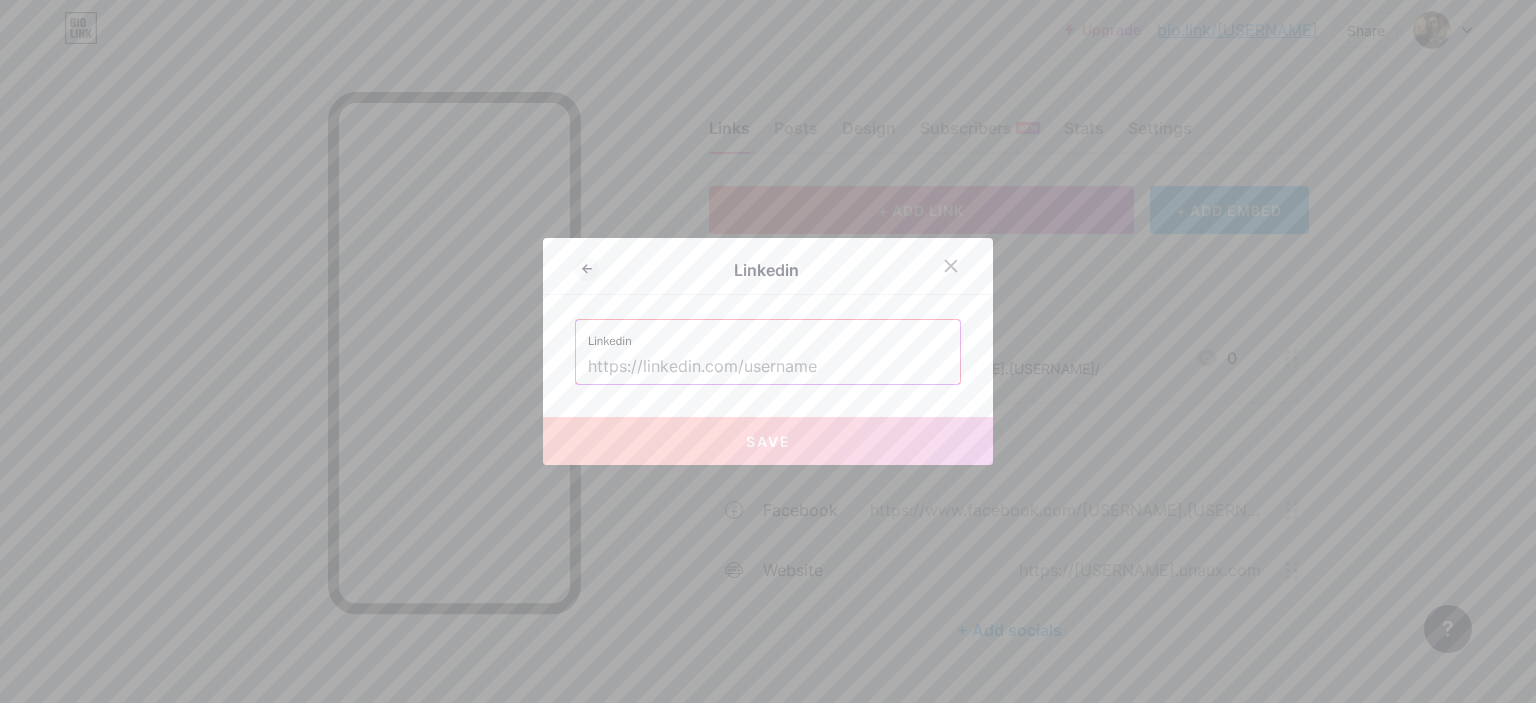 click on "Linkedin" at bounding box center (768, 335) 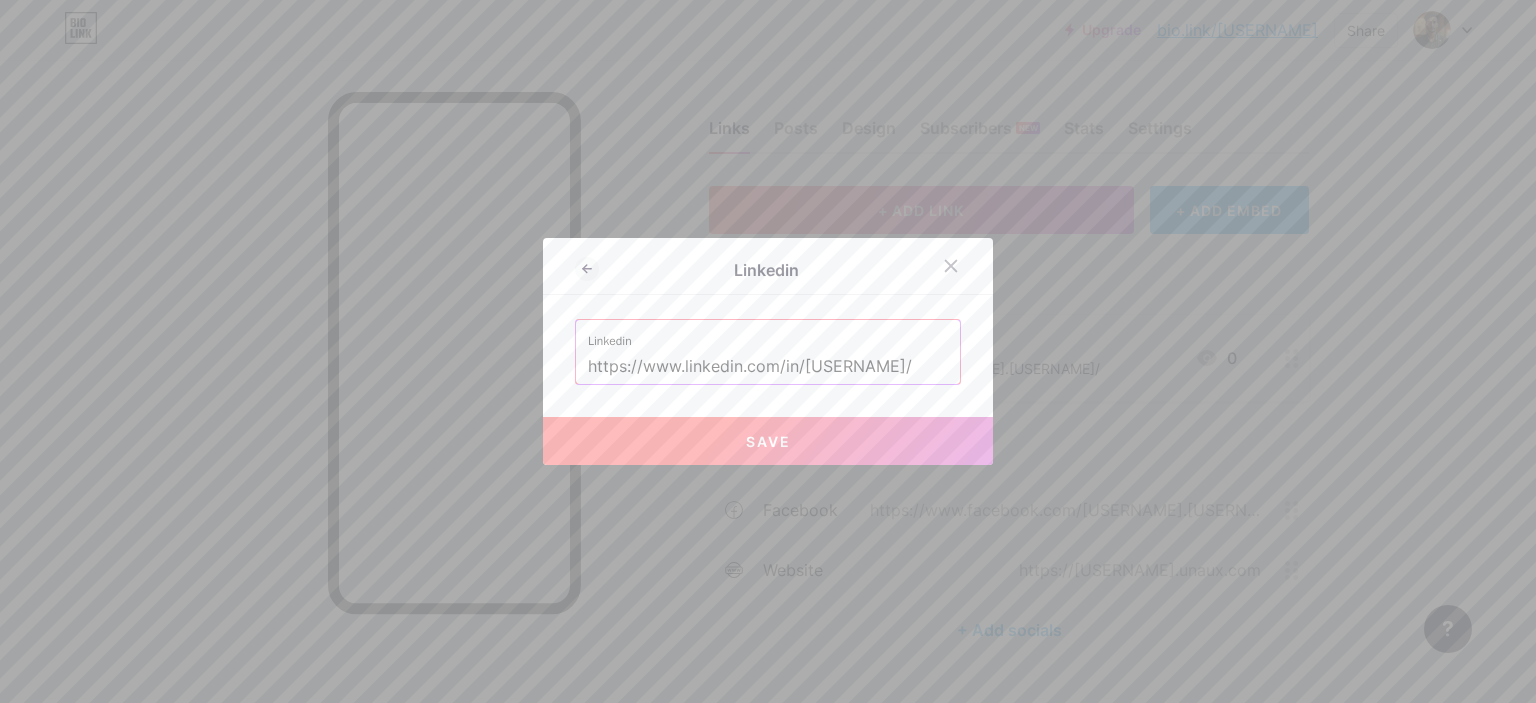 type on "https://www.linkedin.com/in/[USERNAME]/" 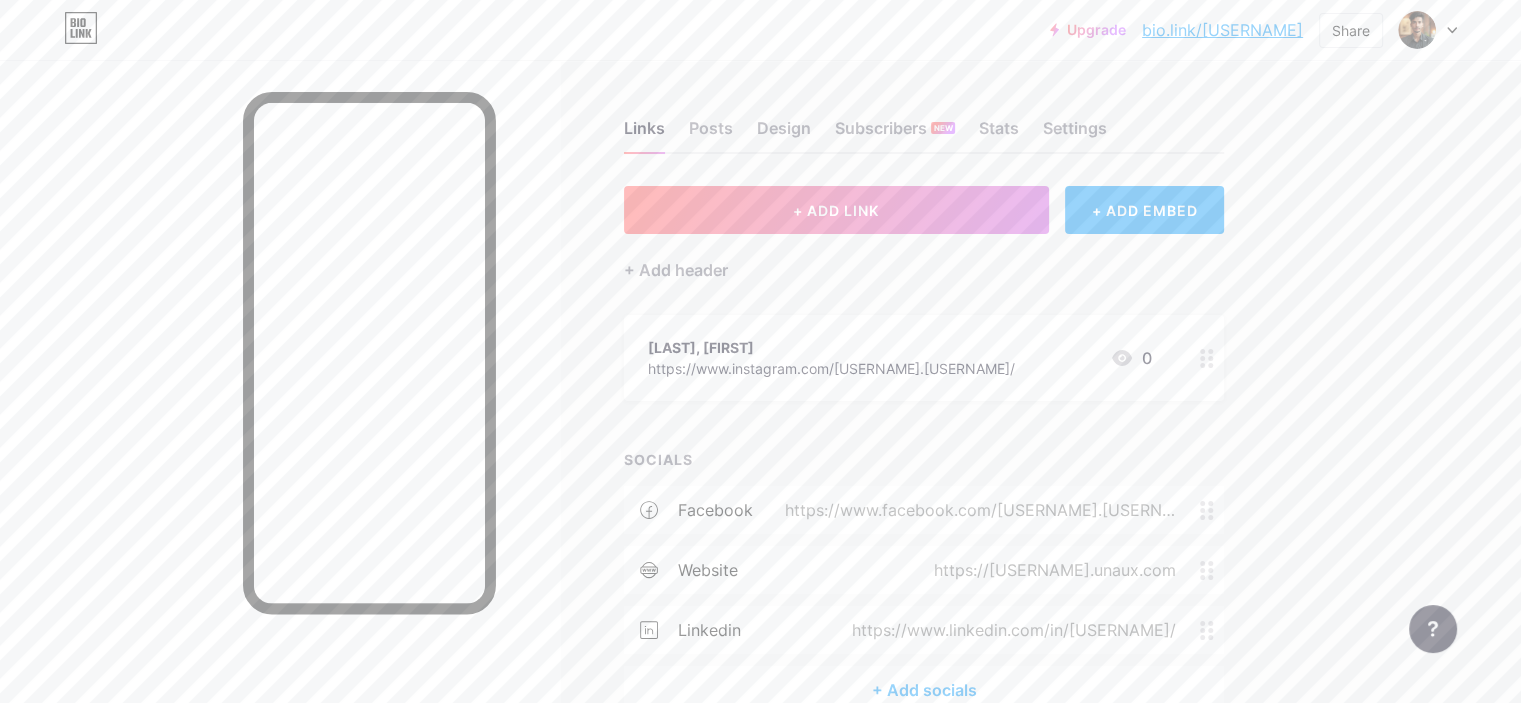 click on "bio.link/[USERNAME]" at bounding box center [1222, 30] 